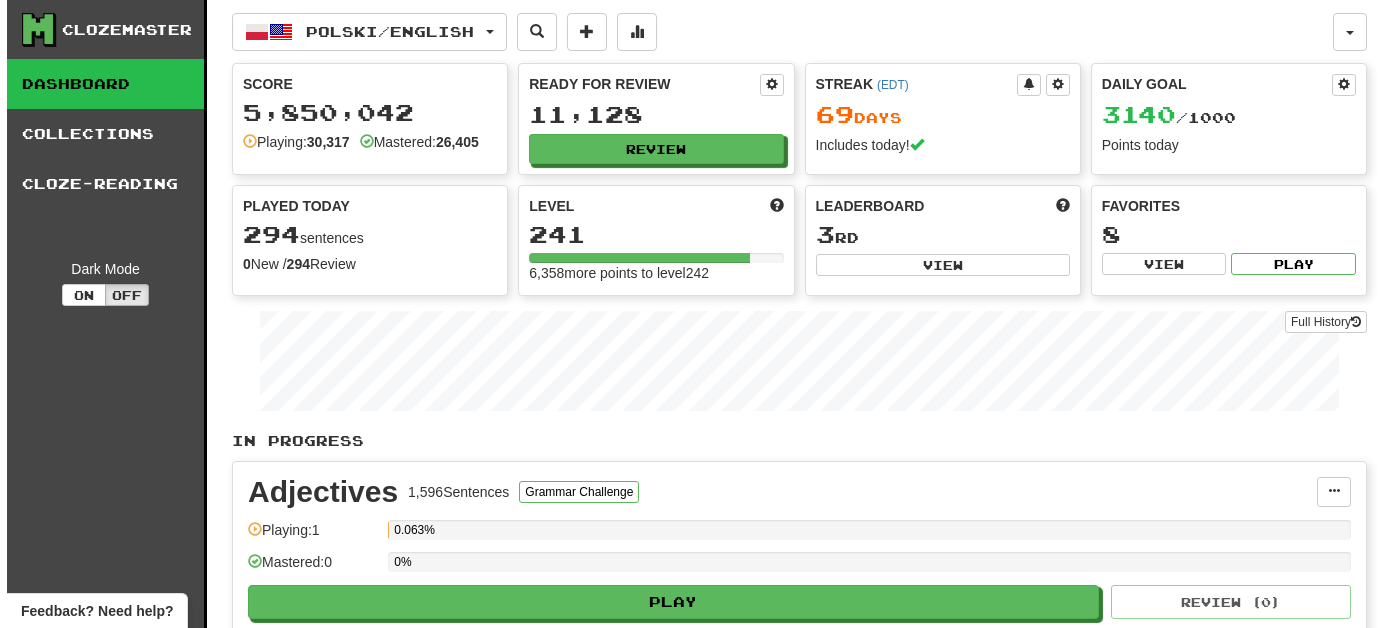 scroll, scrollTop: 0, scrollLeft: 0, axis: both 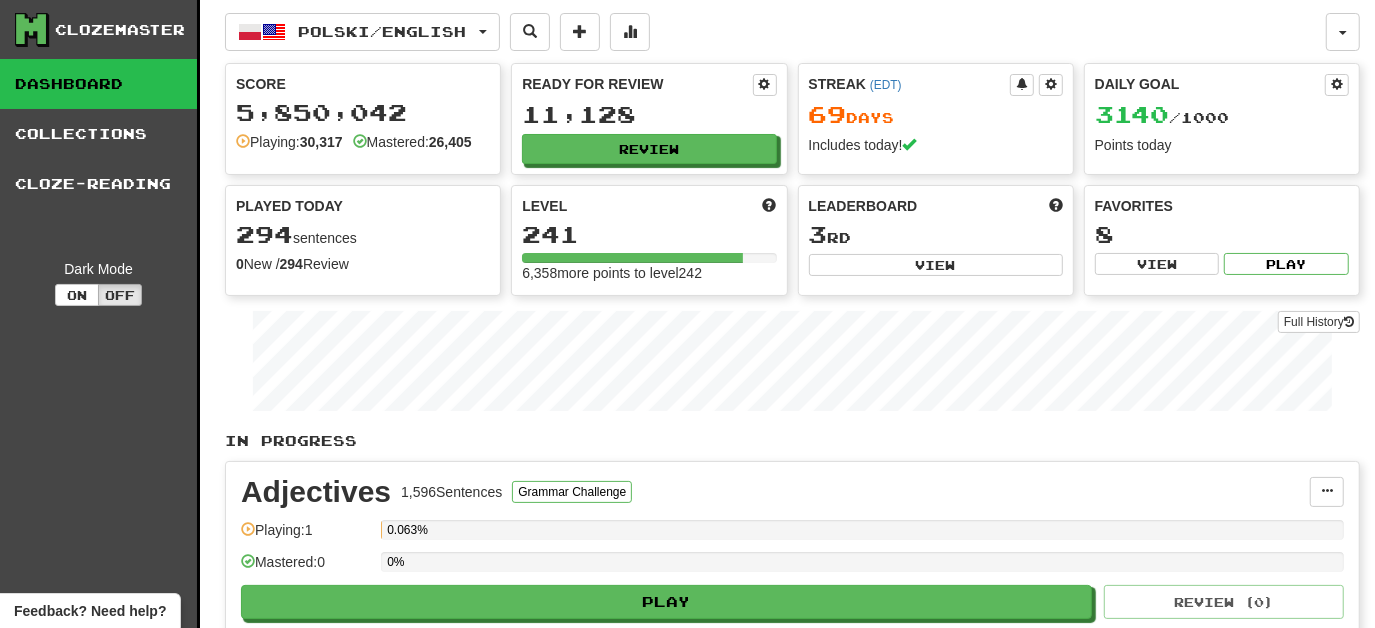 click on "In Progress" at bounding box center (792, 441) 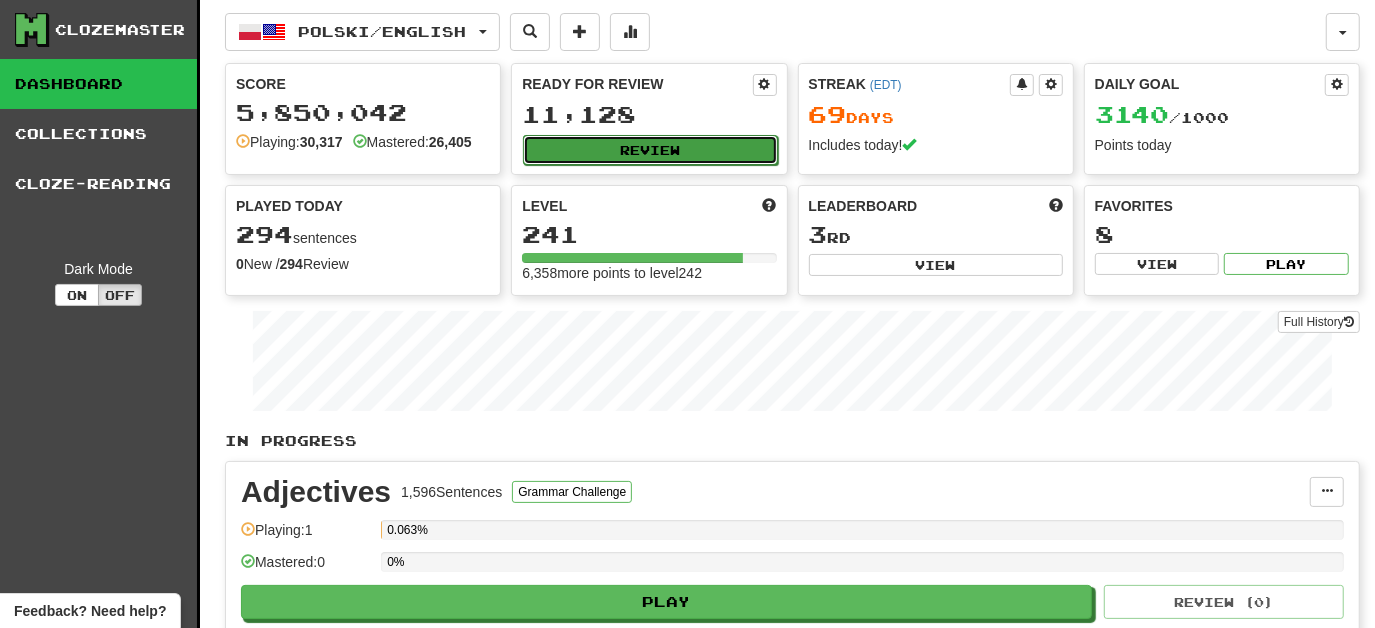 click on "Review" at bounding box center [650, 150] 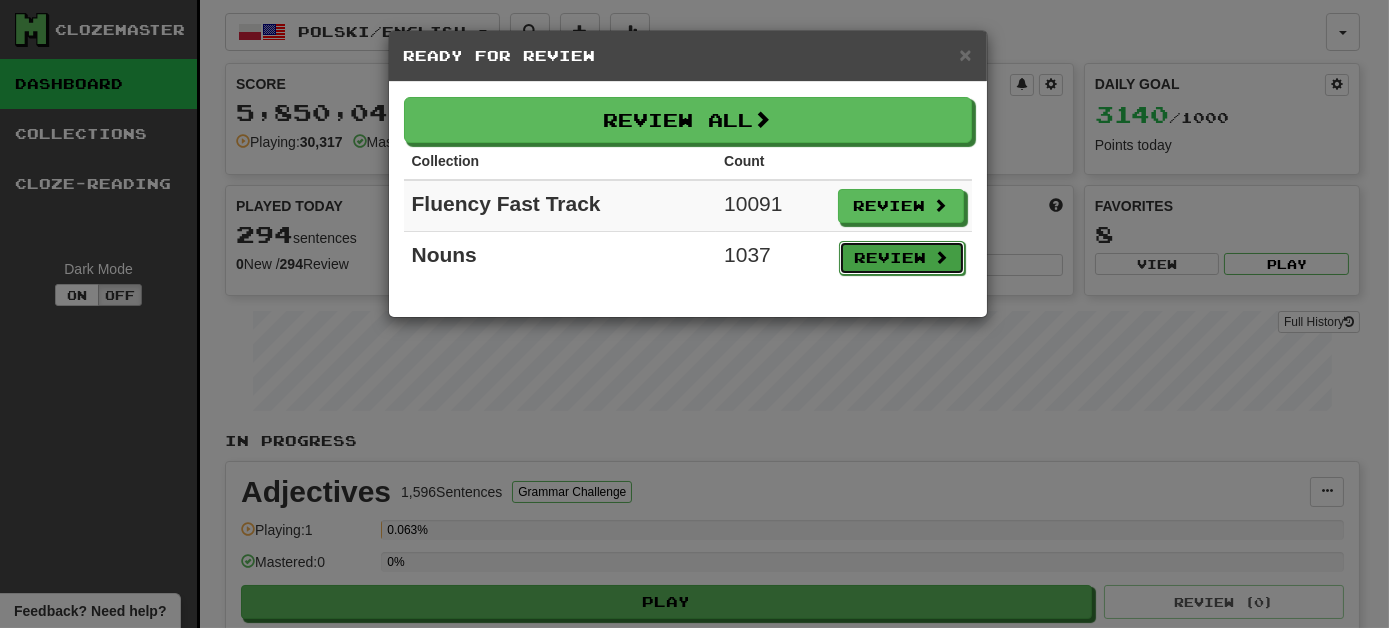 click on "Review" at bounding box center (902, 258) 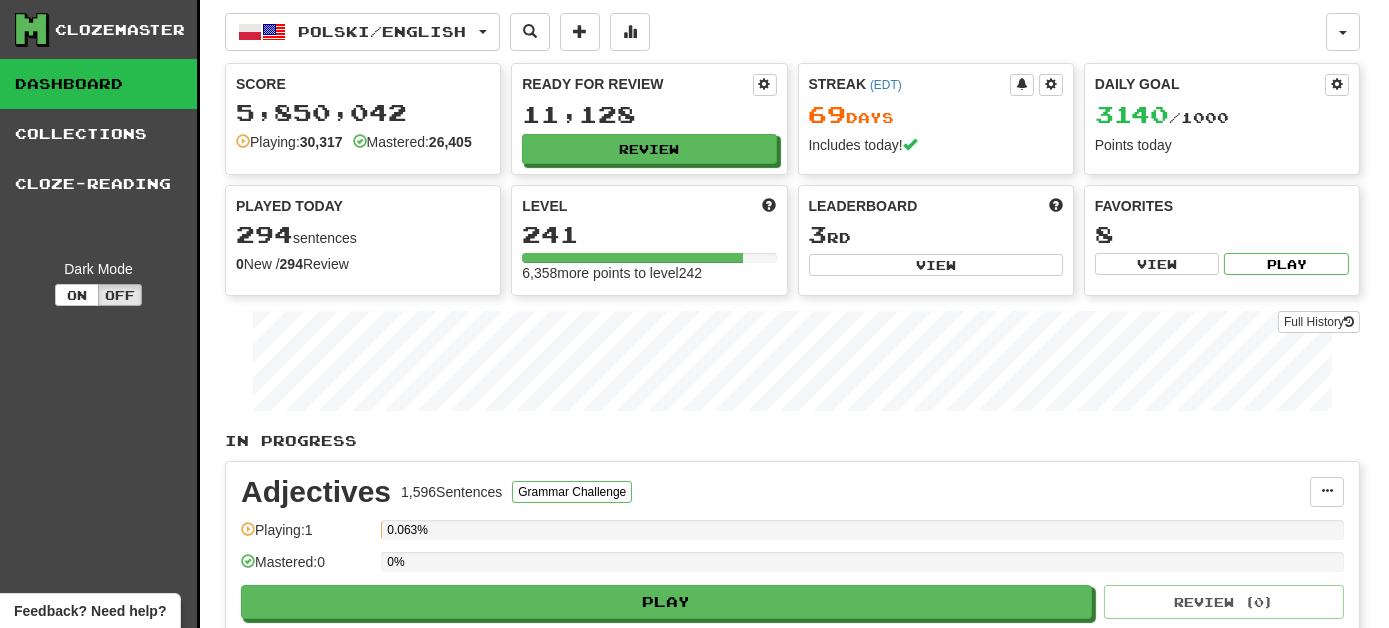 select on "***" 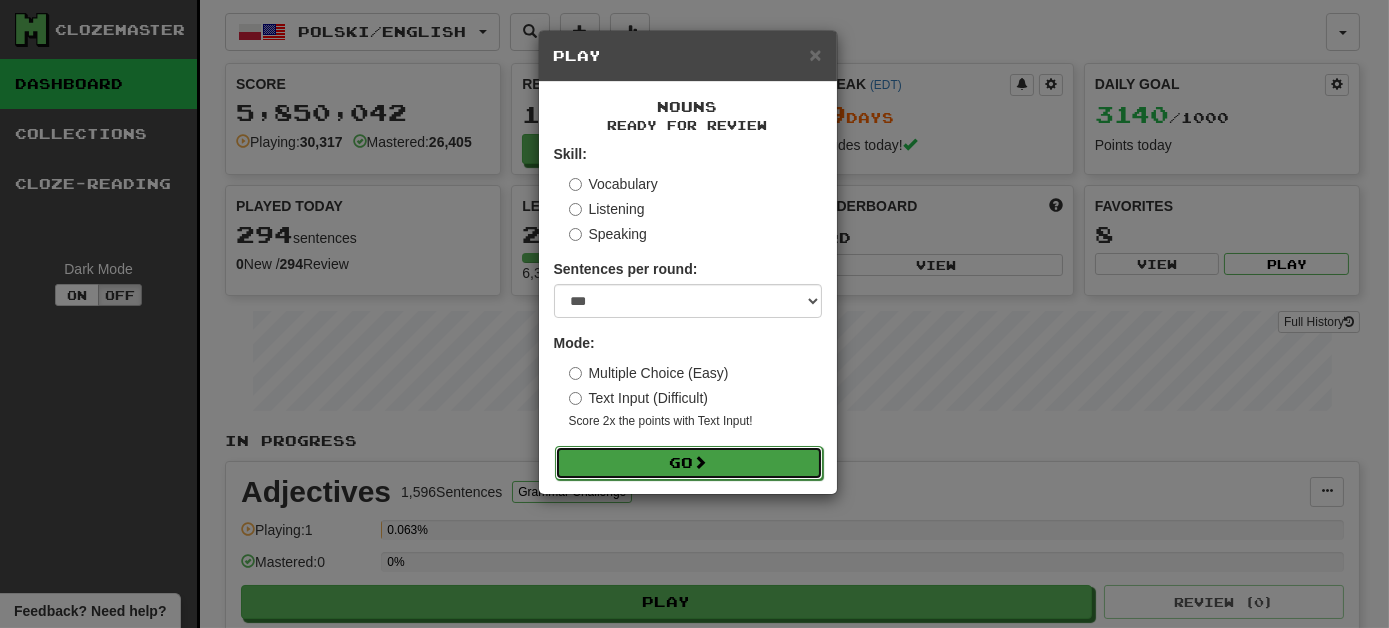 click on "Go" at bounding box center (689, 463) 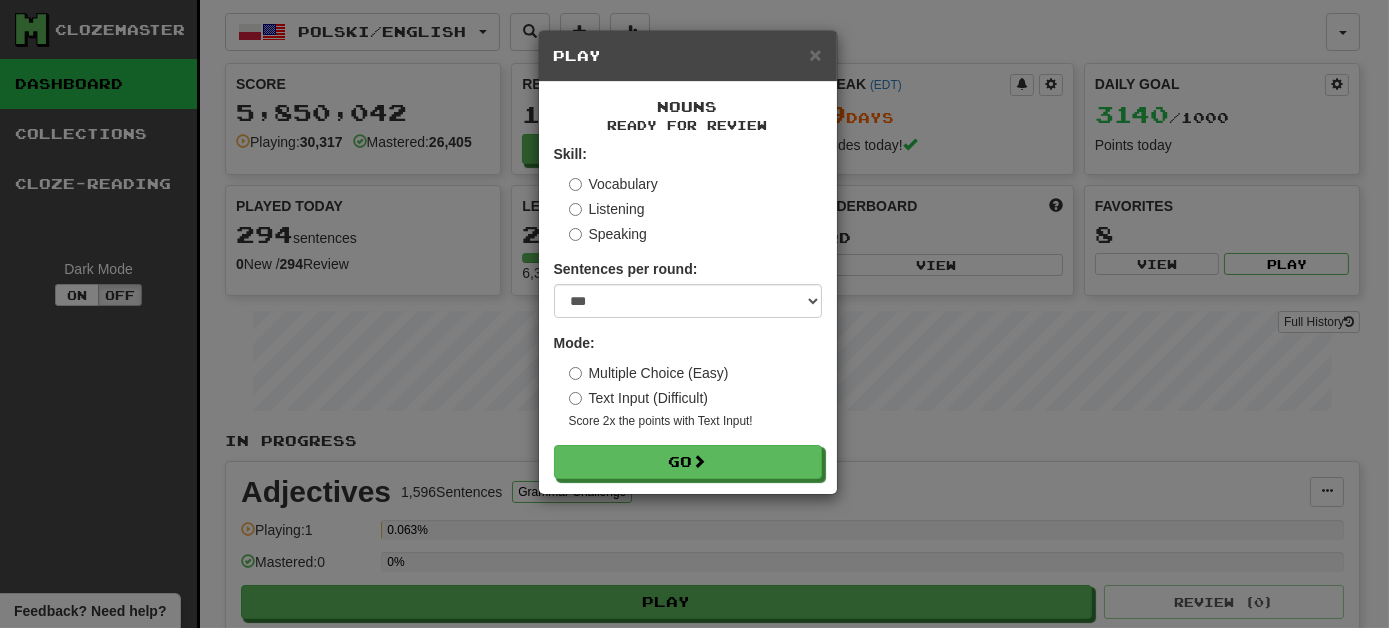 click on "× Play Nouns Ready for Review Skill: Vocabulary Listening Speaking Sentences per round: * ** ** ** ** ** *** ******** Mode: Multiple Choice (Easy) Text Input (Difficult) Score 2x the points with Text Input ! Go" at bounding box center (694, 314) 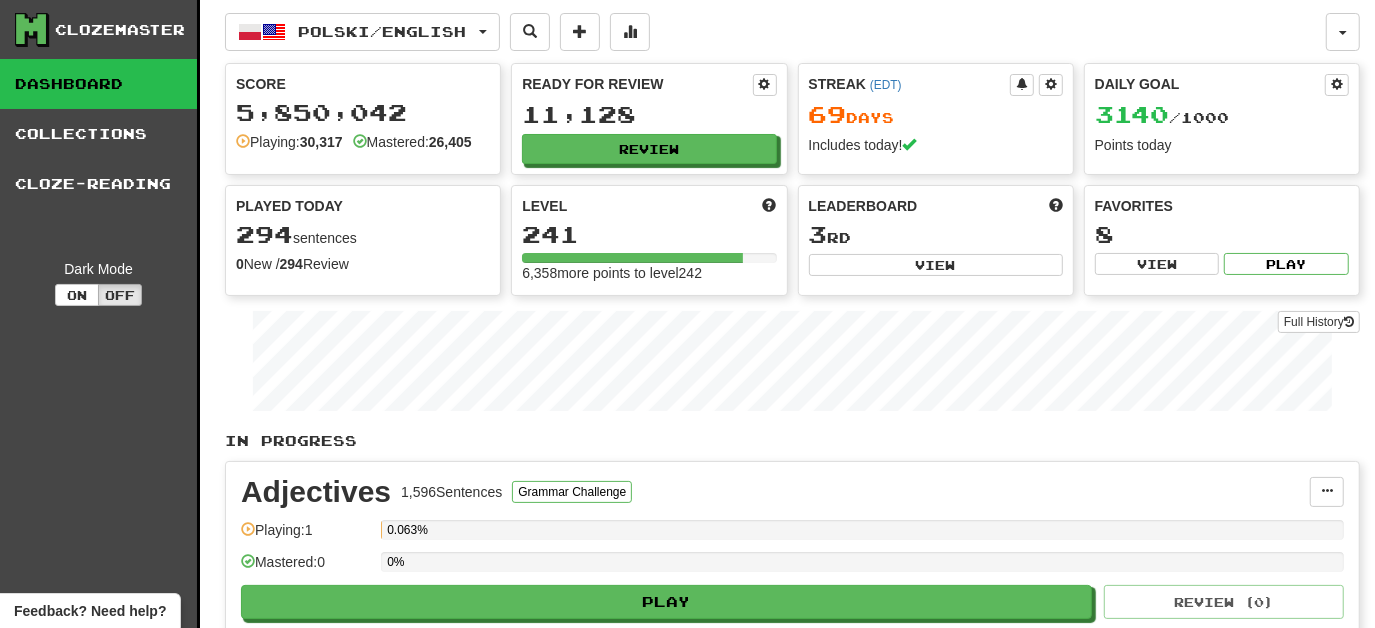 click on "Clozemaster Dashboard Collections Cloze-Reading Dark Mode On Off" at bounding box center (100, 1953) 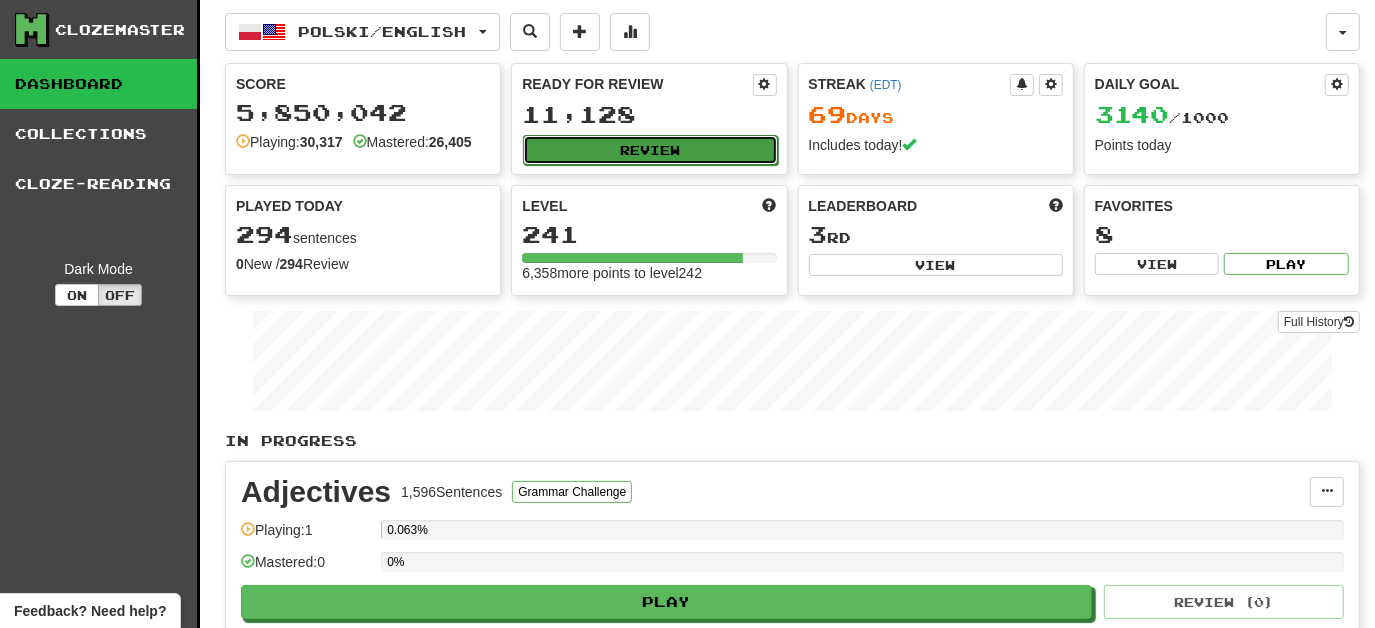 click on "Review" at bounding box center (650, 150) 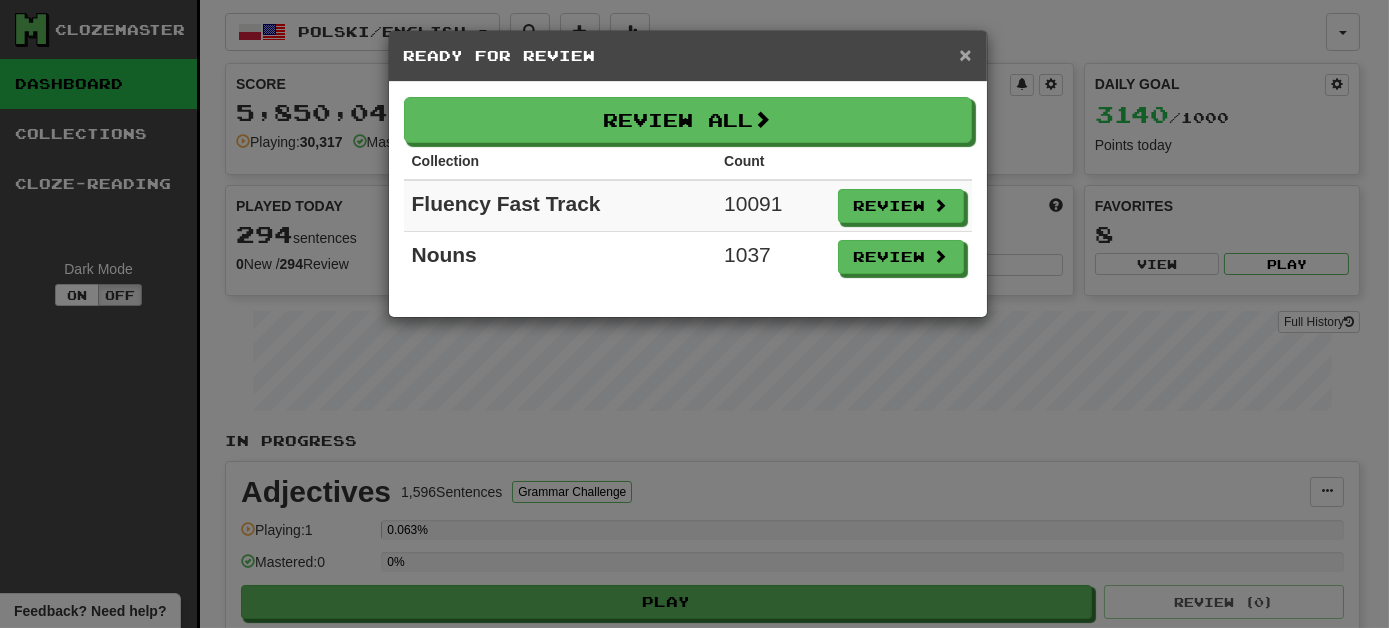 click on "×" at bounding box center [965, 54] 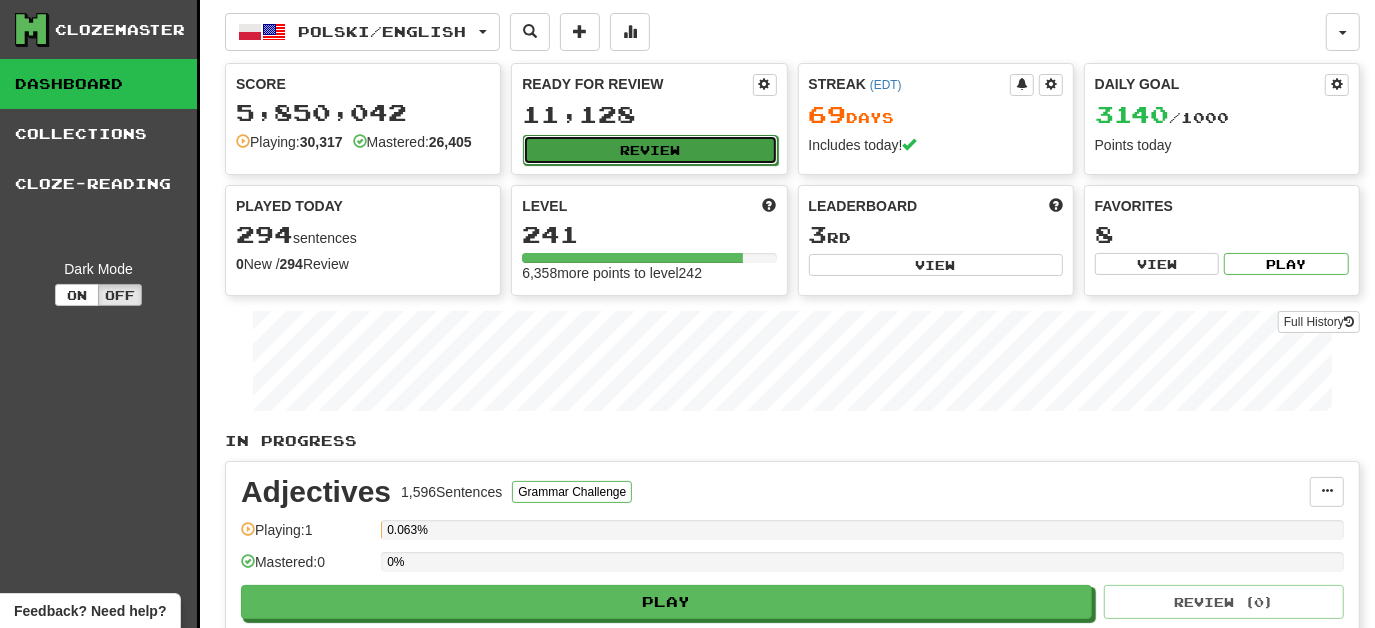 click on "Review" at bounding box center [650, 150] 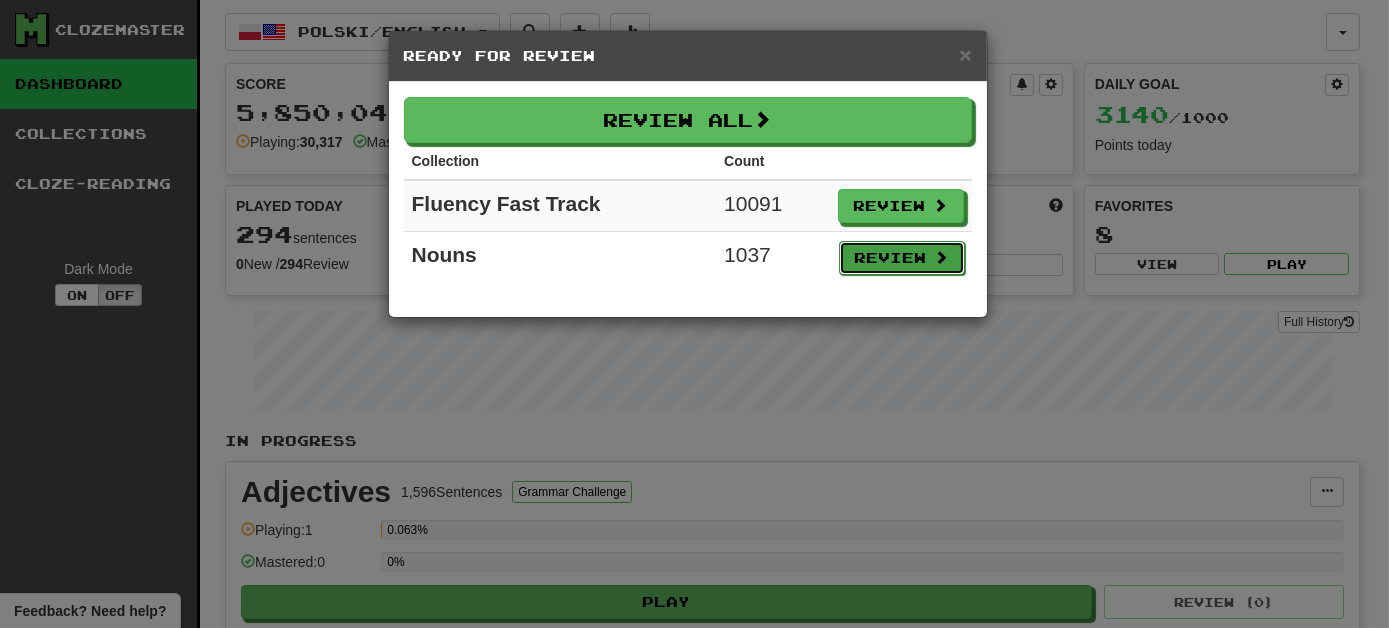click on "Review" at bounding box center [902, 258] 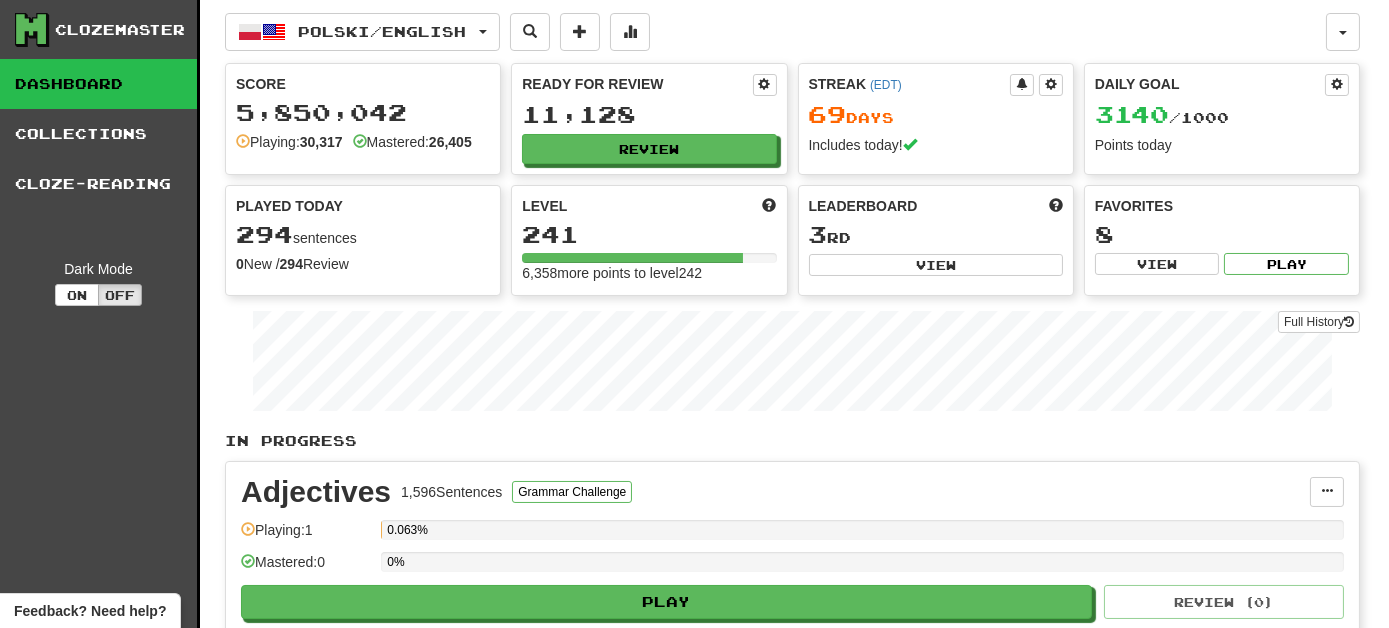 select on "***" 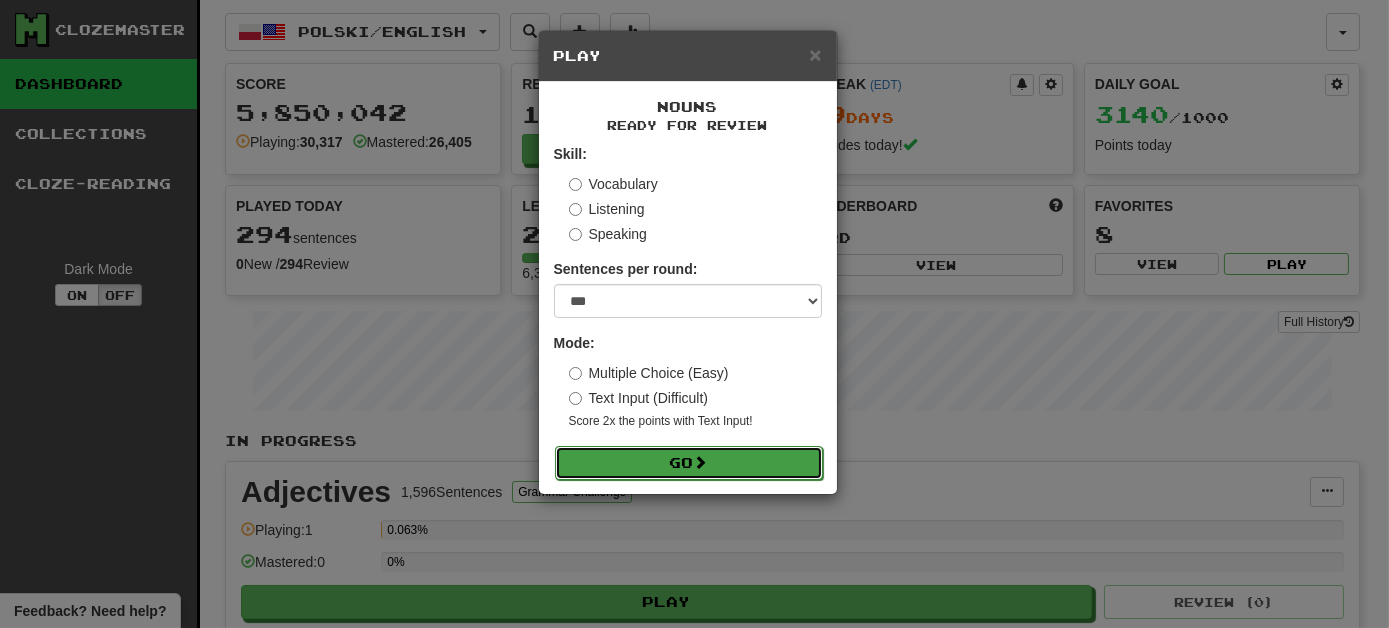 click on "Go" at bounding box center (689, 463) 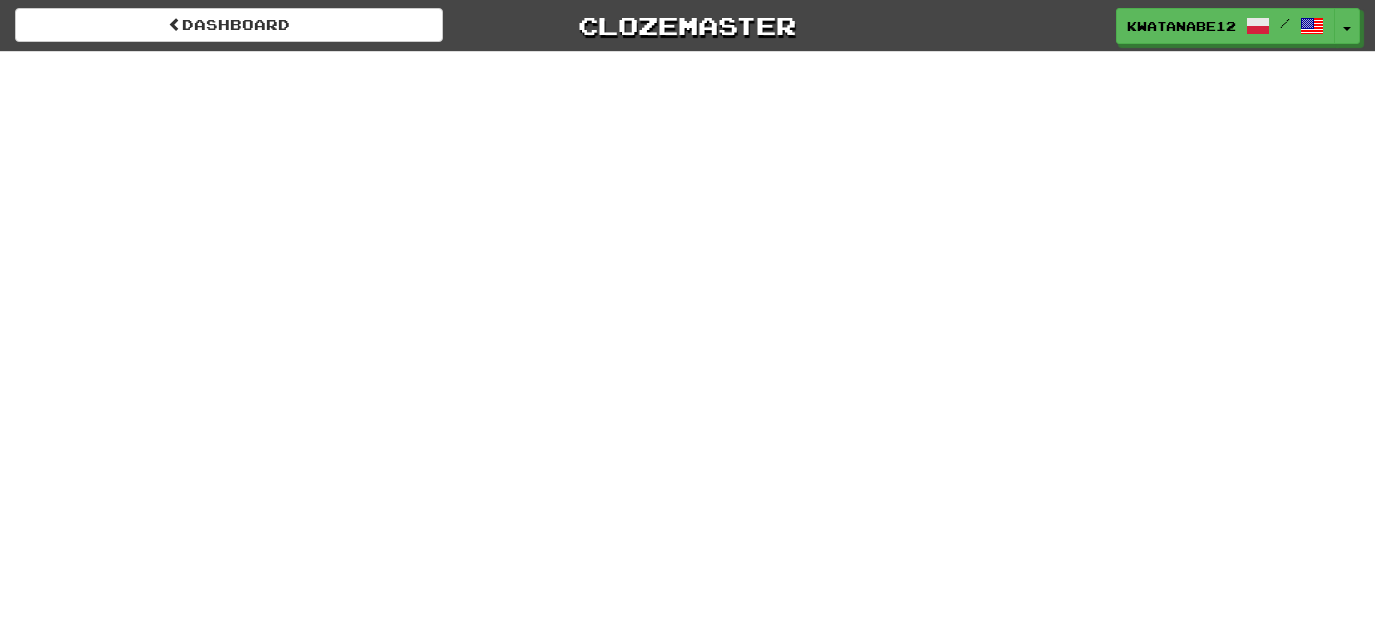 scroll, scrollTop: 0, scrollLeft: 0, axis: both 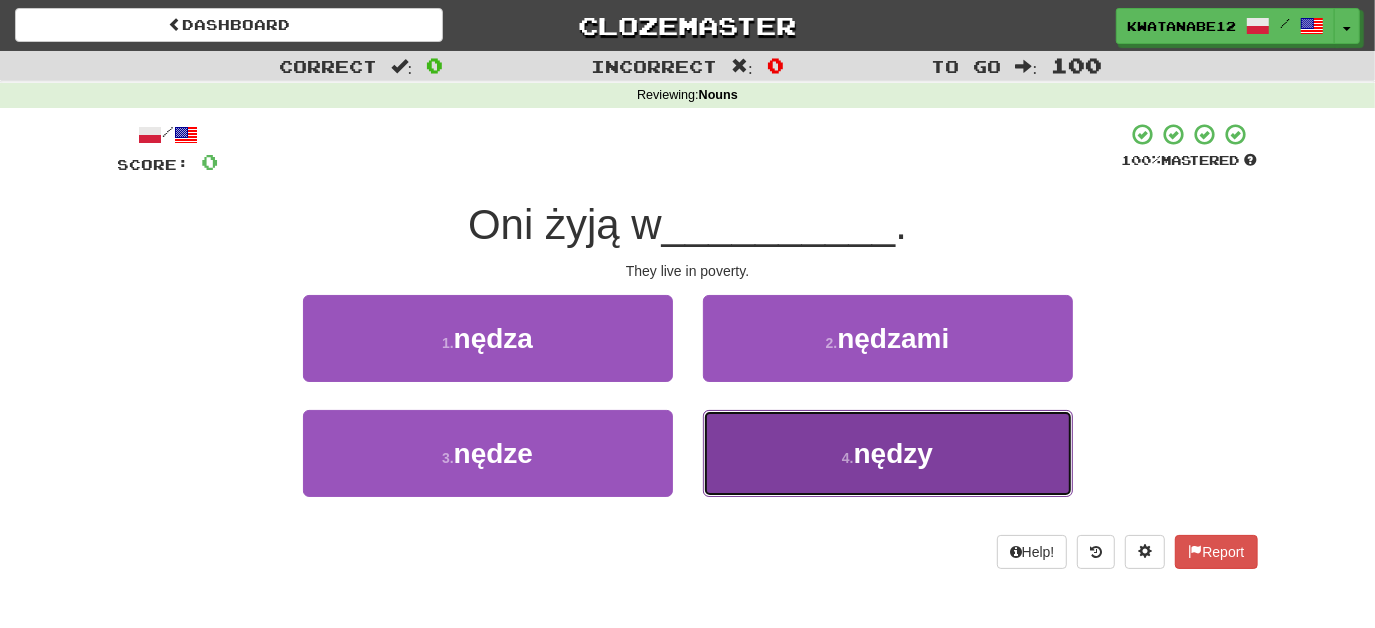 click on "4 .  nędzy" at bounding box center (888, 453) 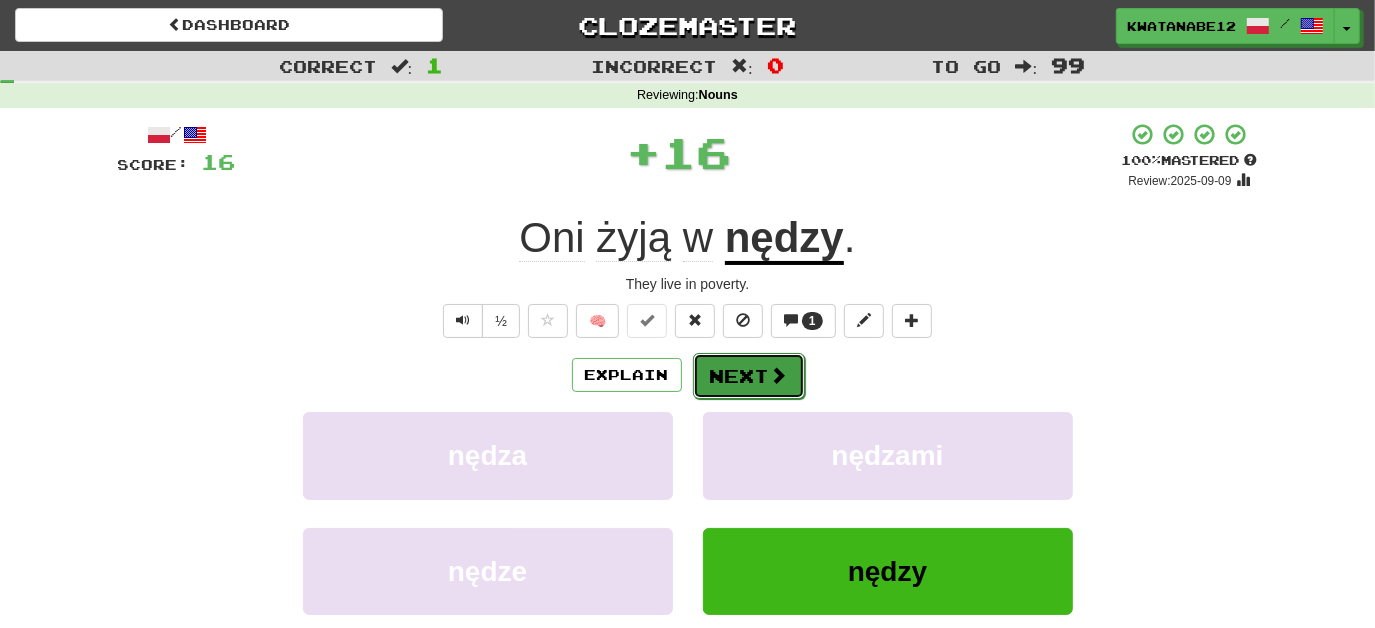 click on "Next" at bounding box center [749, 376] 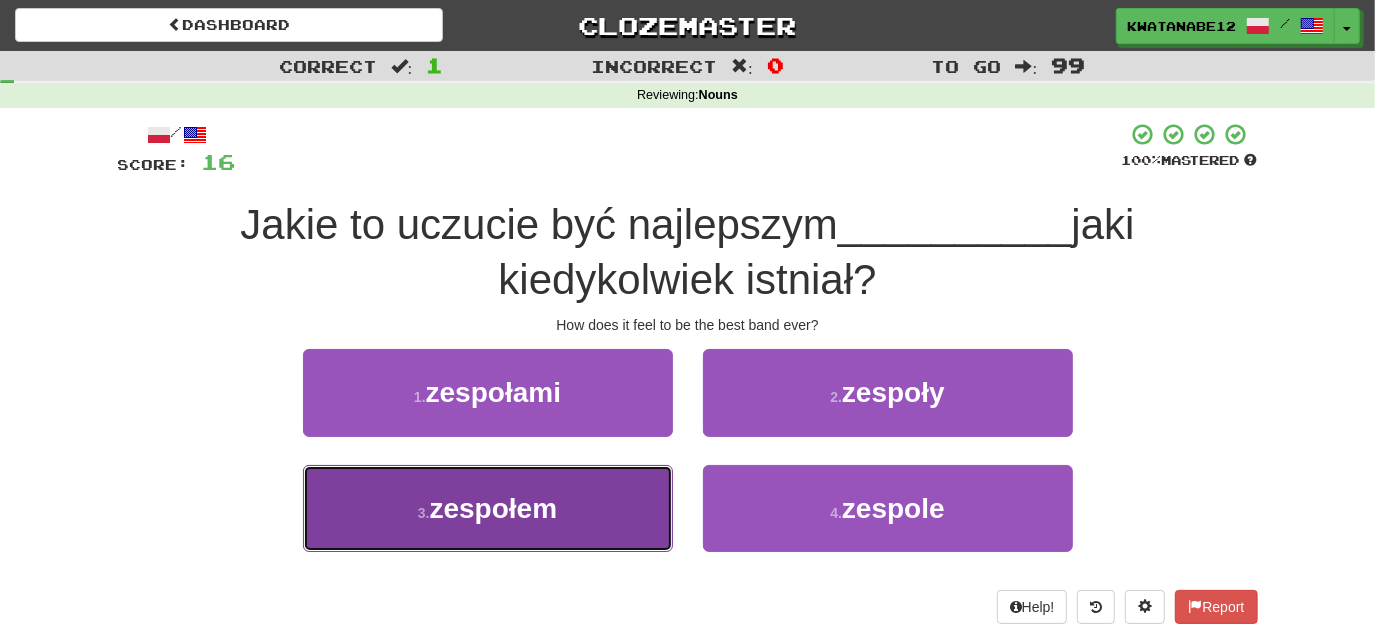 click on "3 .  zespołem" at bounding box center [488, 508] 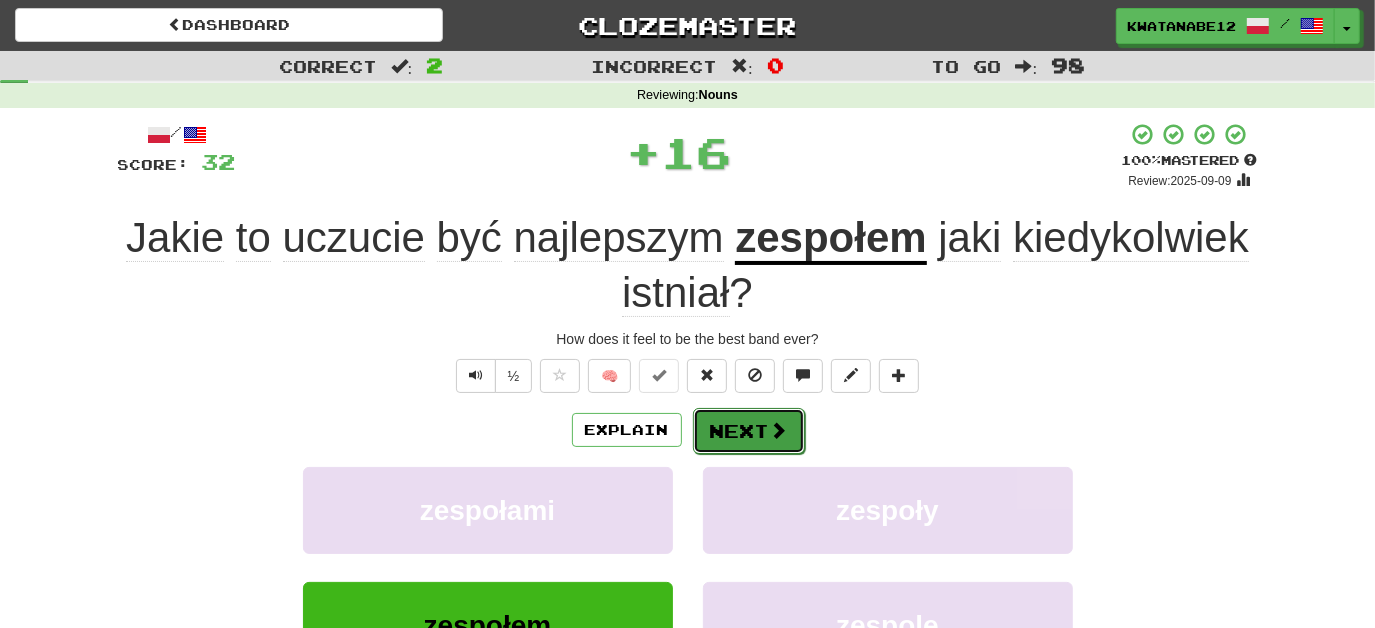 click on "Next" at bounding box center [749, 431] 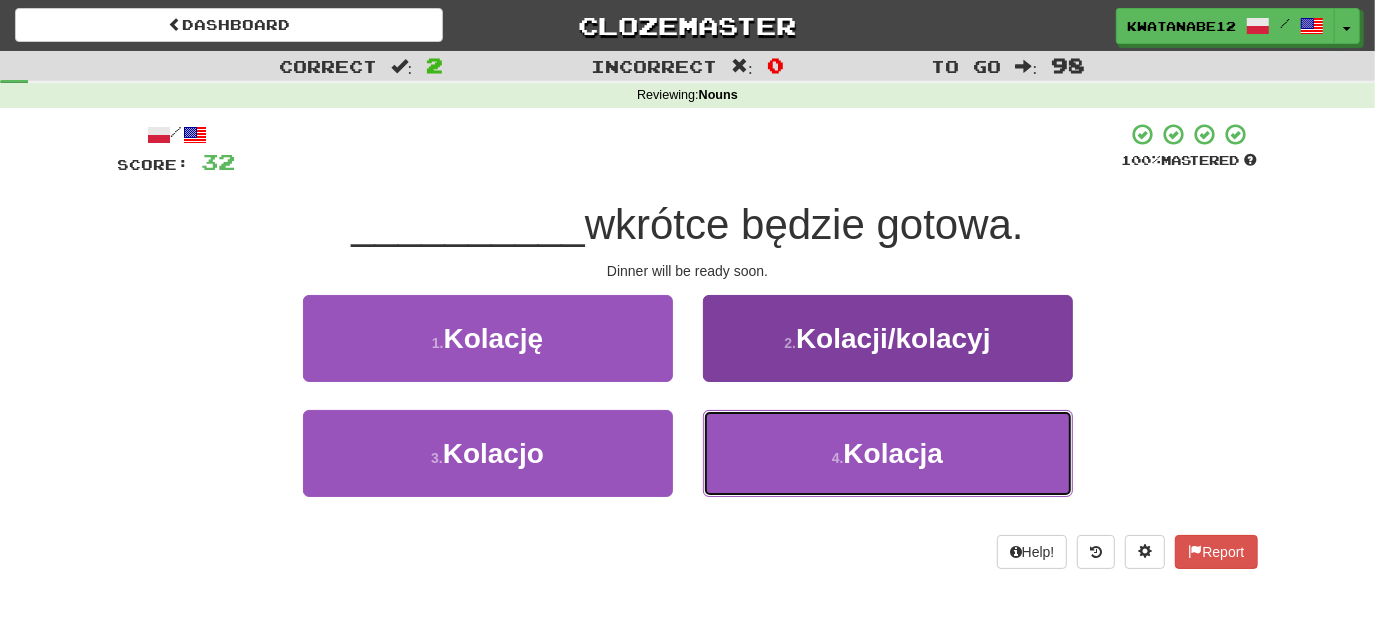 click on "4 .  Kolacja" at bounding box center (888, 453) 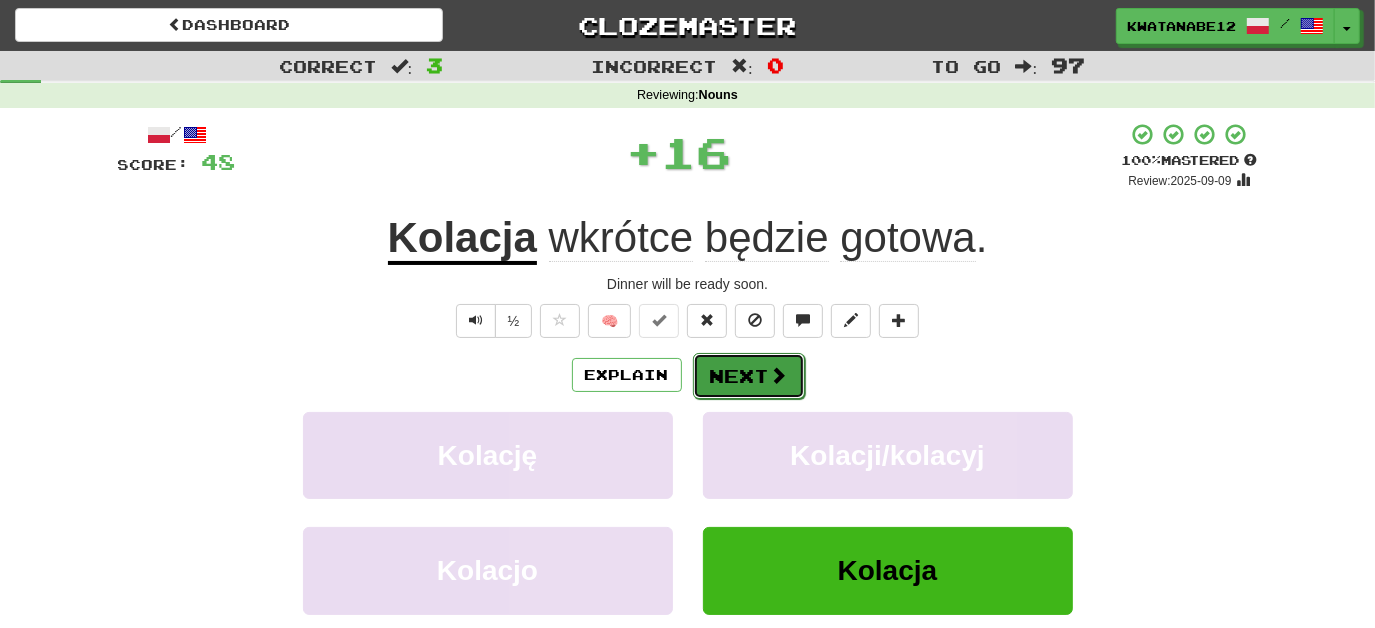 click on "Next" at bounding box center (749, 376) 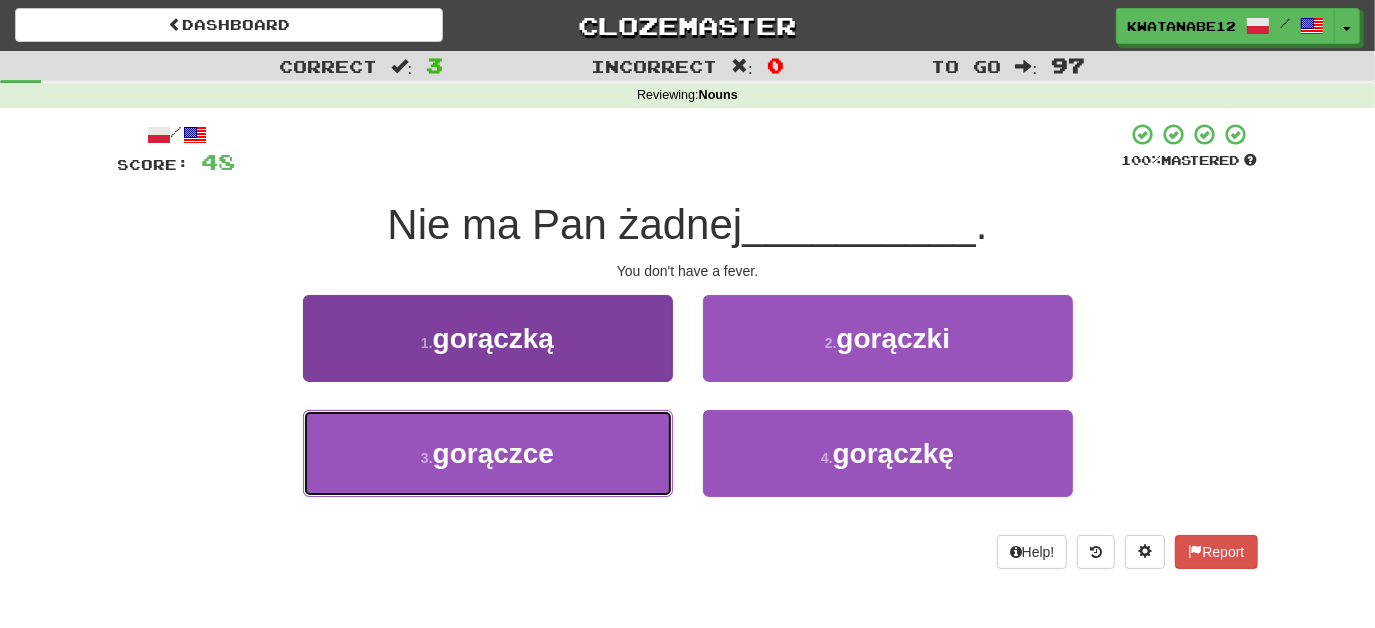 click on "3 .  gorączce" at bounding box center [488, 453] 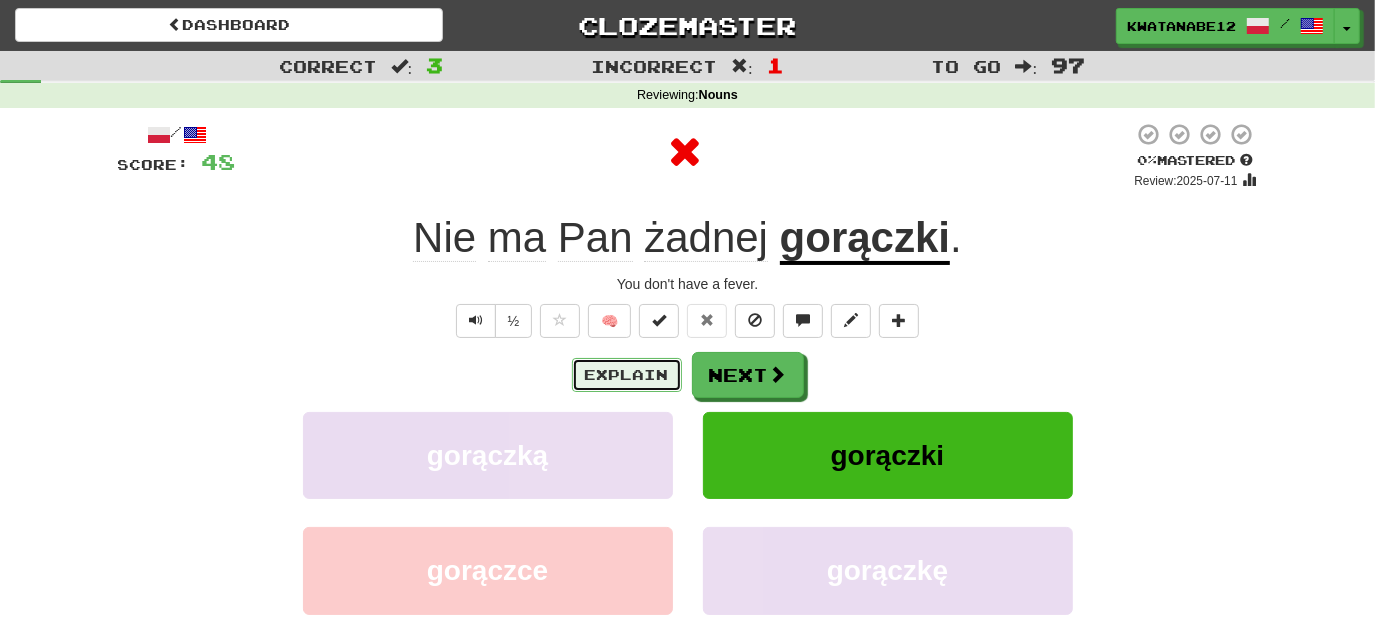click on "Explain" at bounding box center [627, 375] 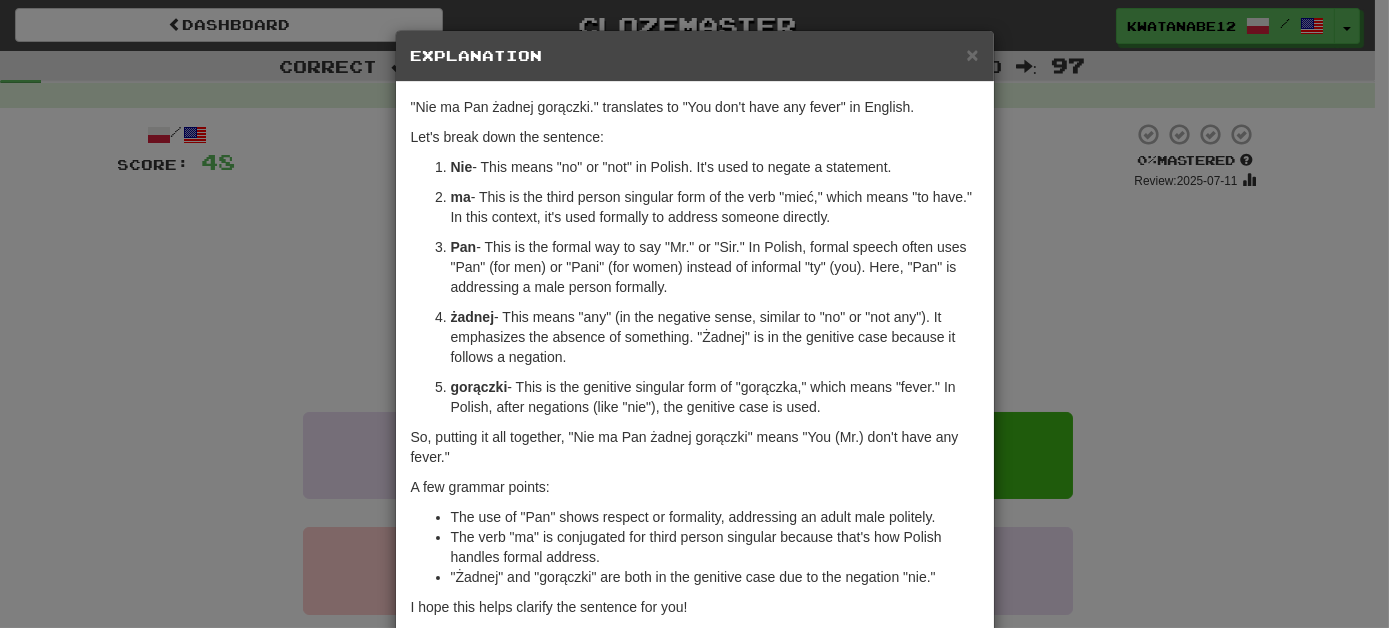 click on "× Explanation" at bounding box center [695, 56] 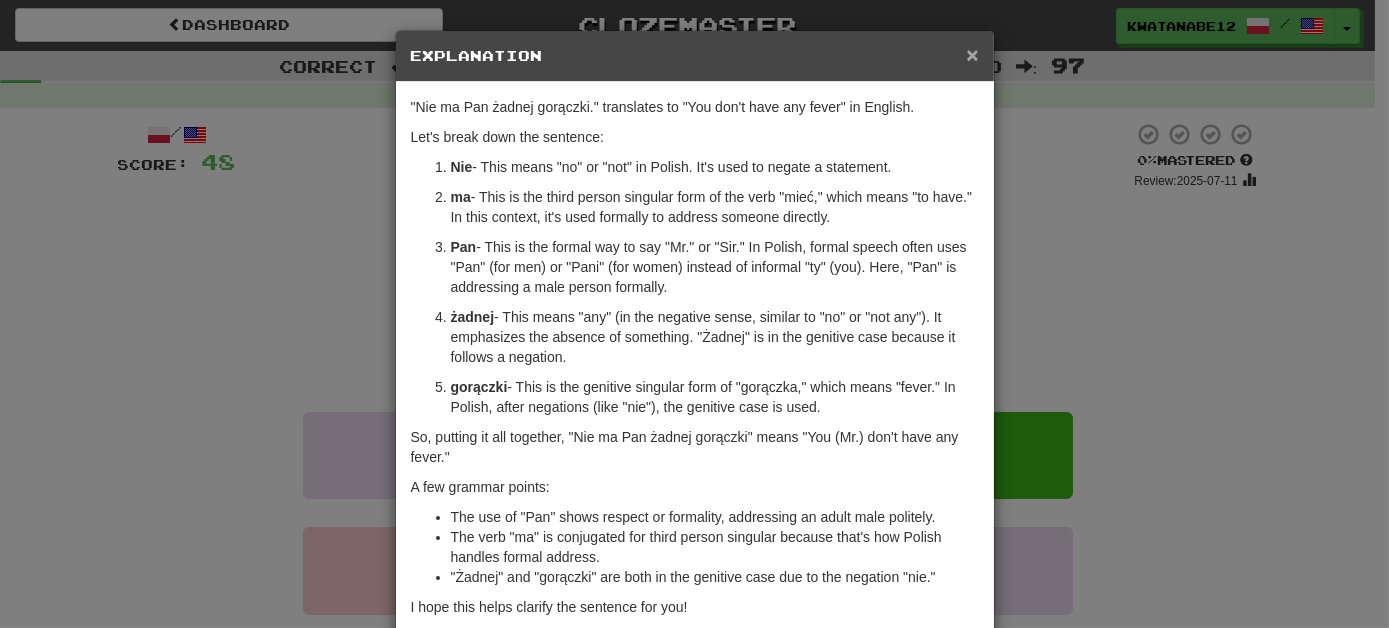 click on "×" at bounding box center [972, 54] 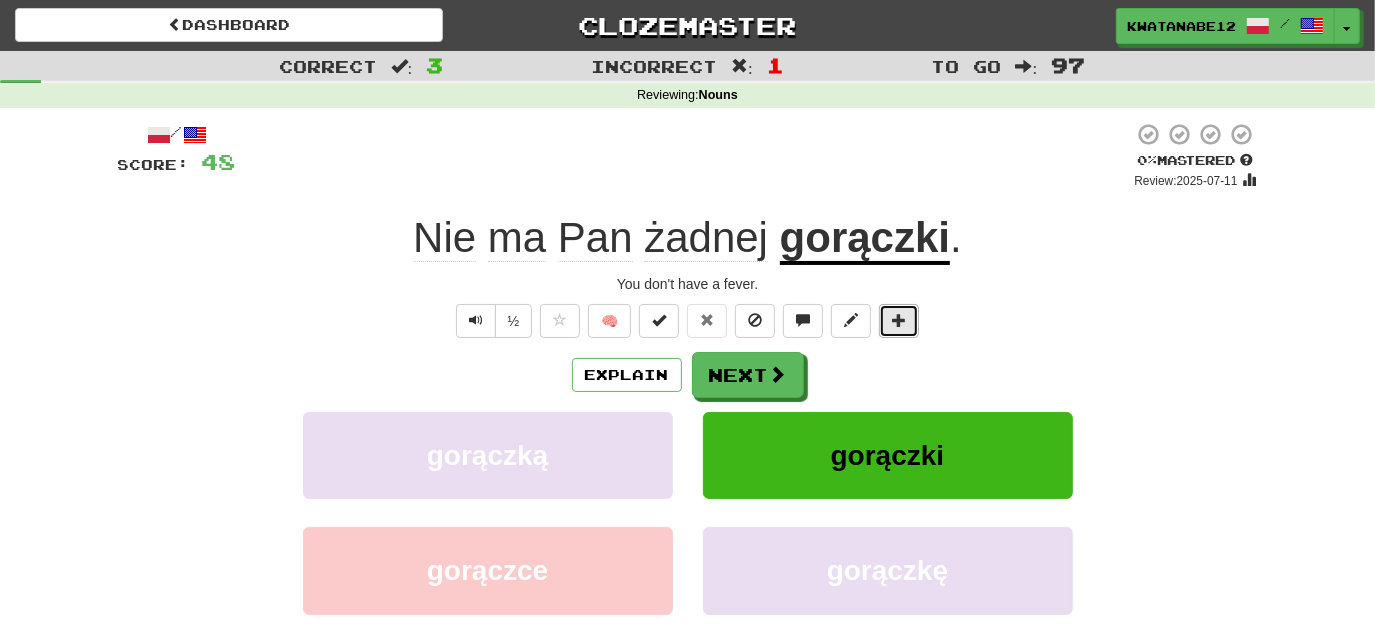 click at bounding box center [899, 320] 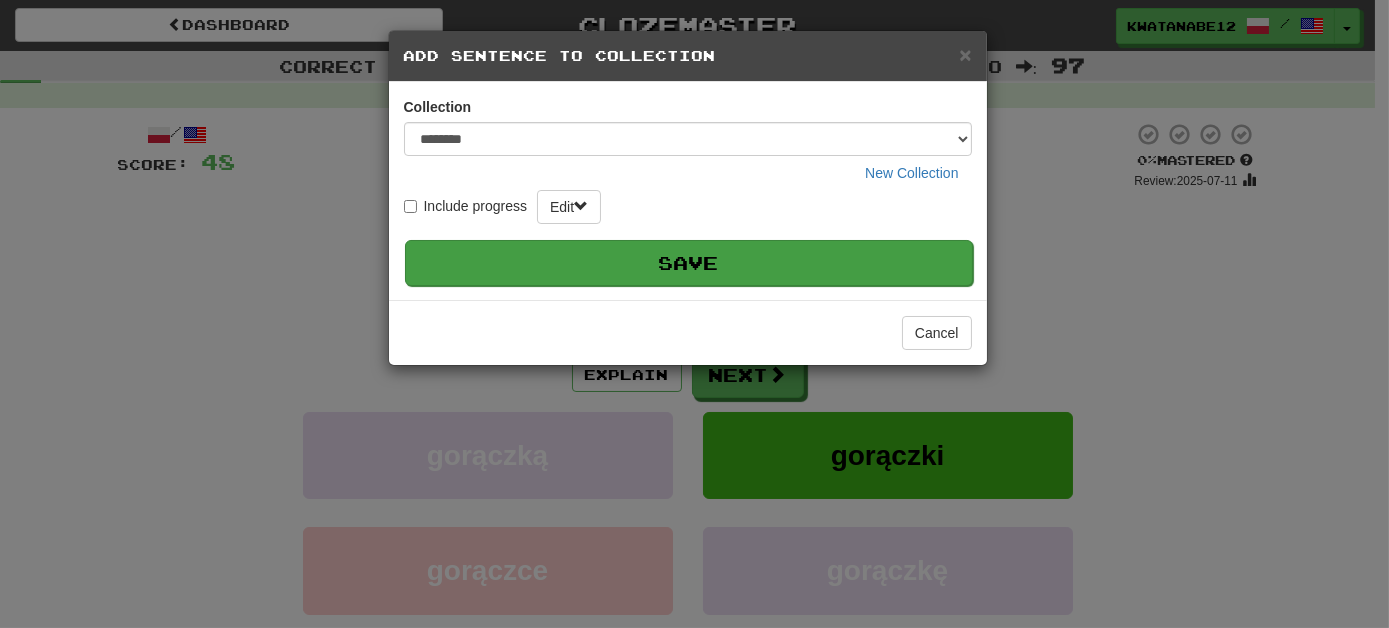 click on "Save" at bounding box center (689, 263) 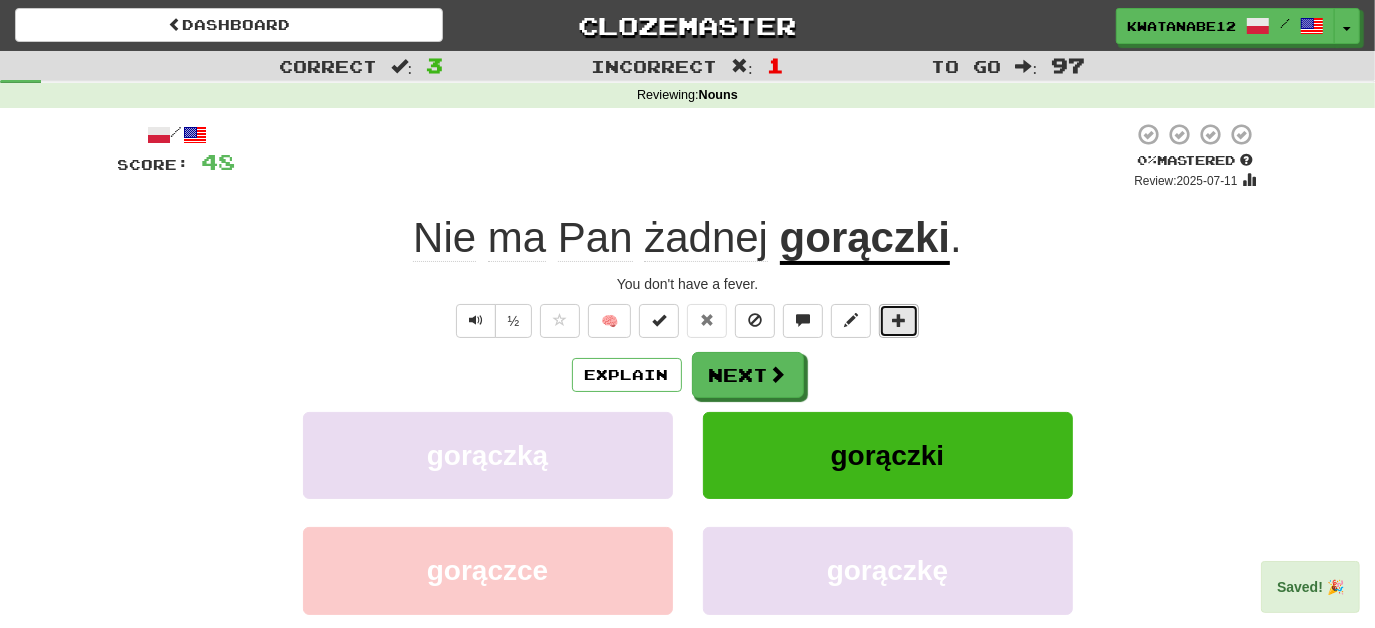 click at bounding box center (899, 321) 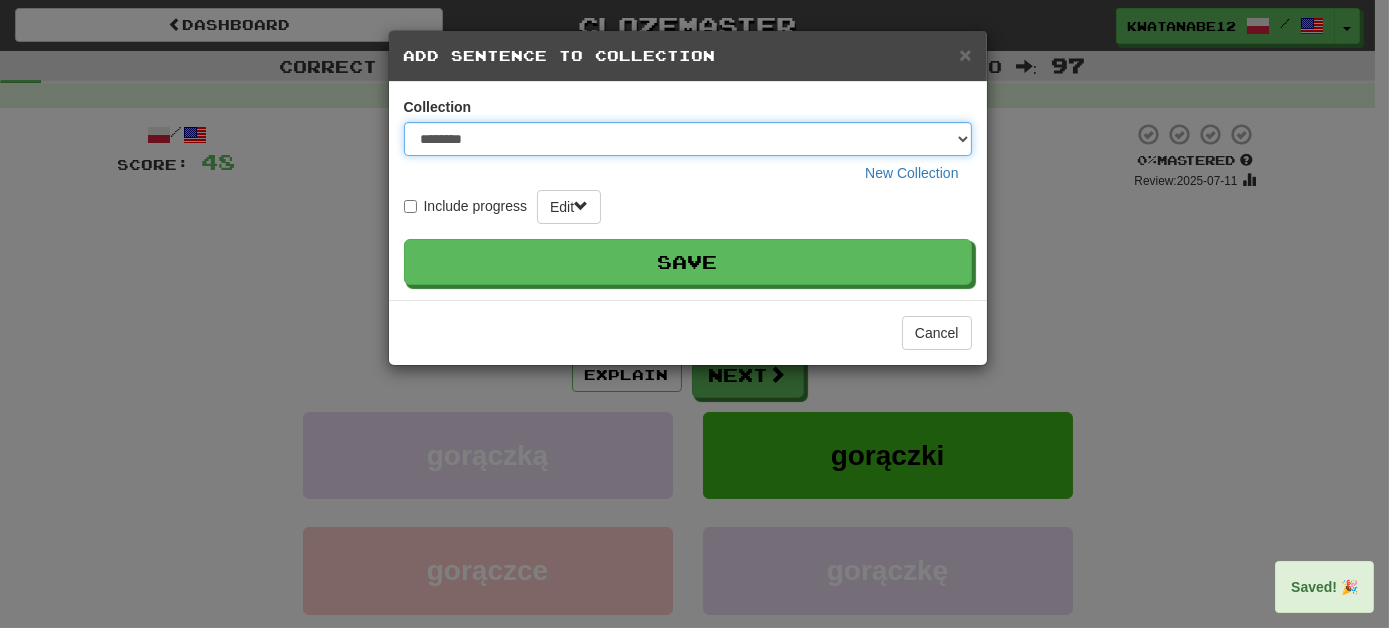 click on "******** ***** **** ********* ******" at bounding box center [688, 139] 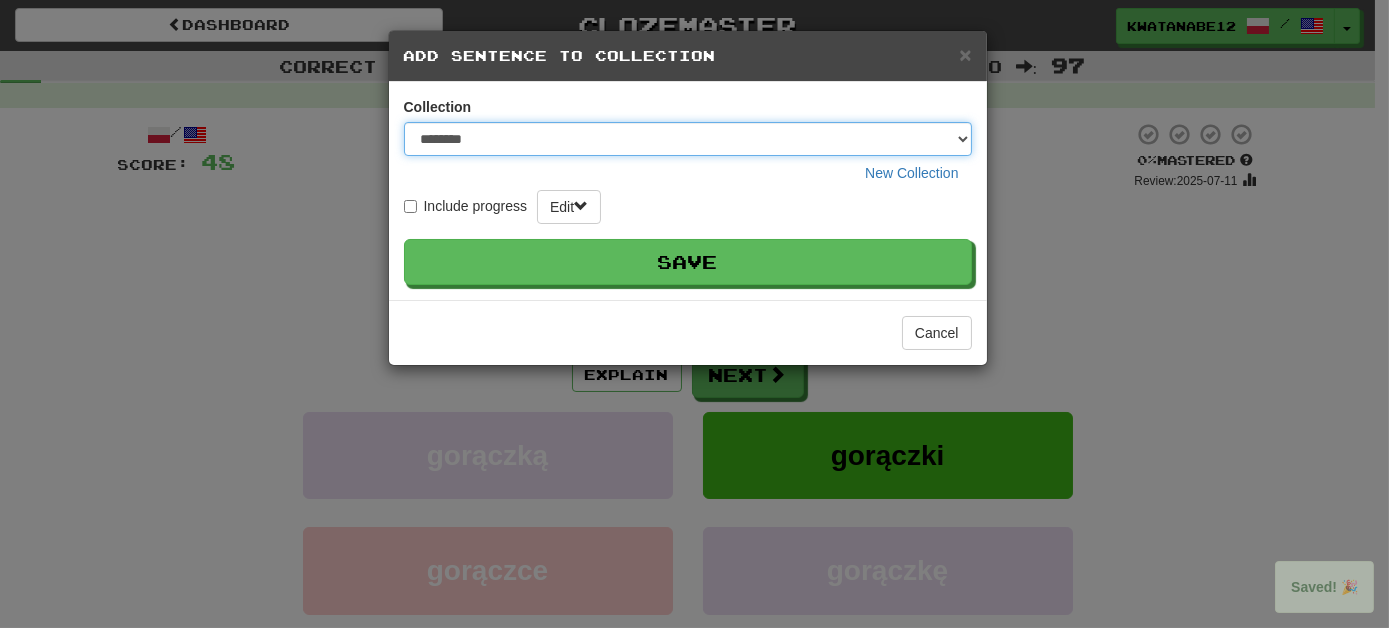select on "*****" 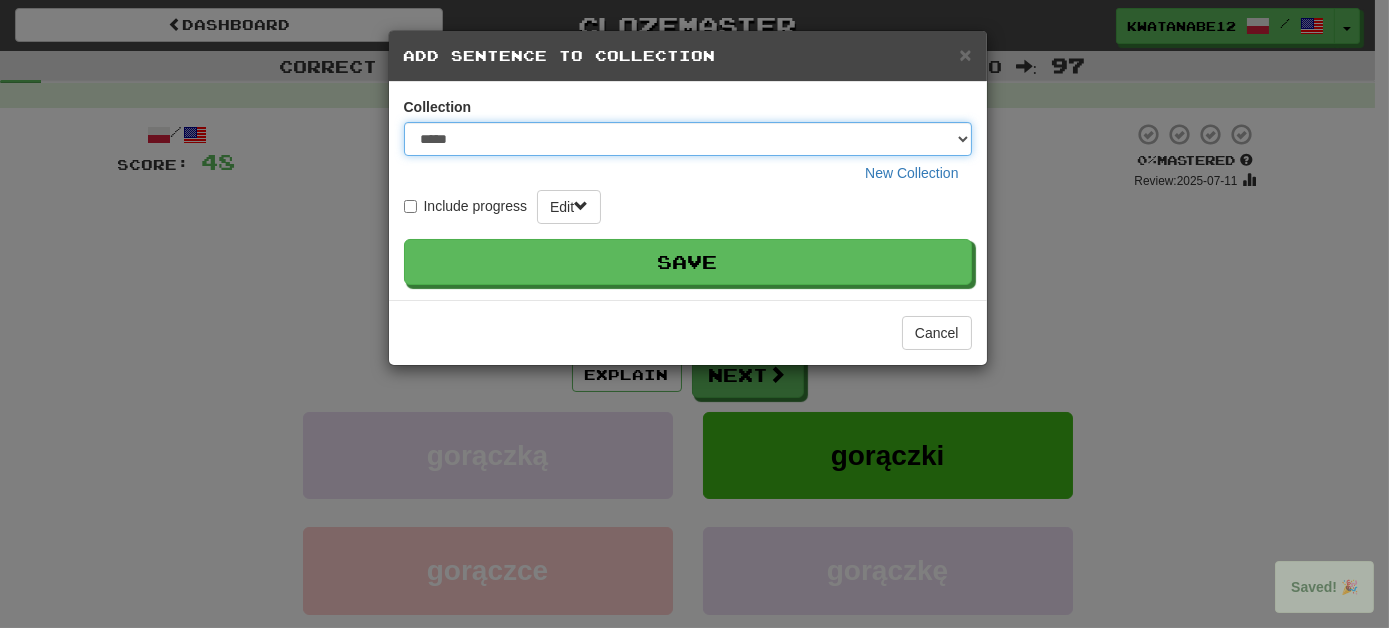 click on "******** ***** **** ********* ******" at bounding box center (688, 139) 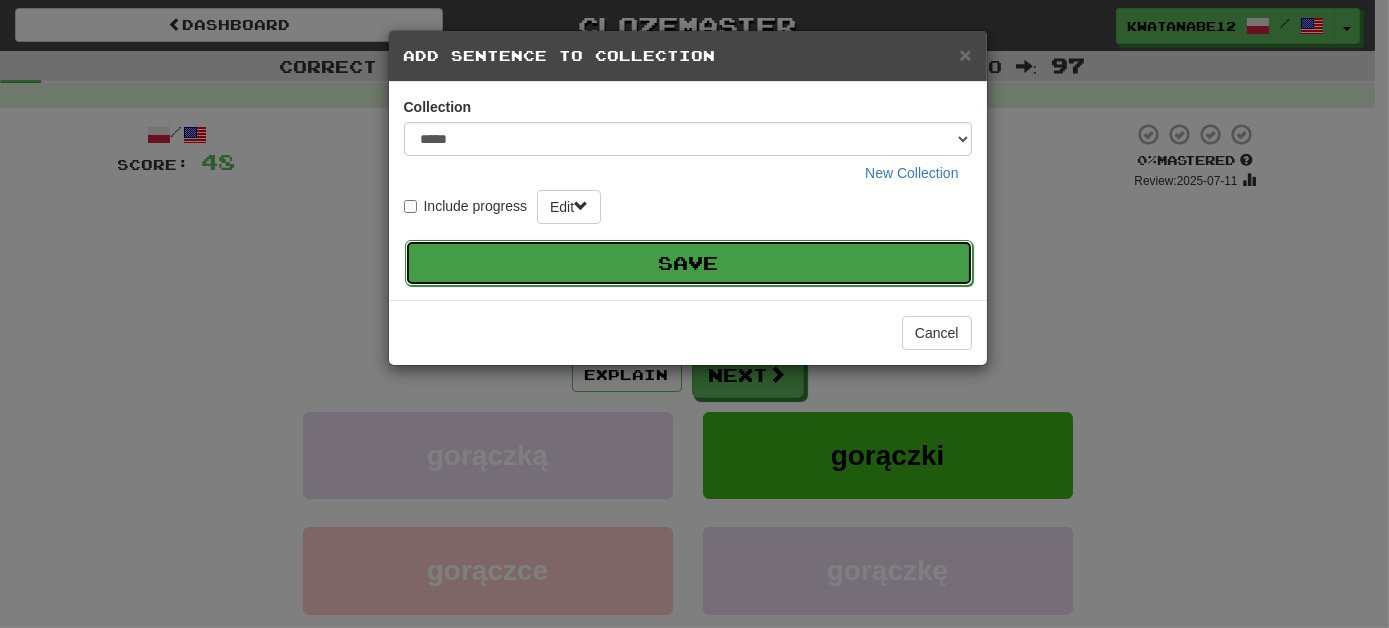 click on "Save" at bounding box center (689, 263) 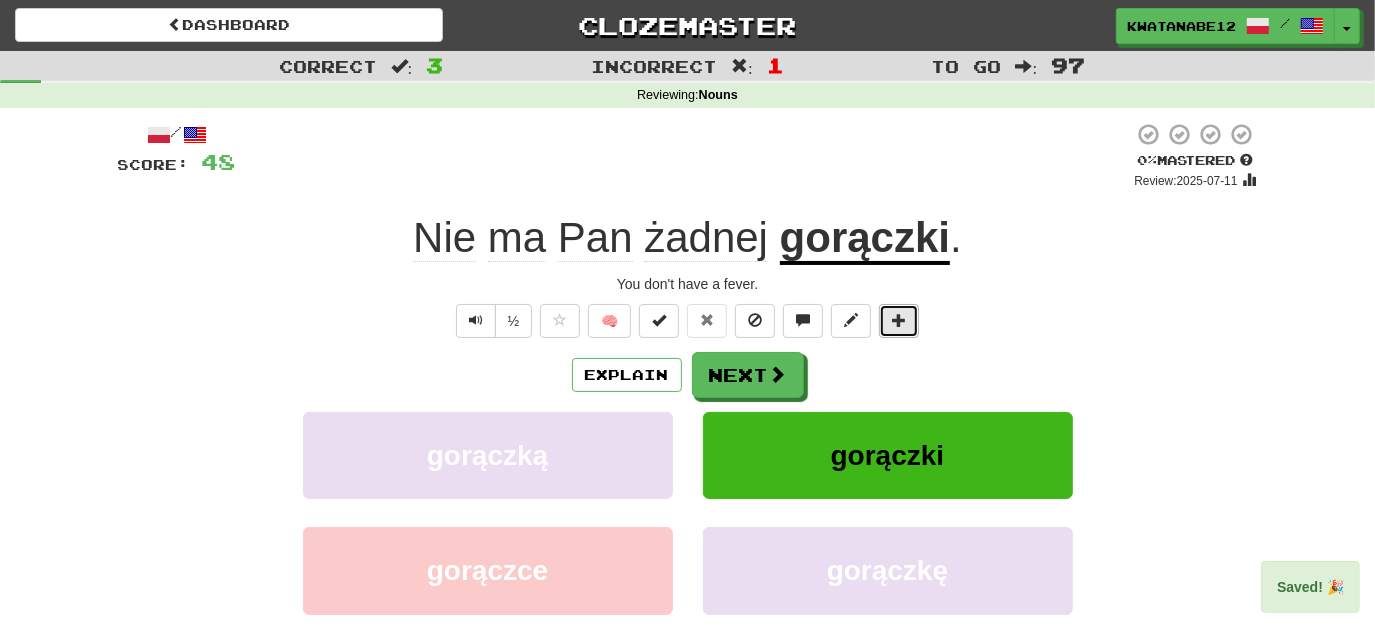 click at bounding box center (899, 320) 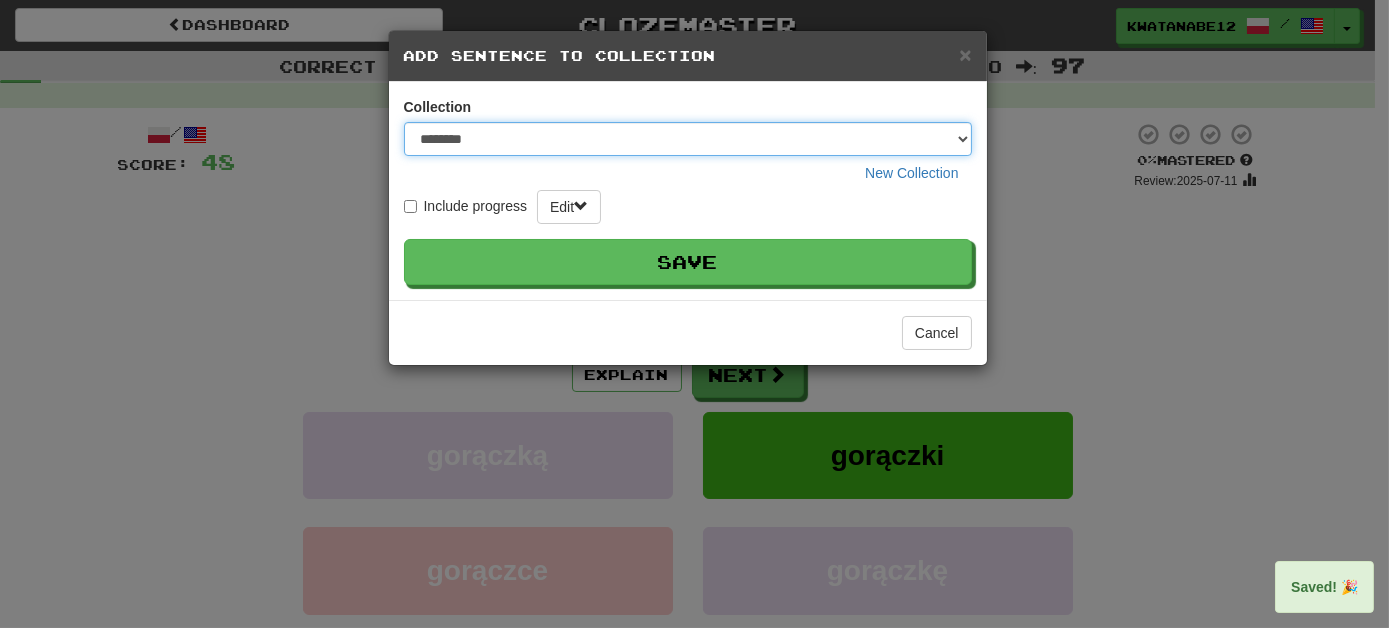 click on "******** ***** **** ********* ******" at bounding box center [688, 139] 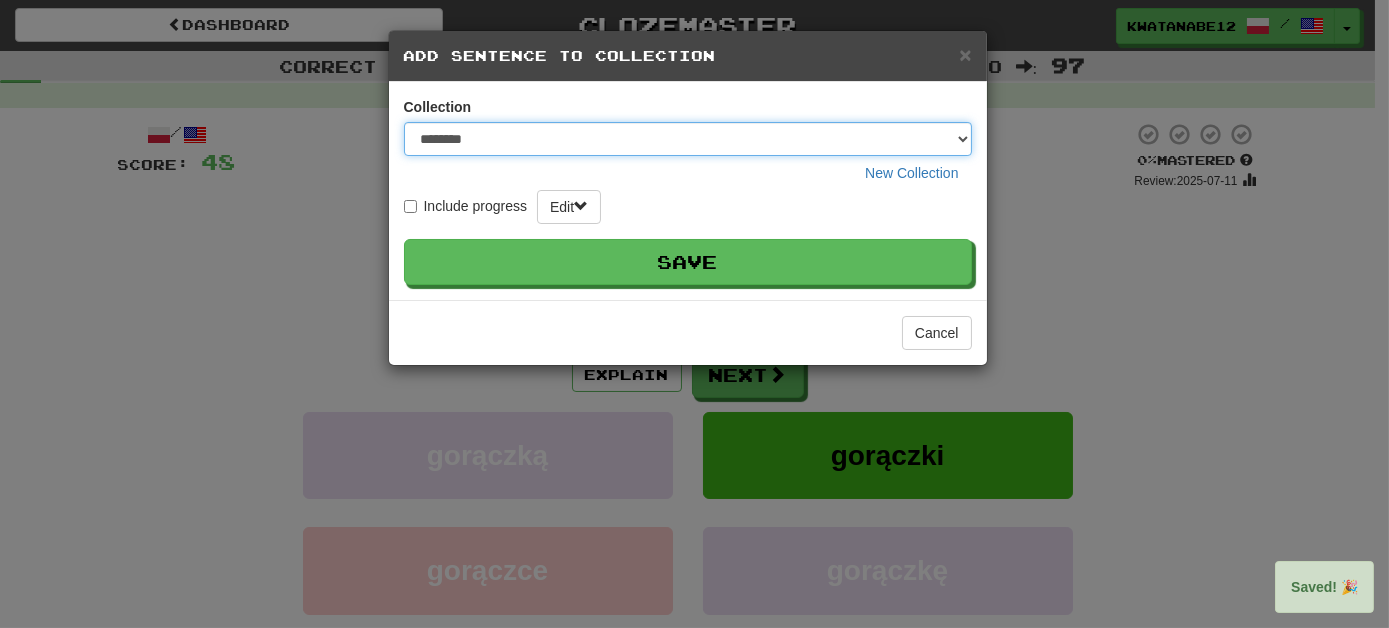 select on "****" 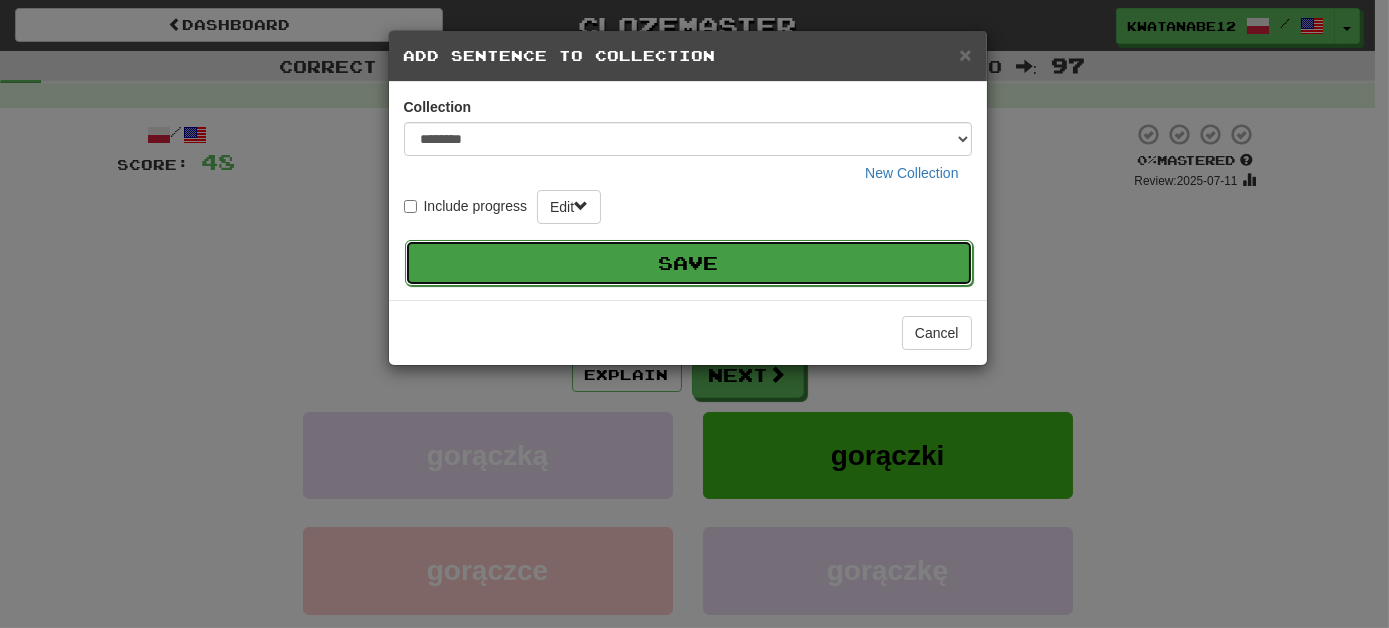 click on "Save" at bounding box center (689, 263) 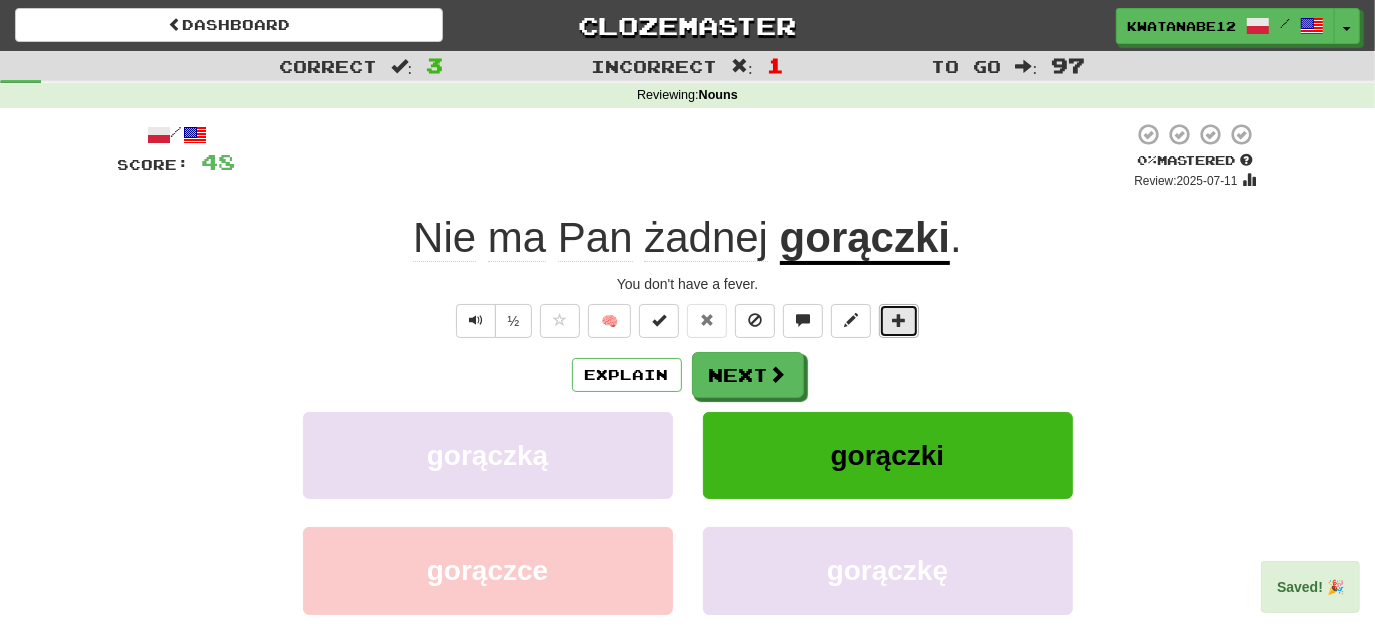 click at bounding box center (899, 320) 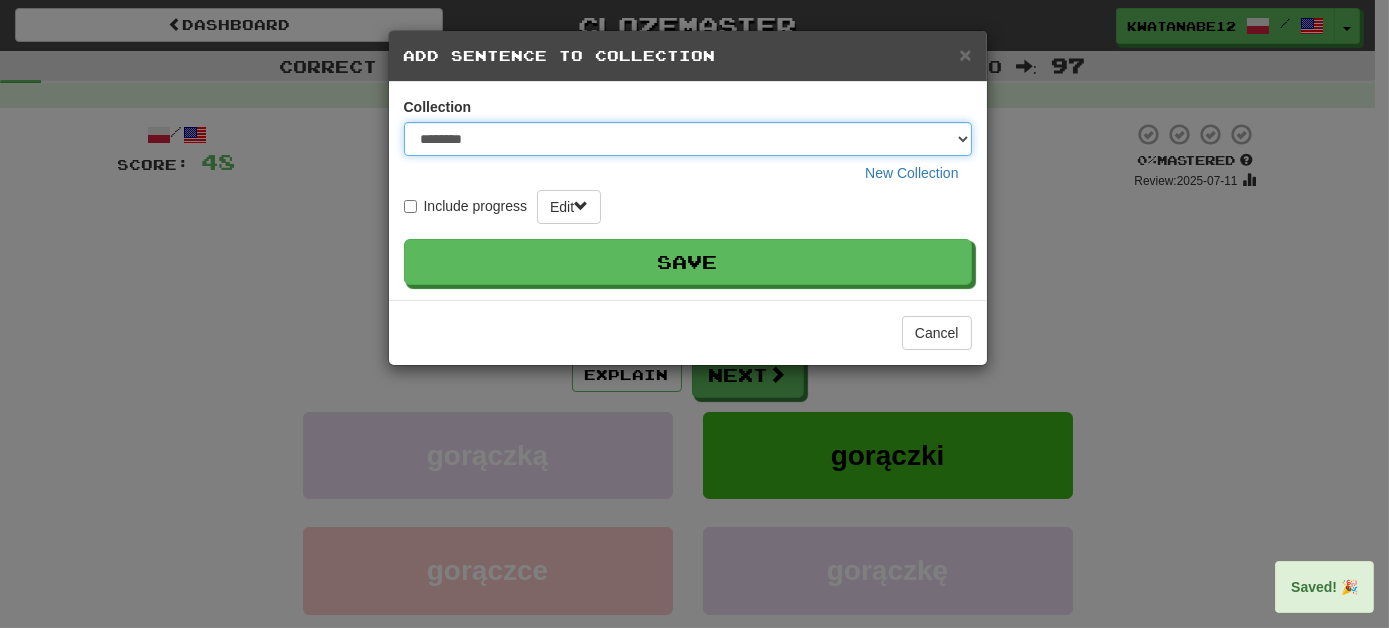 click on "******** ***** **** ********* ******" at bounding box center (688, 139) 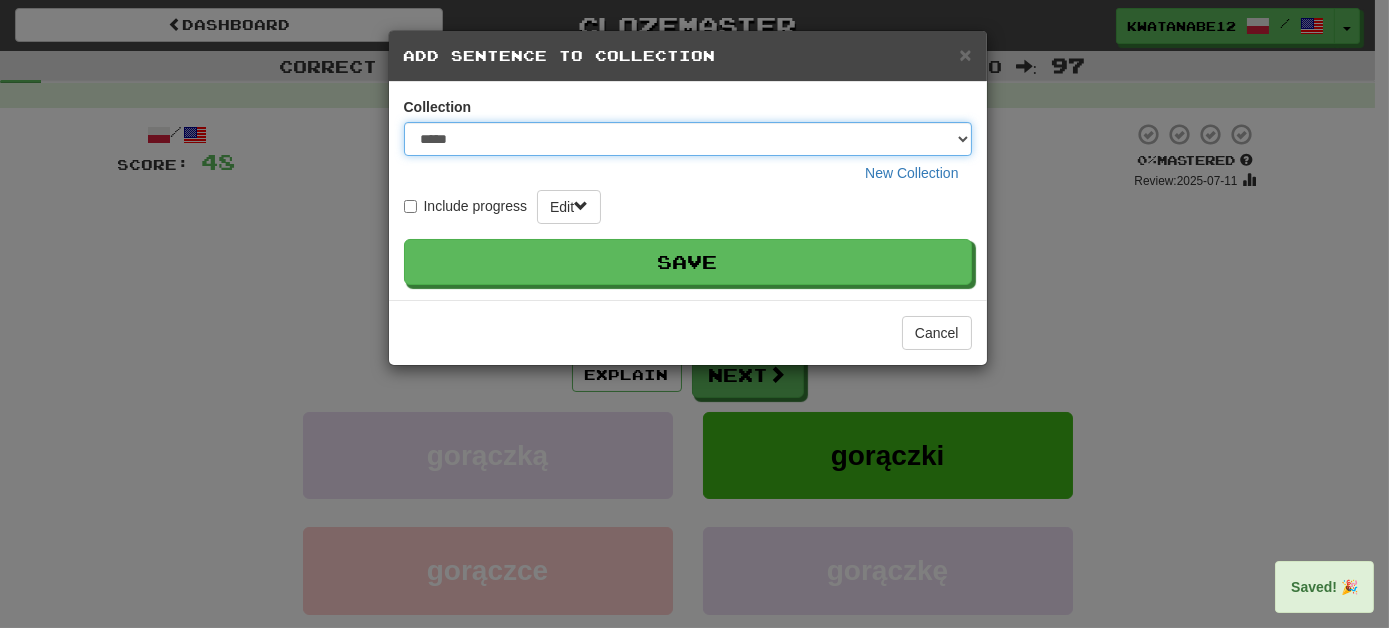 click on "******** ***** **** ********* ******" at bounding box center (688, 139) 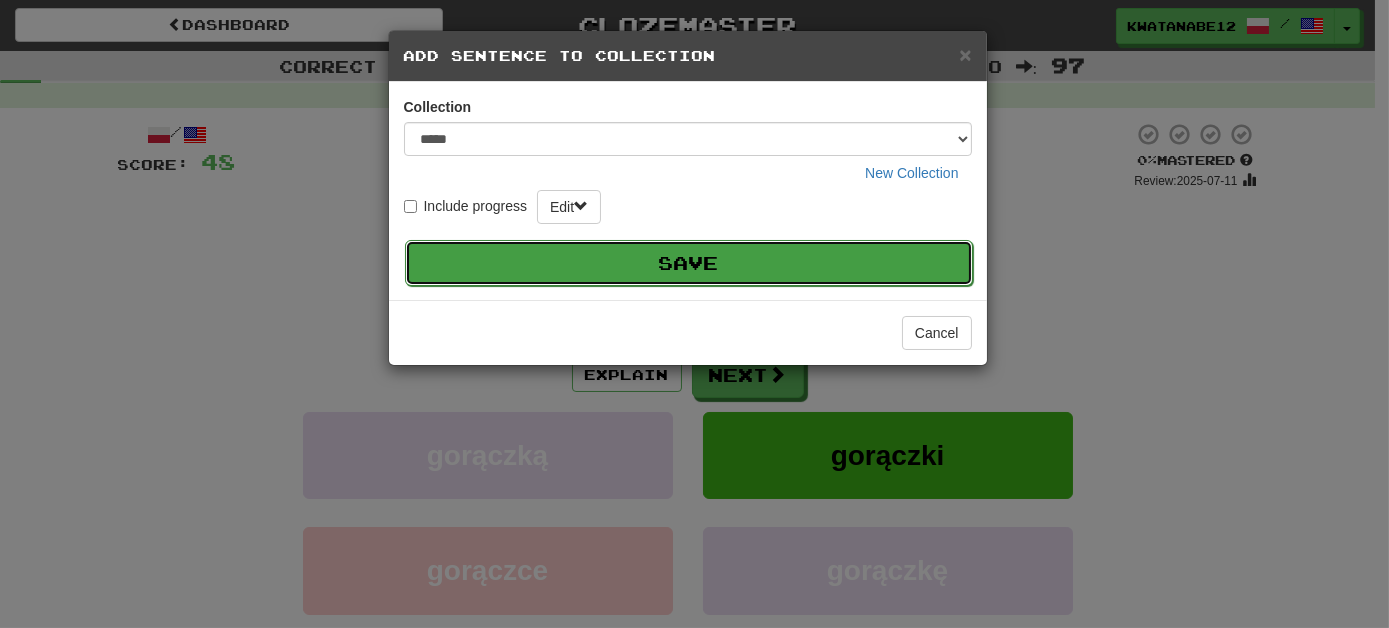 click on "Save" at bounding box center [689, 263] 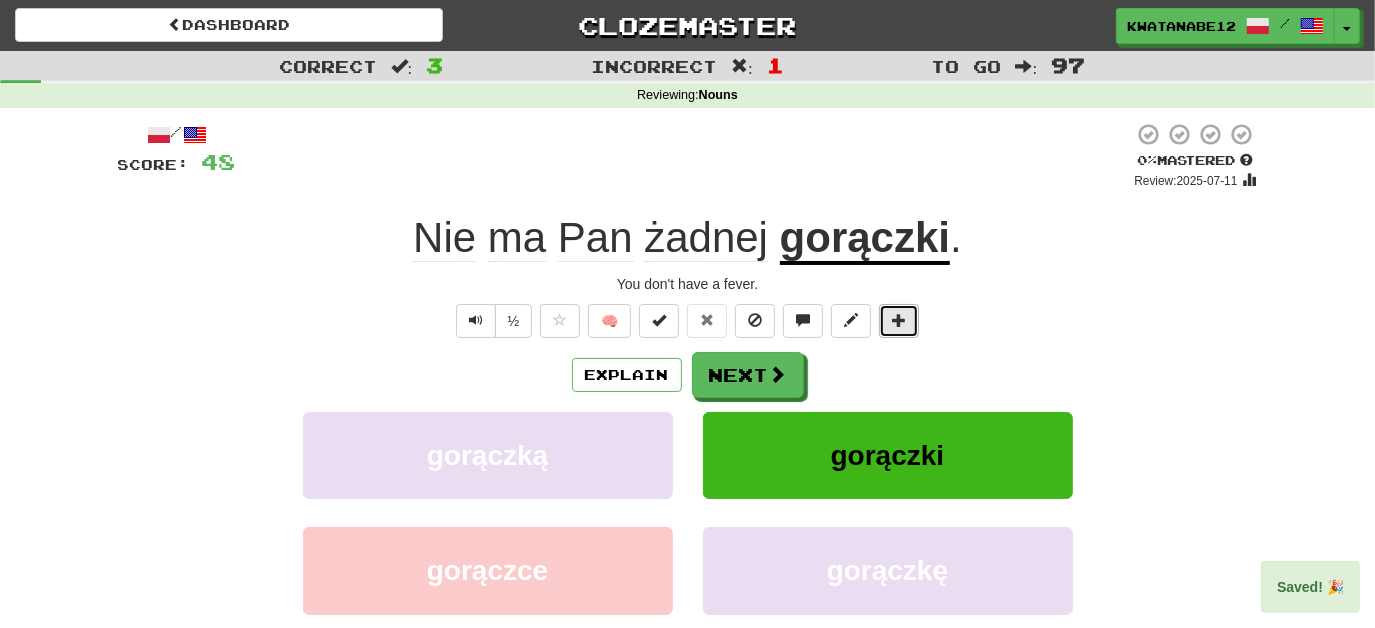 click at bounding box center (899, 320) 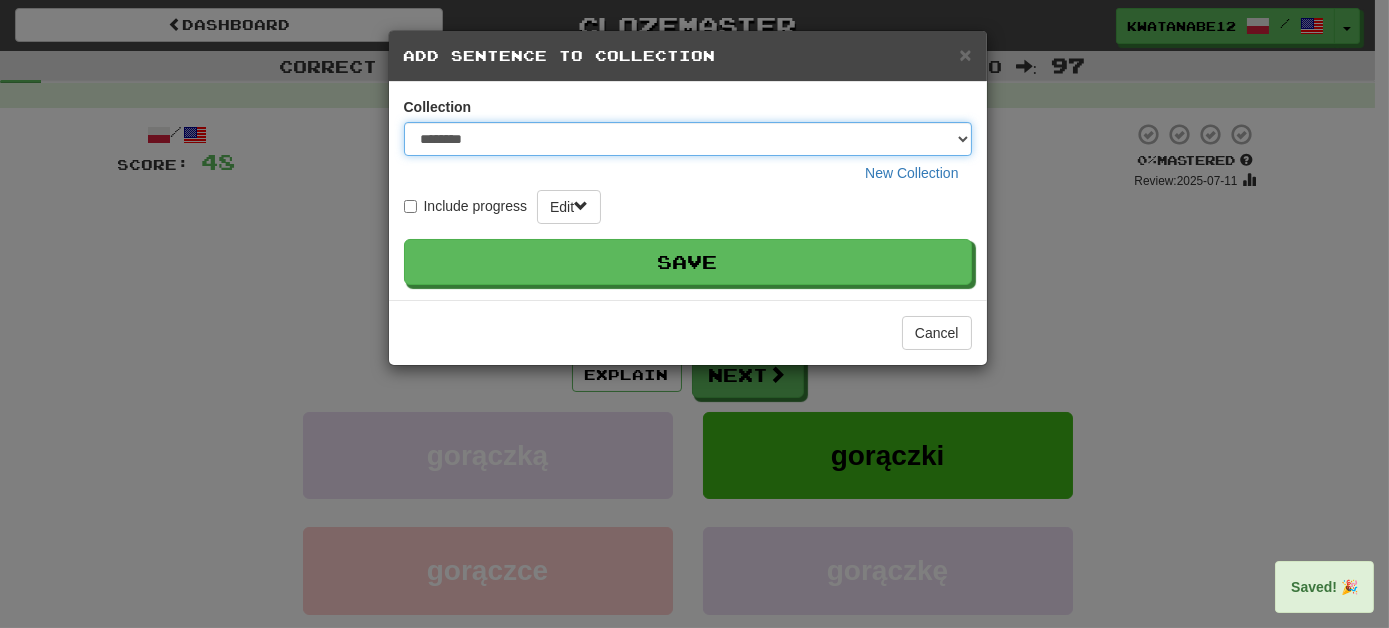 click on "******** ***** **** ********* ******" at bounding box center (688, 139) 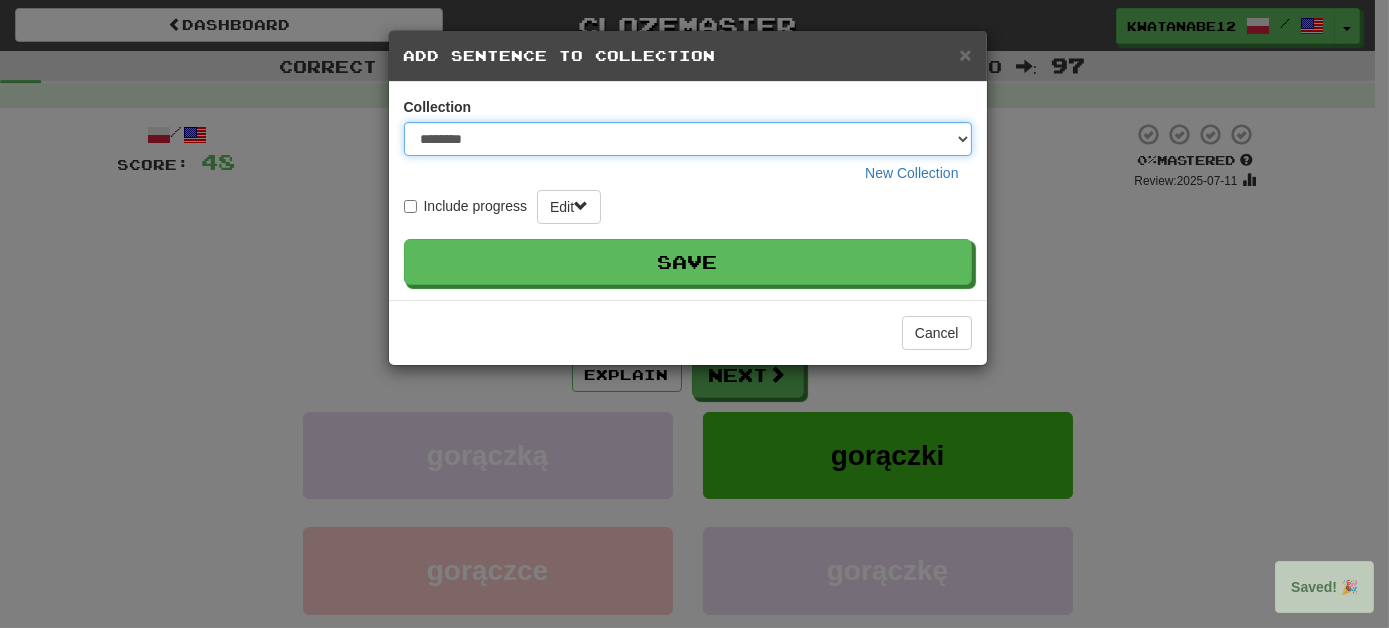 select on "****" 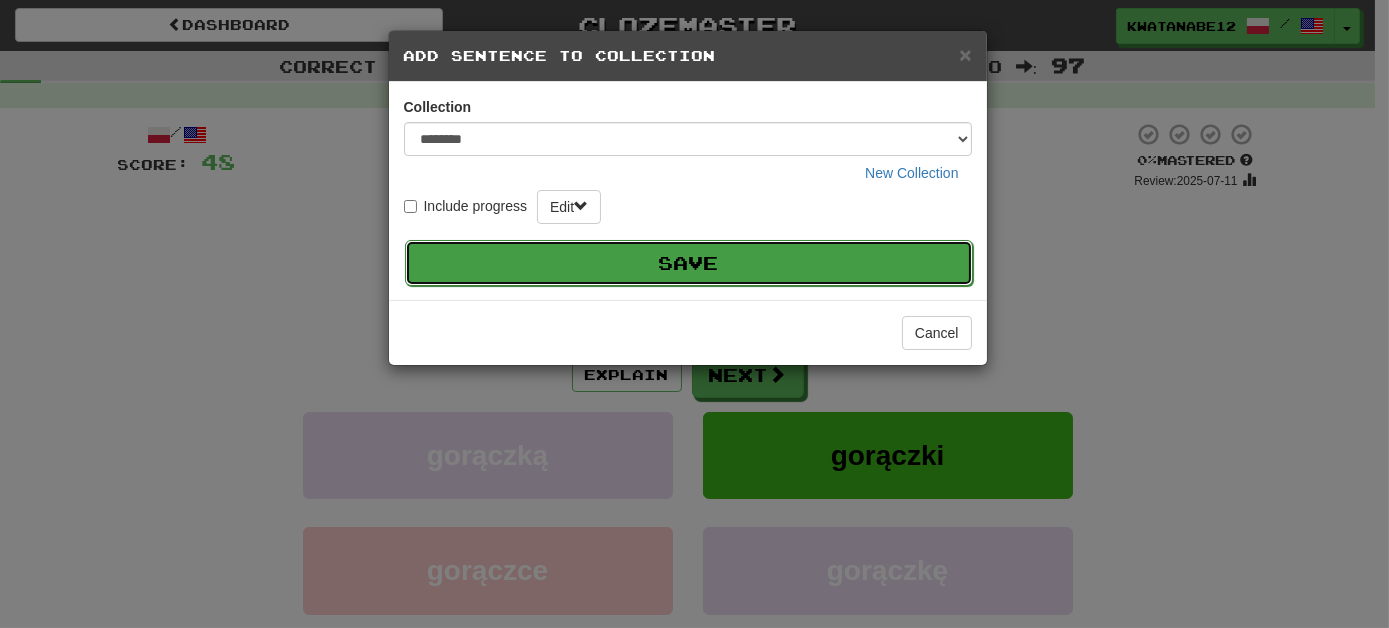 click on "Save" at bounding box center [689, 263] 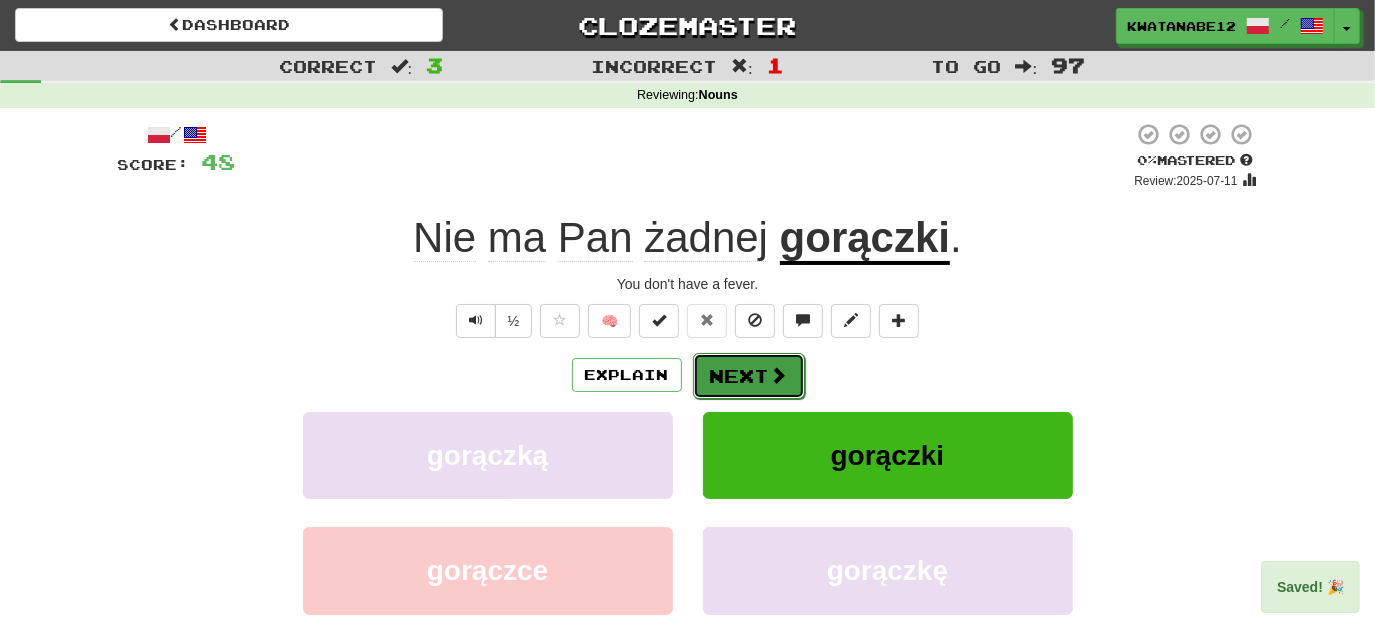 click on "Next" at bounding box center [749, 376] 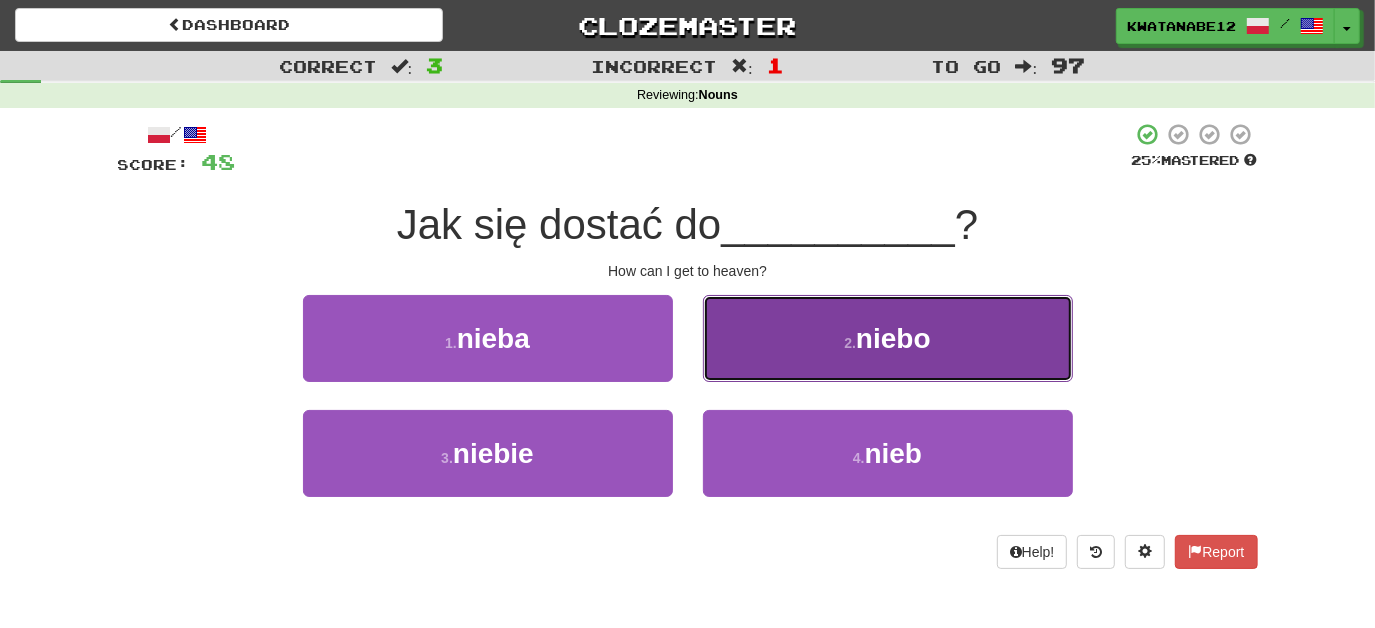 click on "2 .  niebo" at bounding box center [888, 338] 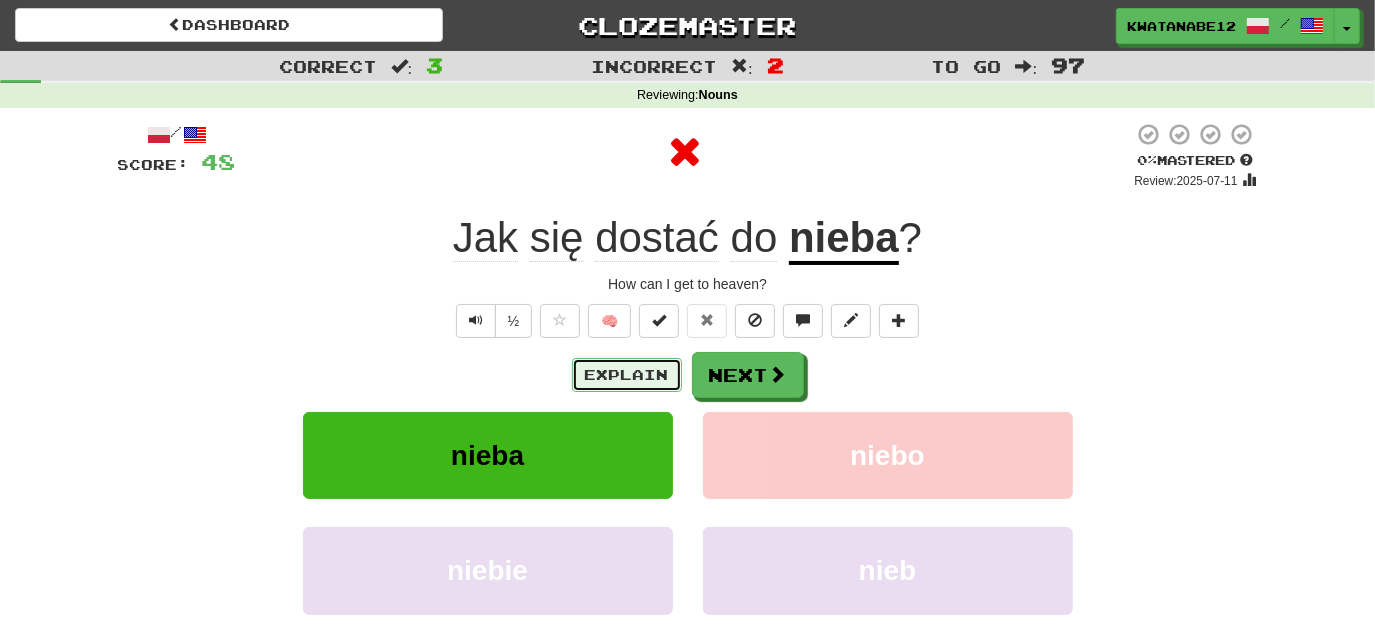 click on "Explain" at bounding box center (627, 375) 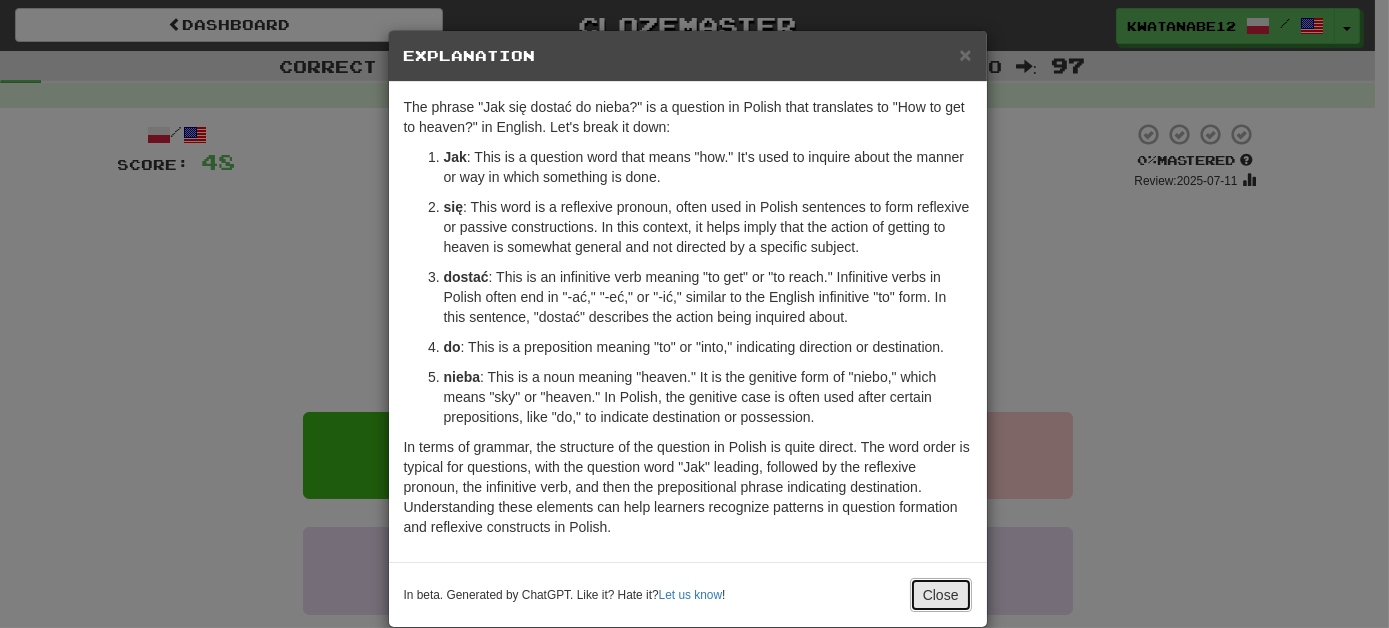 click on "Close" at bounding box center [941, 595] 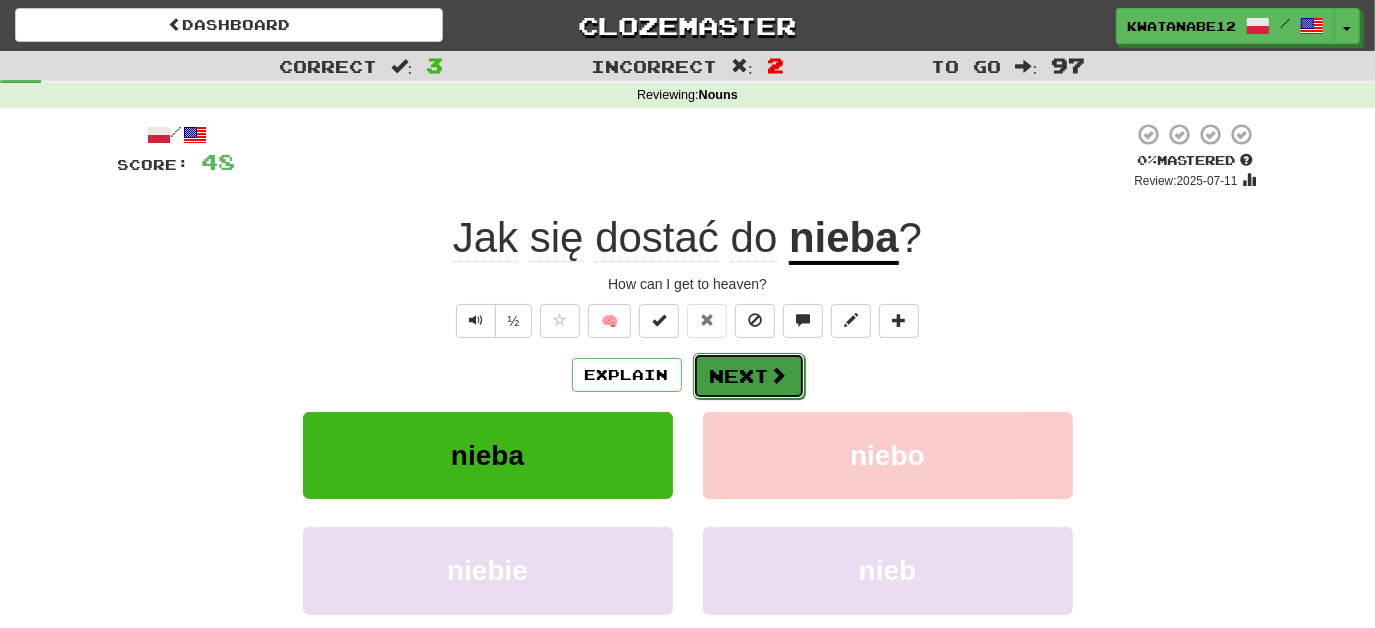 click on "Next" at bounding box center (749, 376) 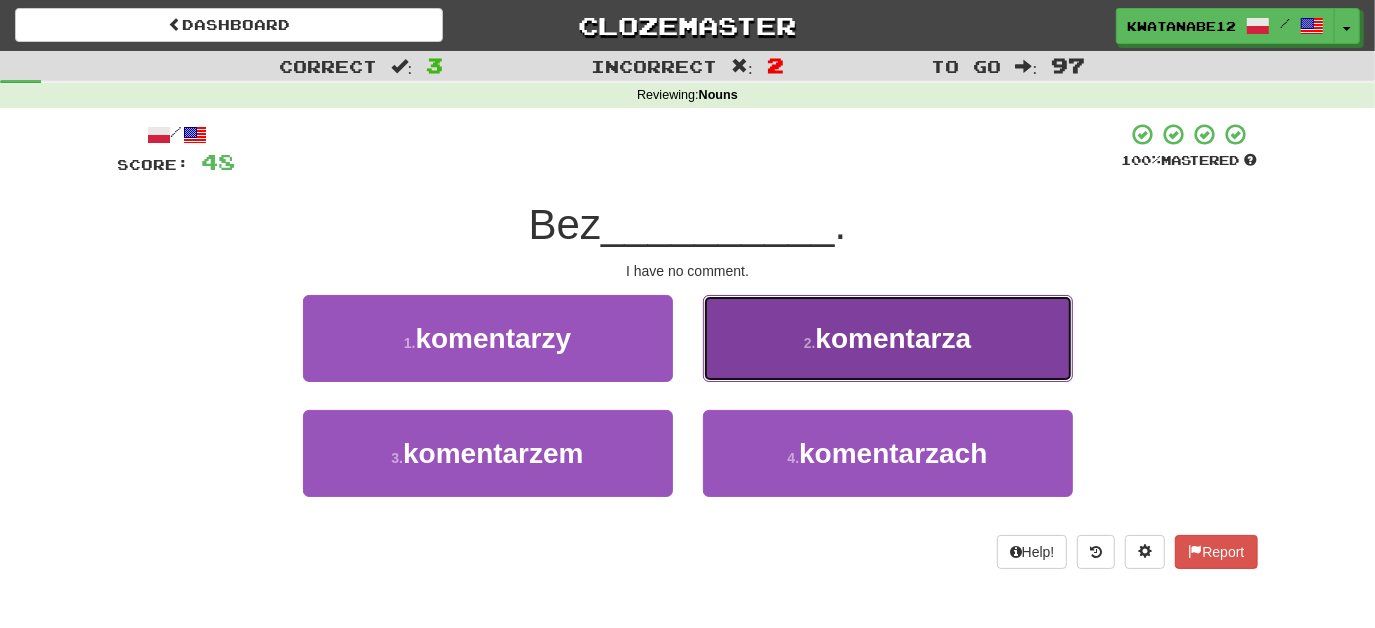 click on "2 .  komentarza" at bounding box center (888, 338) 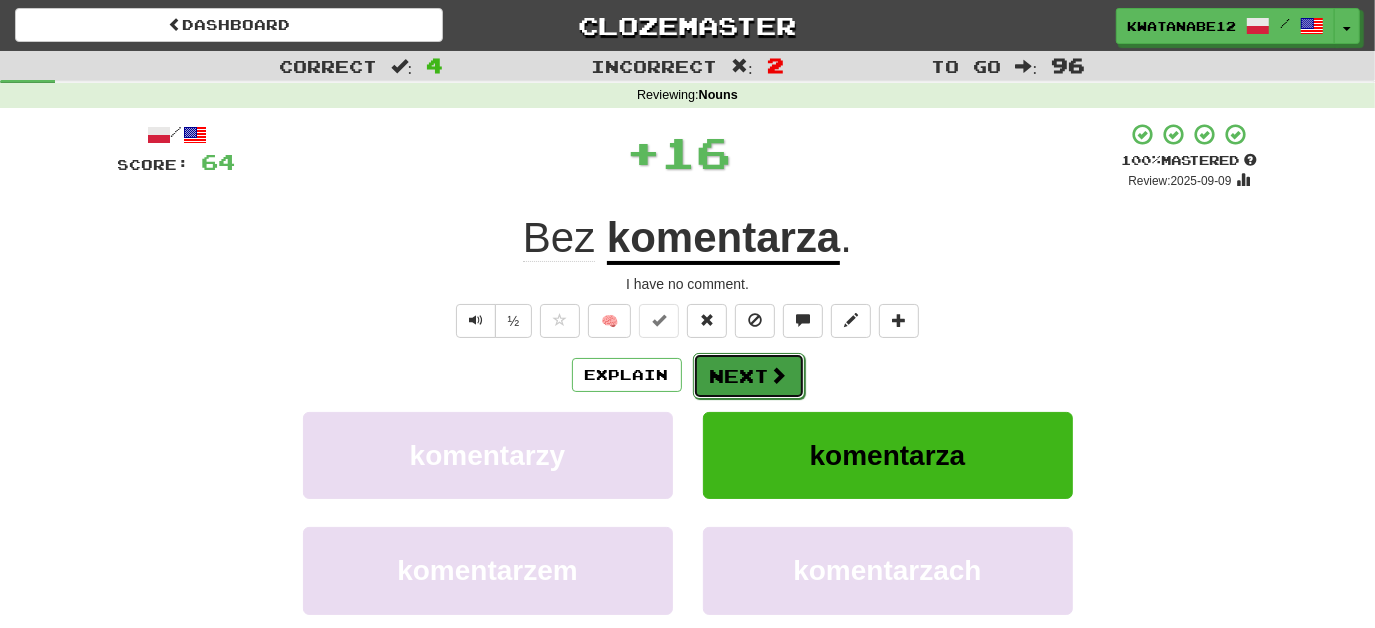 click on "Next" at bounding box center (749, 376) 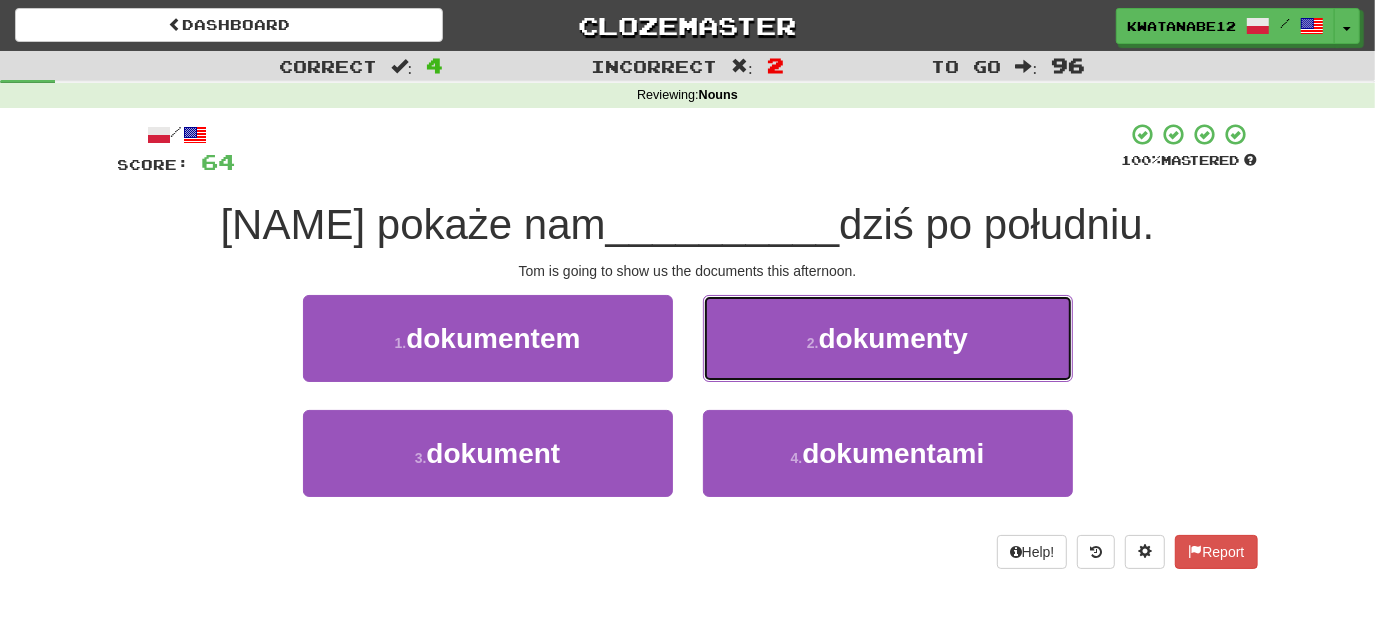 click on "2 .  dokumenty" at bounding box center (888, 338) 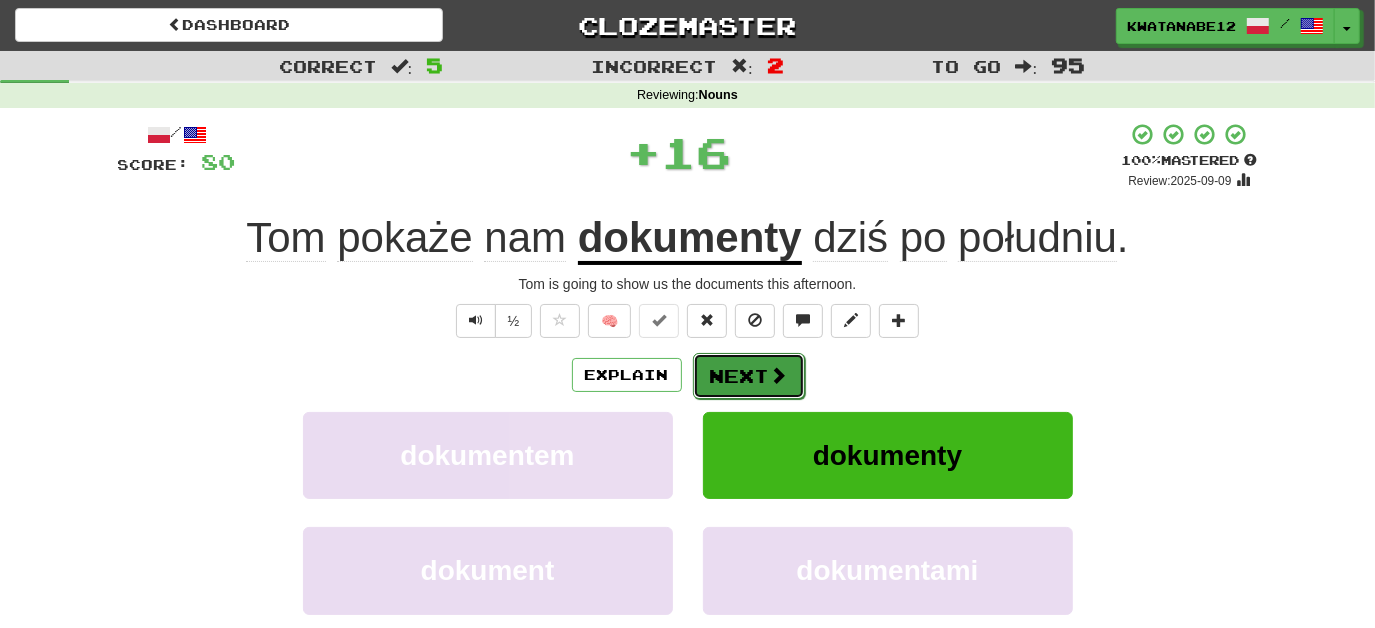 click on "Next" at bounding box center [749, 376] 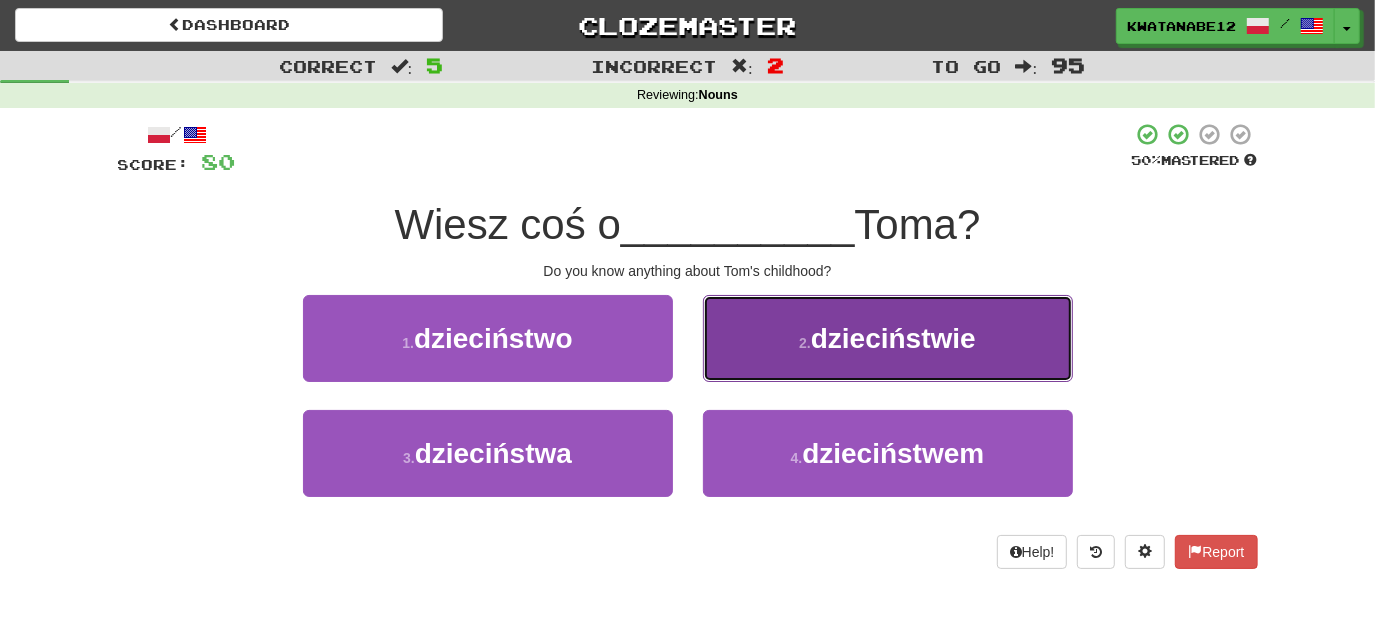 click on "2 .  dzieciństwie" at bounding box center [888, 338] 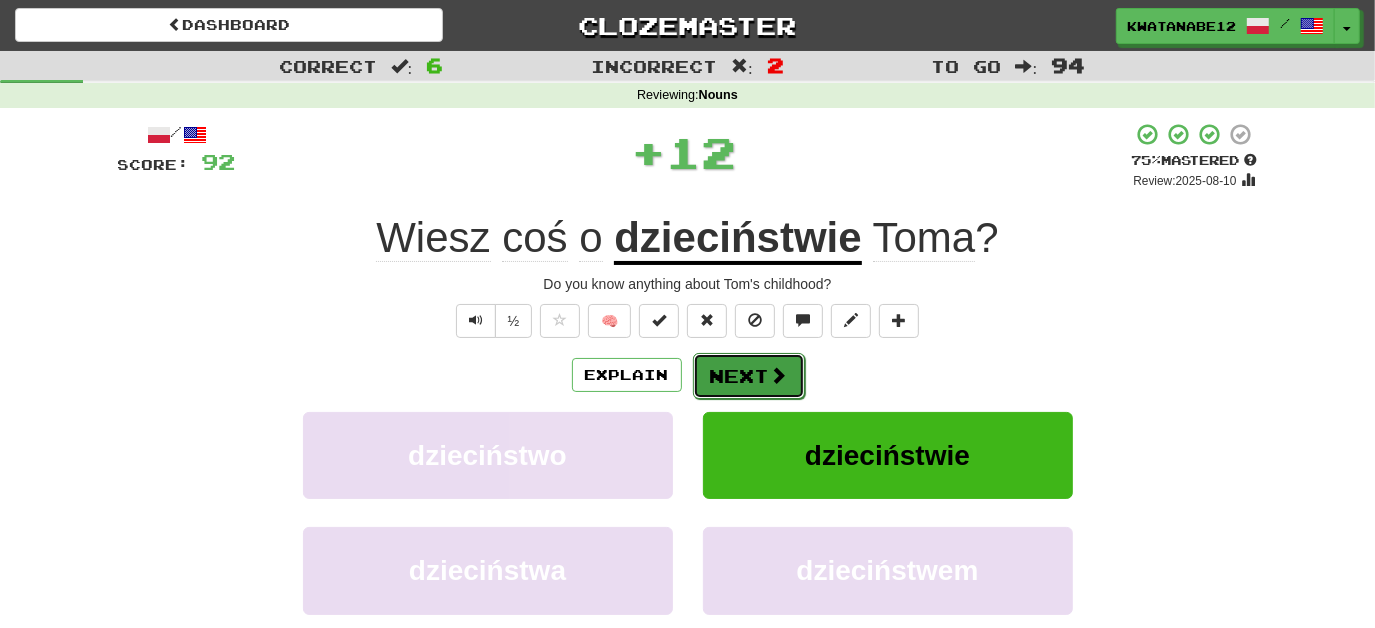 click on "Next" at bounding box center [749, 376] 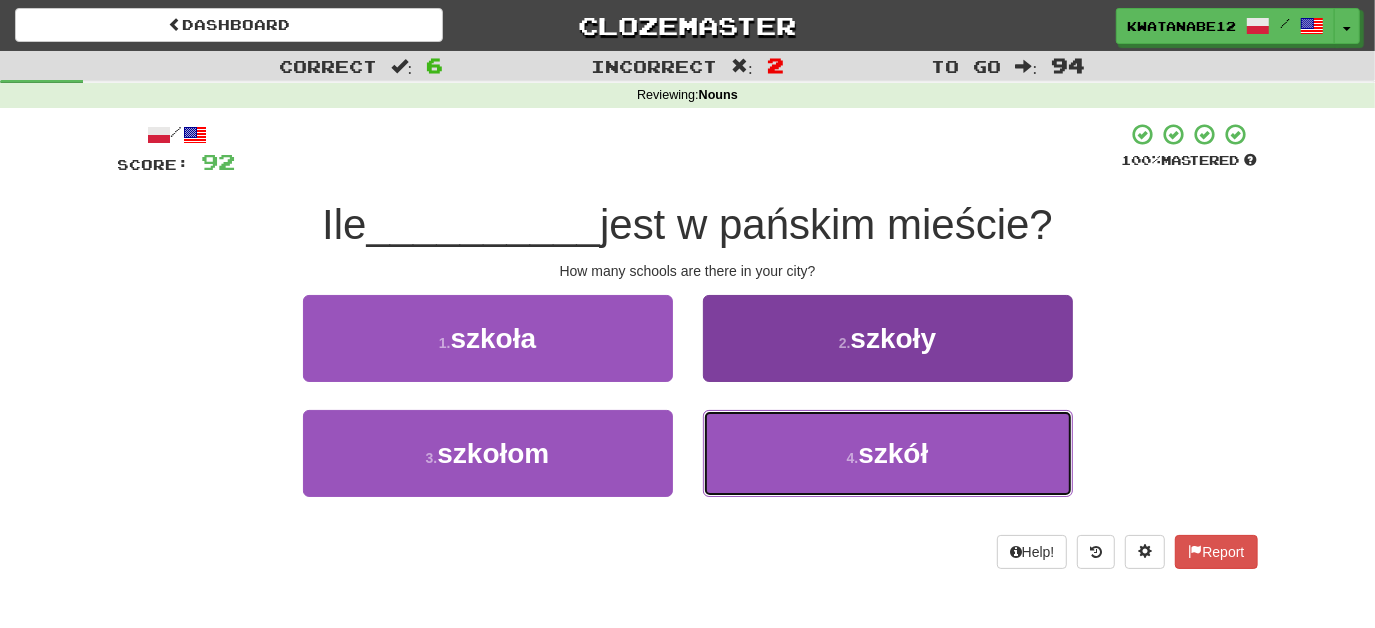 drag, startPoint x: 785, startPoint y: 446, endPoint x: 770, endPoint y: 423, distance: 27.45906 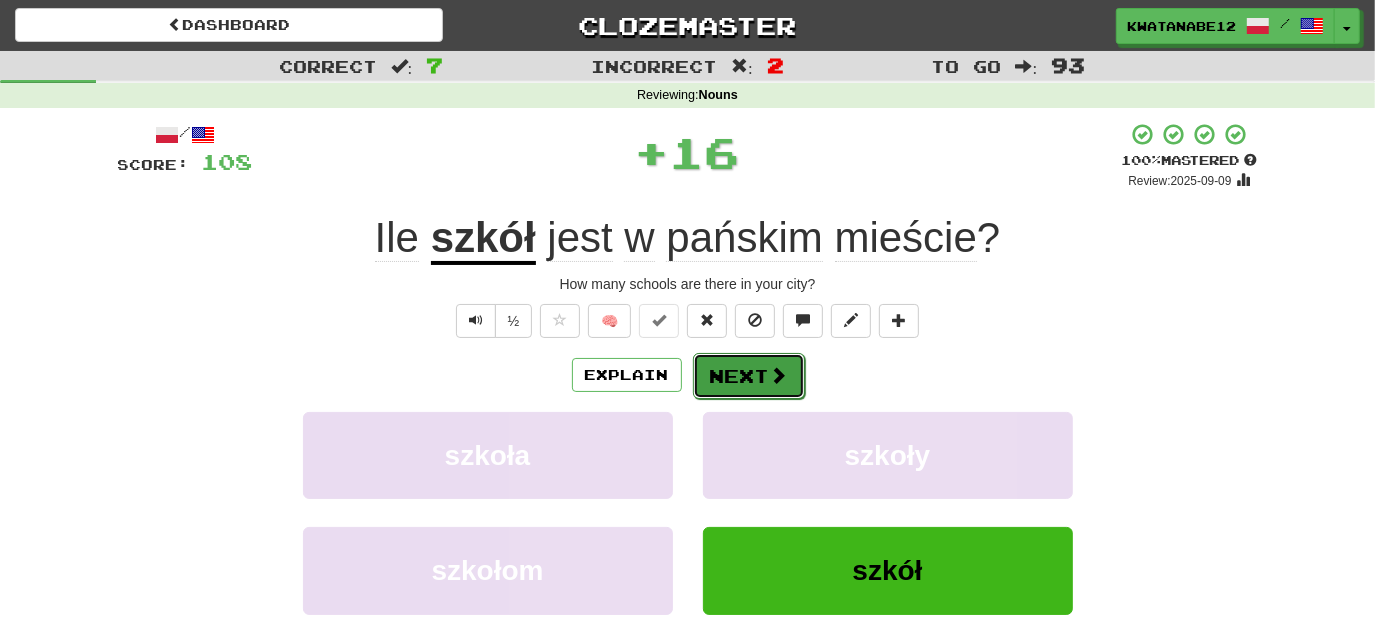 click on "Next" at bounding box center (749, 376) 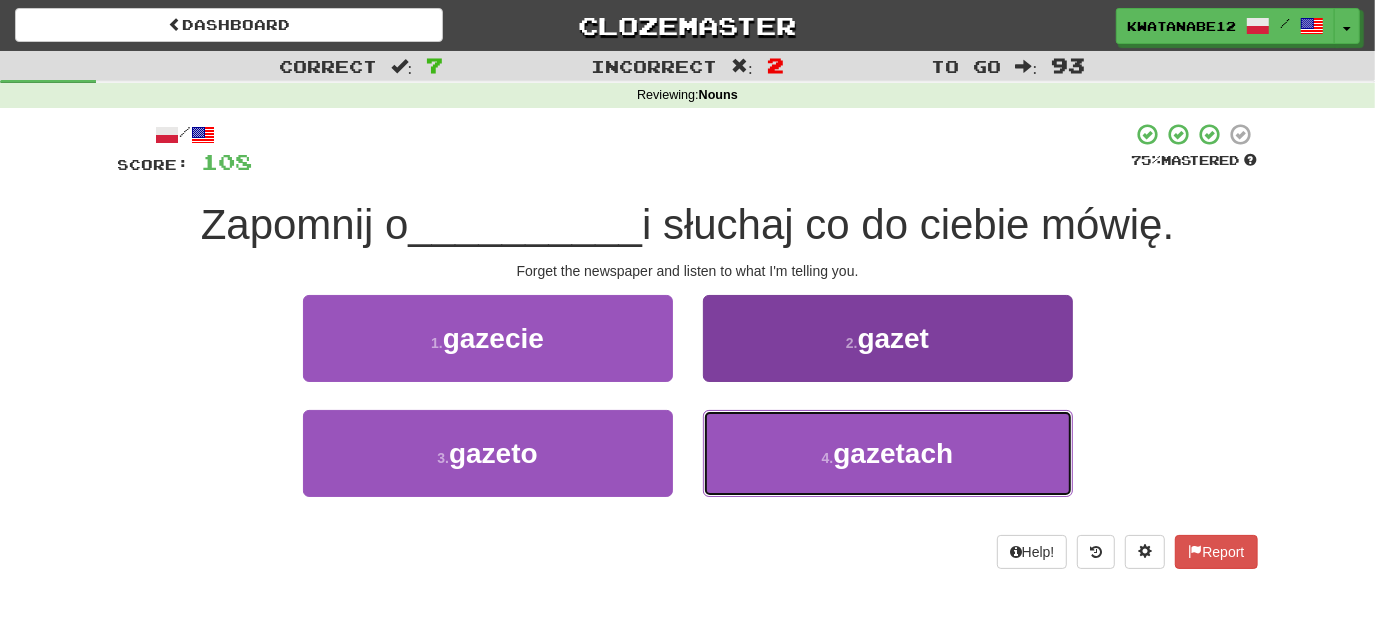 click on "4 .  gazetach" at bounding box center [888, 453] 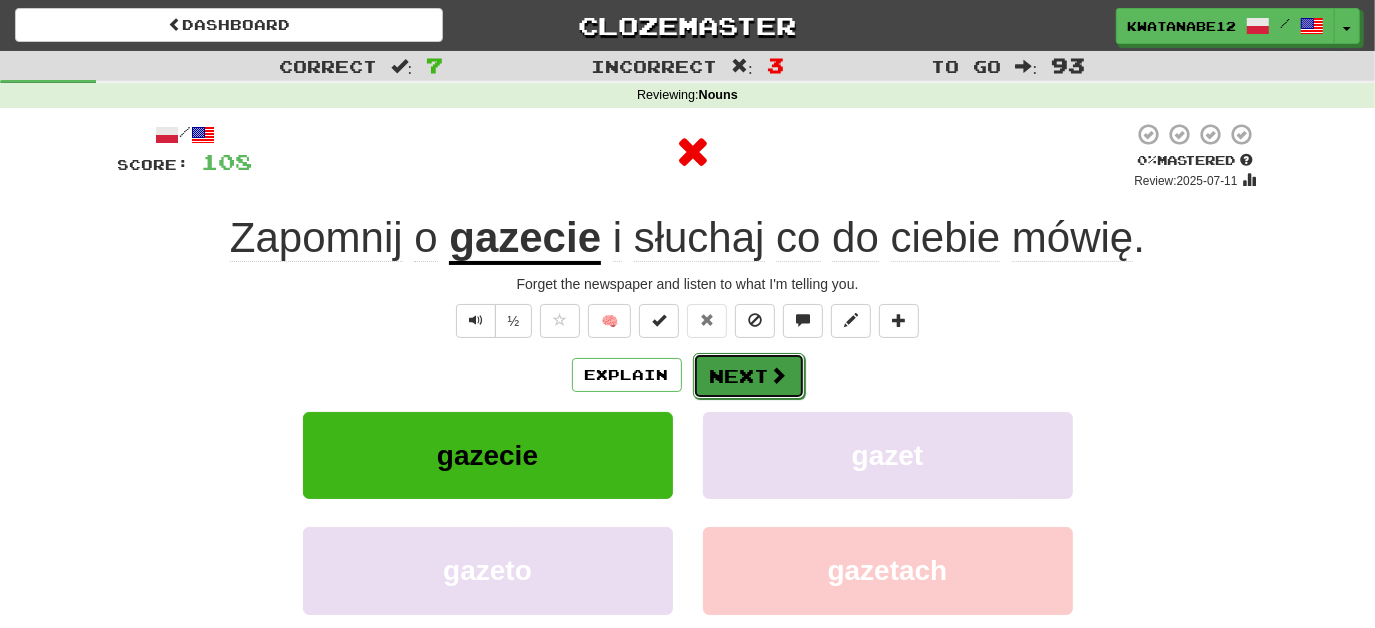 click on "Next" at bounding box center [749, 376] 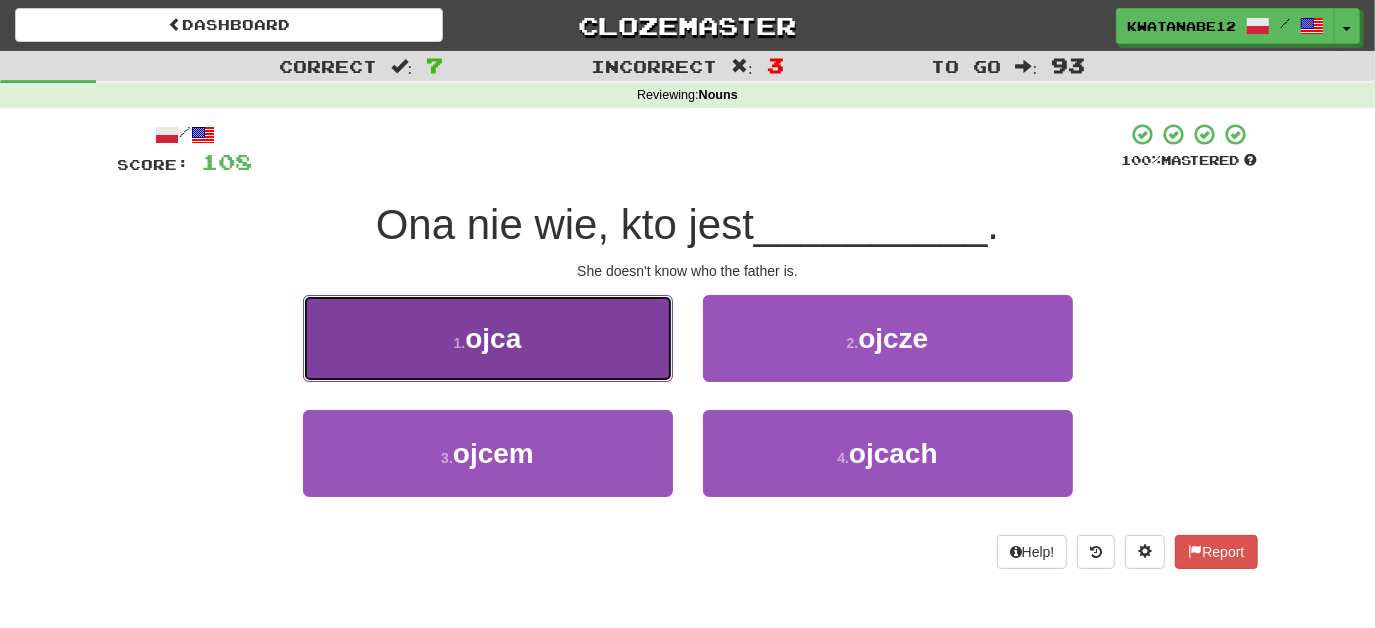 drag, startPoint x: 615, startPoint y: 356, endPoint x: 625, endPoint y: 359, distance: 10.440307 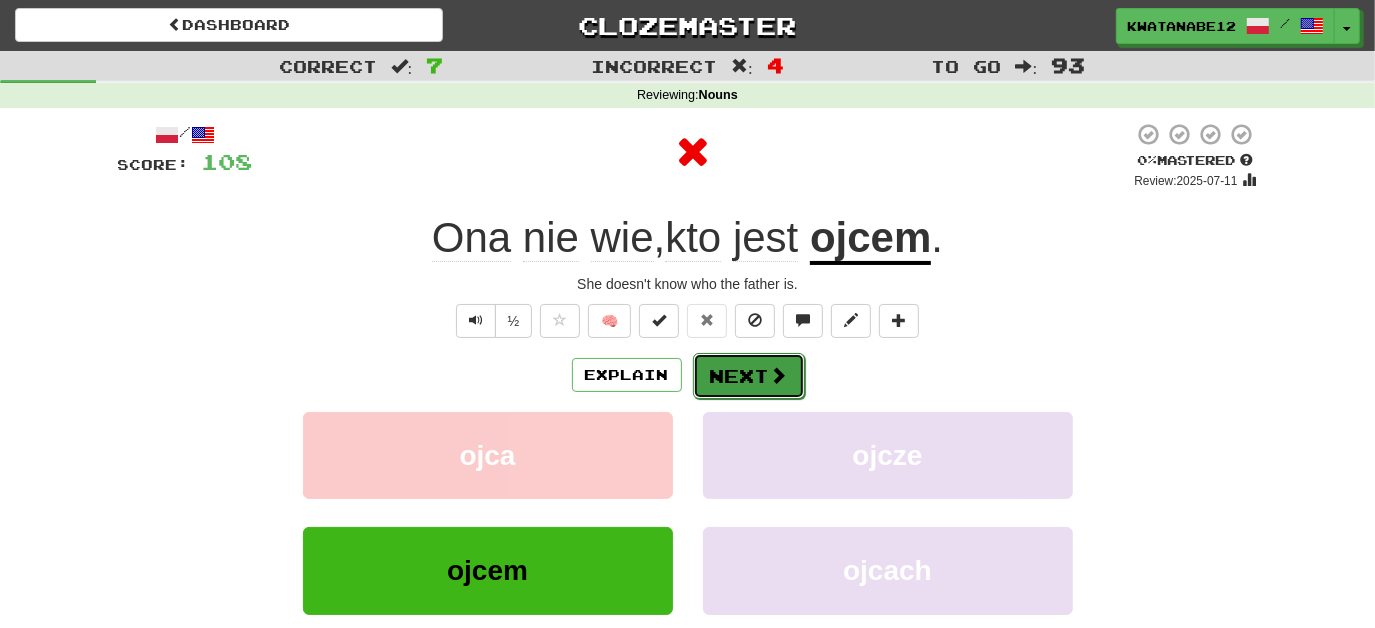 click on "Next" at bounding box center (749, 376) 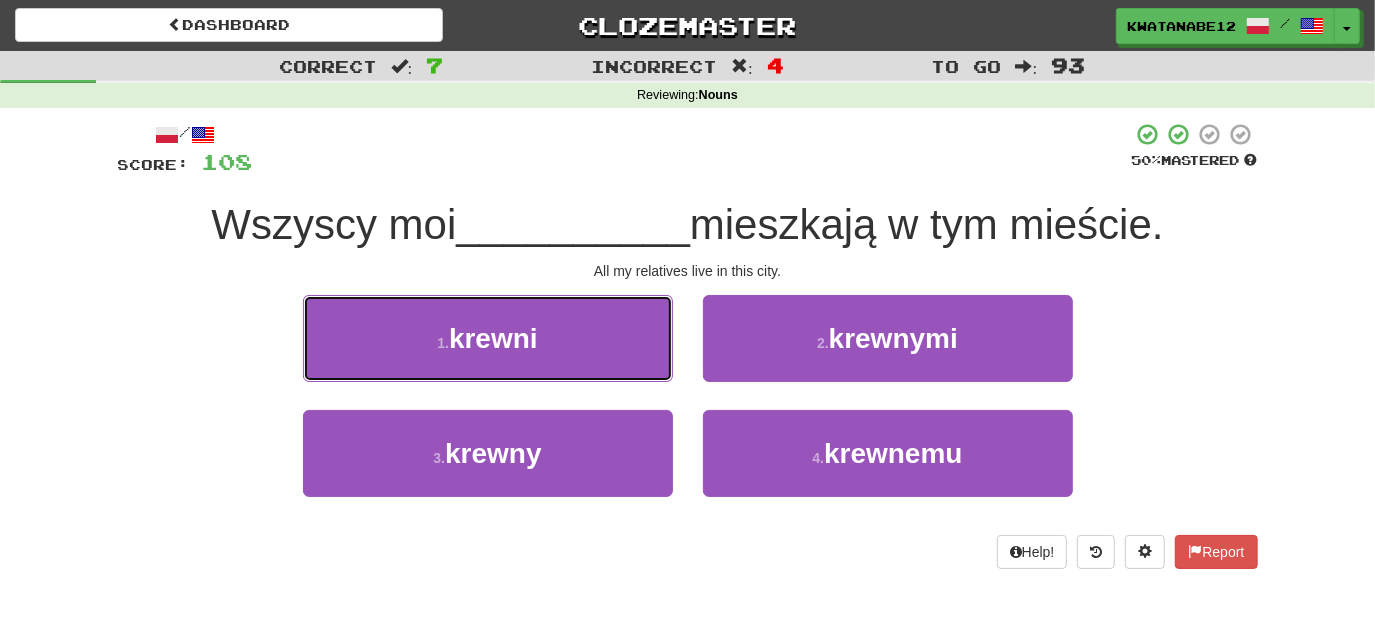 drag, startPoint x: 622, startPoint y: 335, endPoint x: 653, endPoint y: 349, distance: 34.0147 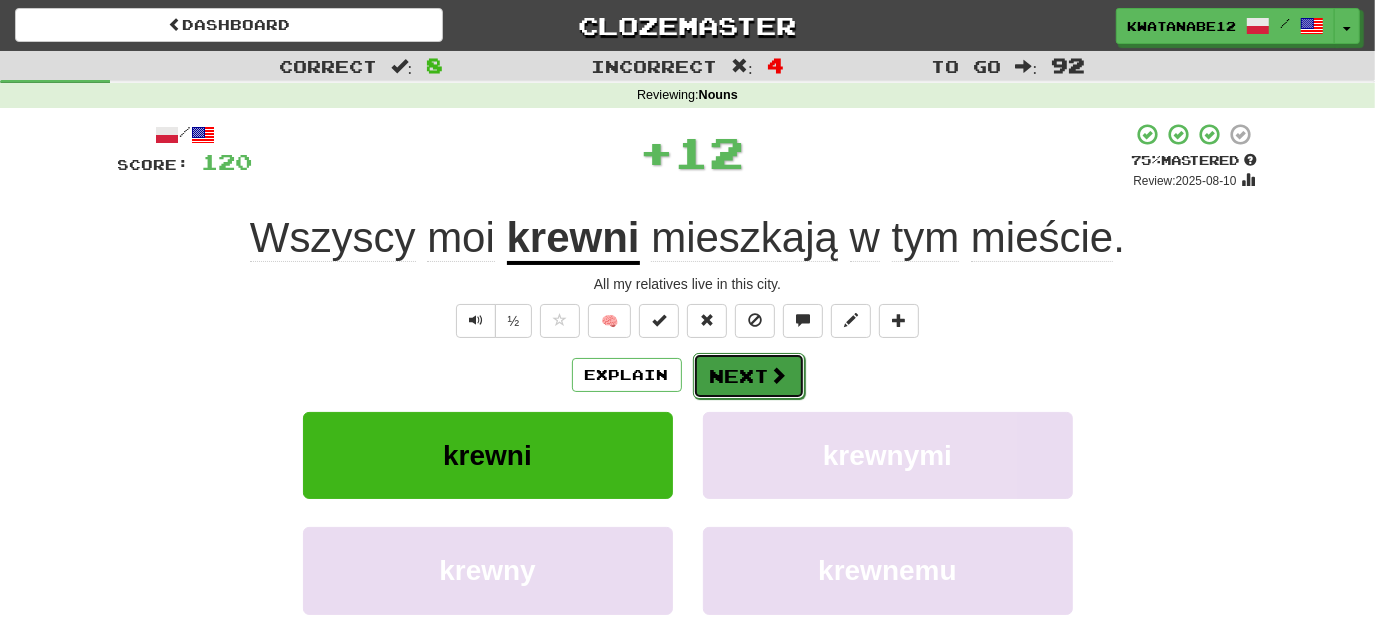 click on "Next" at bounding box center [749, 376] 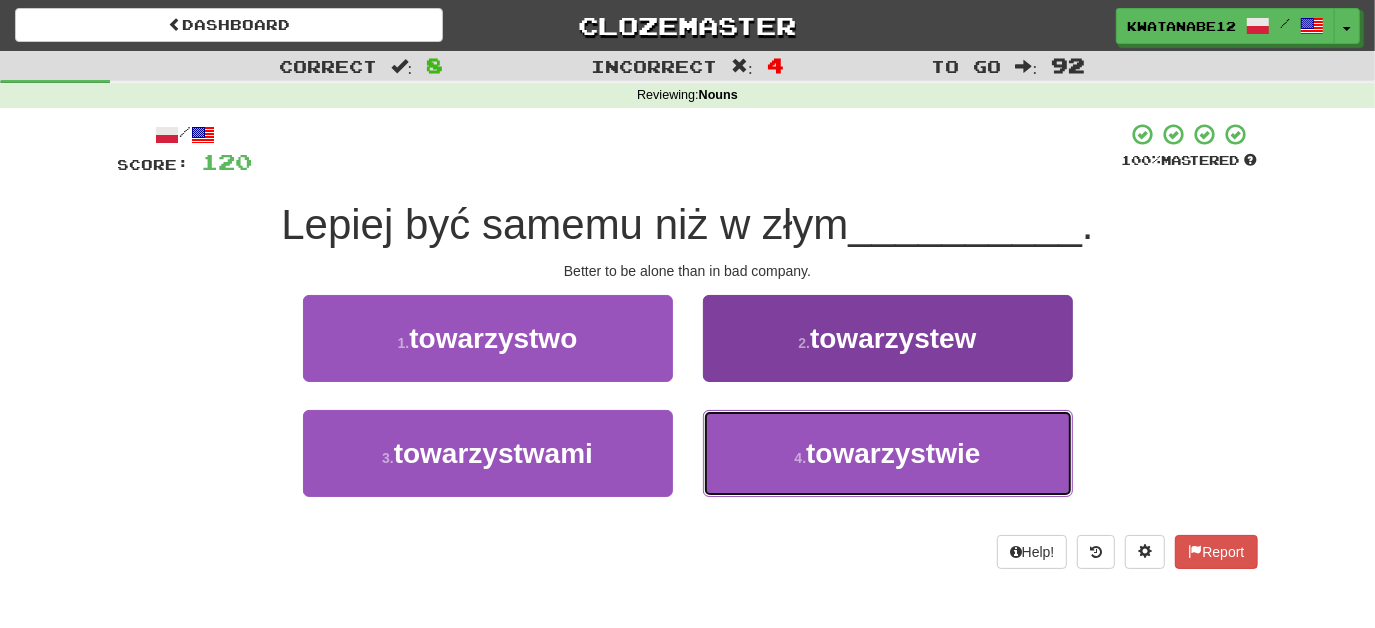 click on "4 .  towarzystwie" at bounding box center [888, 453] 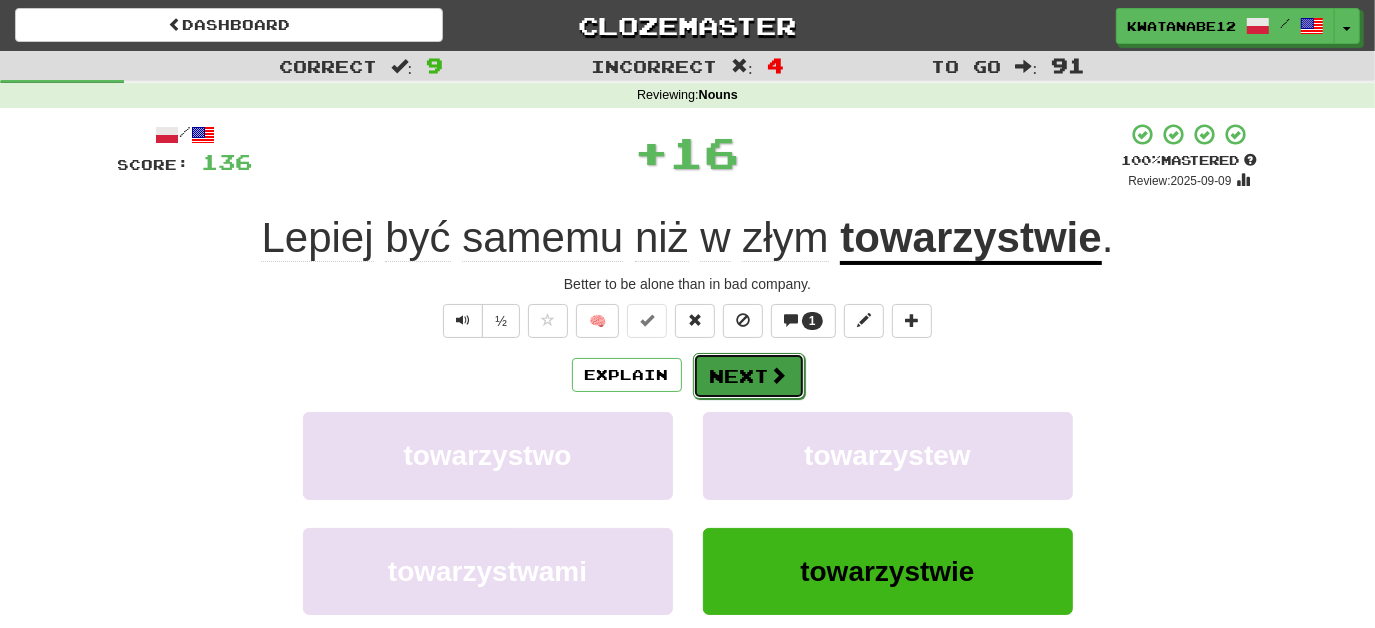 click on "Next" at bounding box center [749, 376] 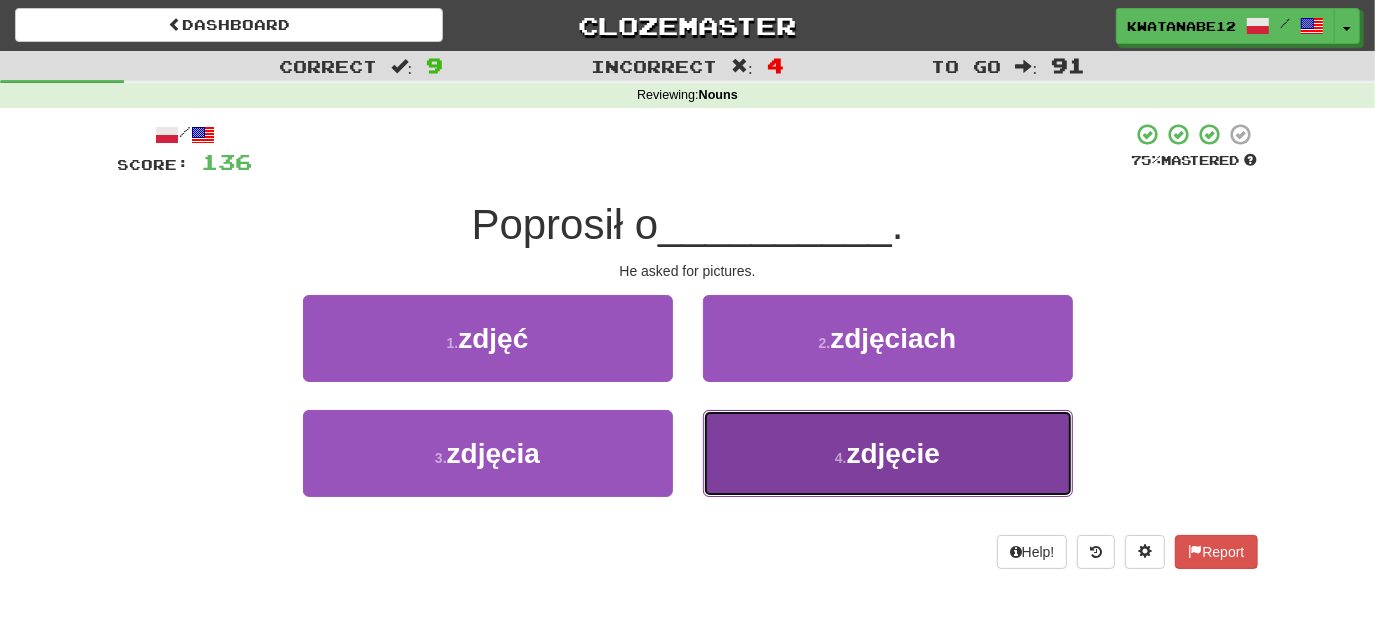 click on "4 .  zdjęcie" at bounding box center (888, 453) 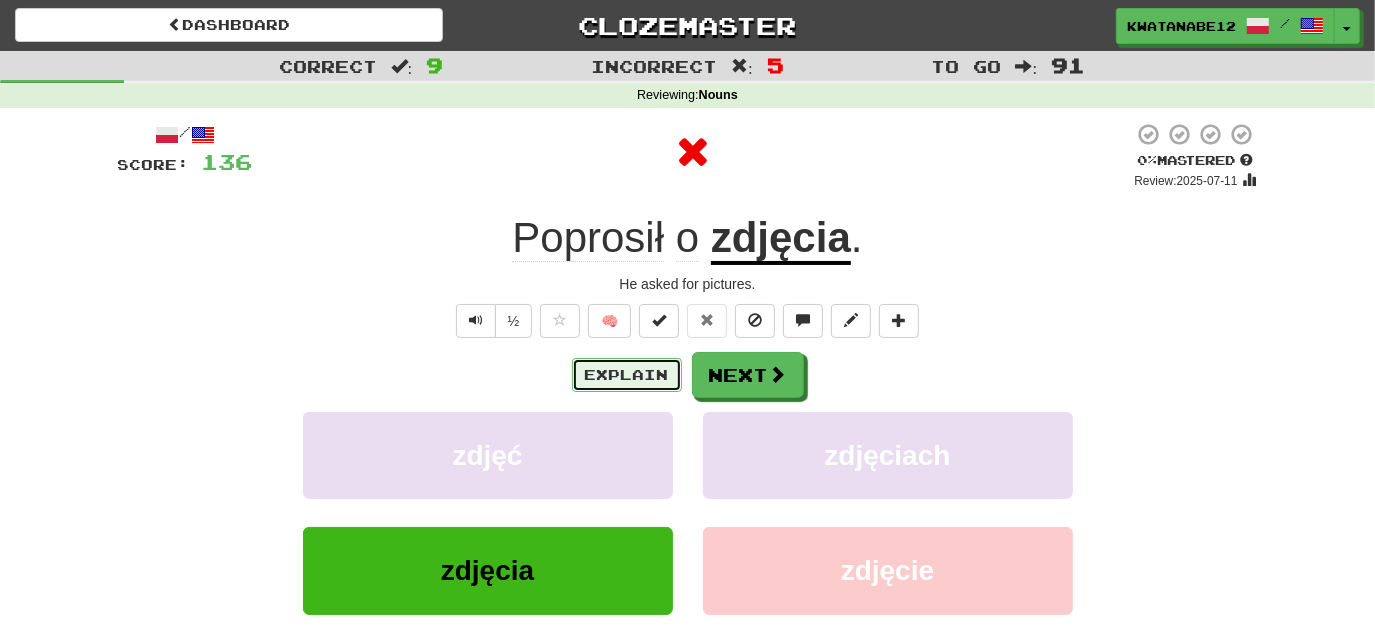 click on "Explain" at bounding box center (627, 375) 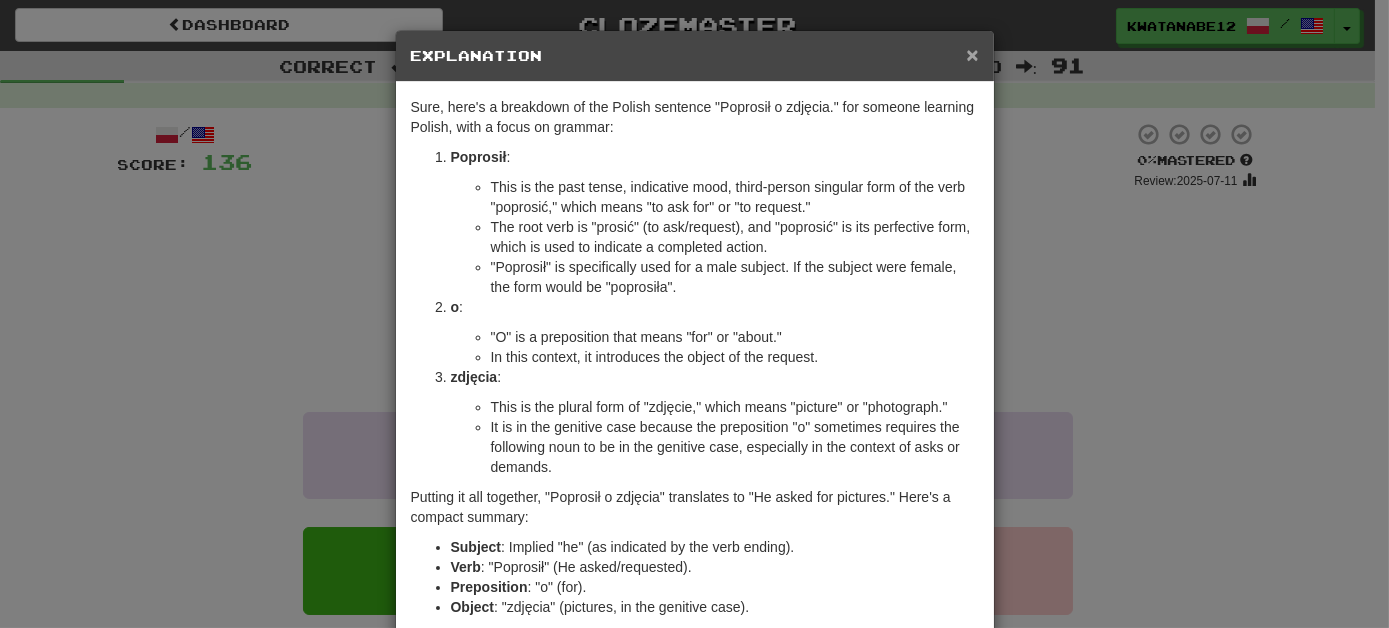 click on "× Explanation" at bounding box center [695, 56] 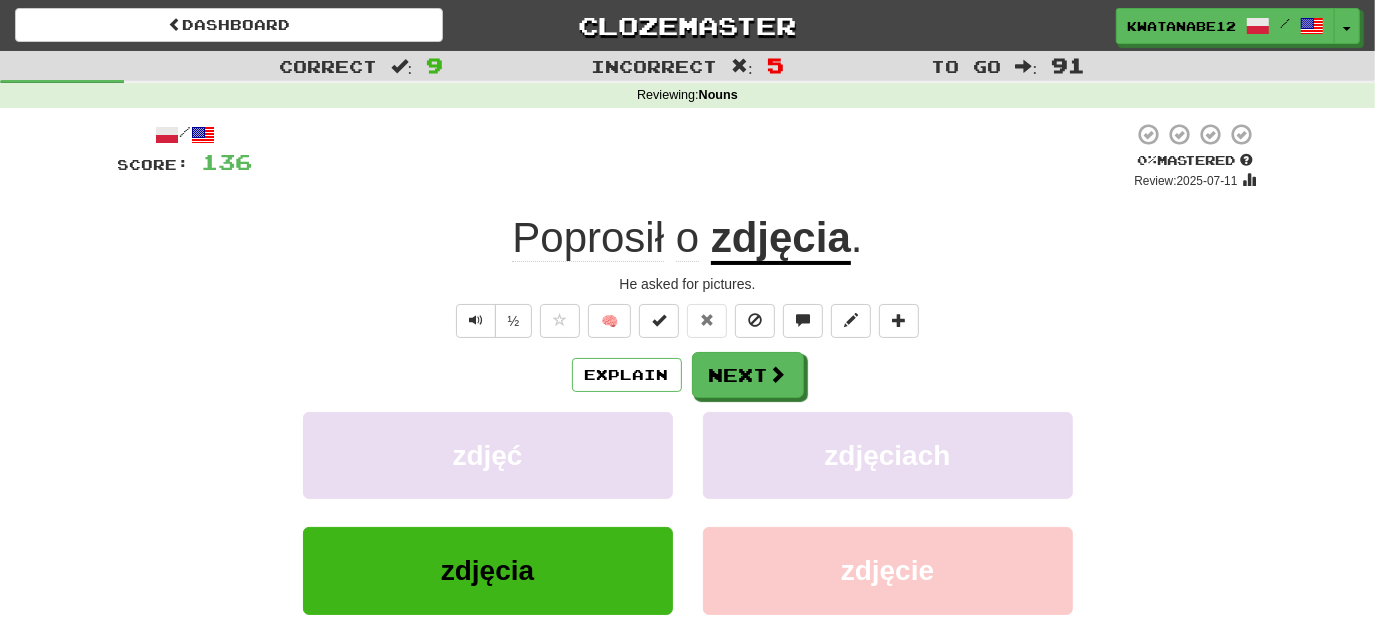 click on "Poprosił   o   zdjęcia ." at bounding box center (688, 238) 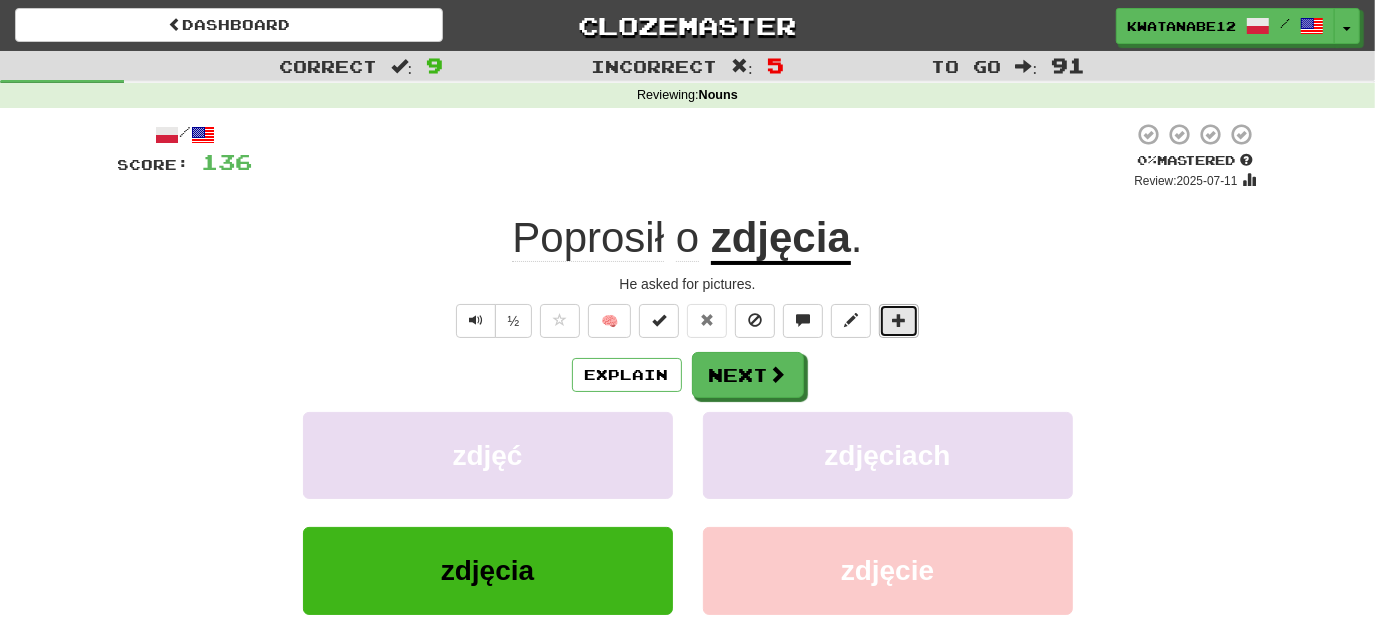 click at bounding box center (899, 321) 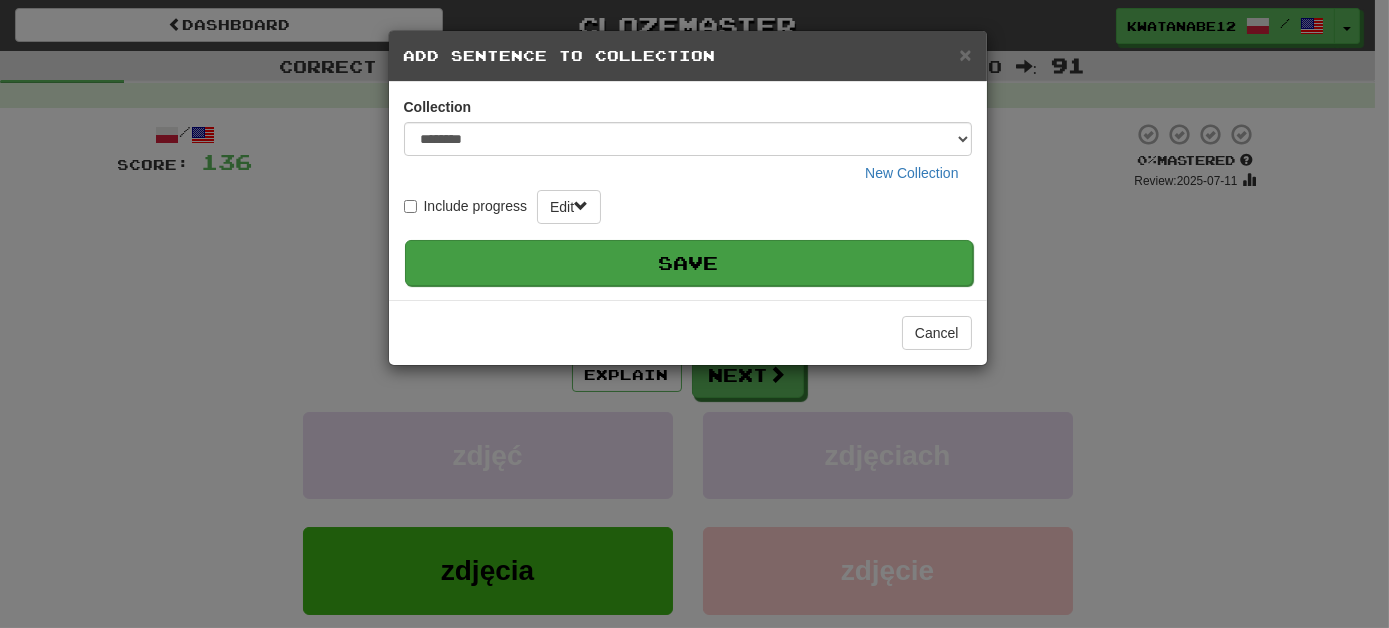 click on "Save" at bounding box center (689, 263) 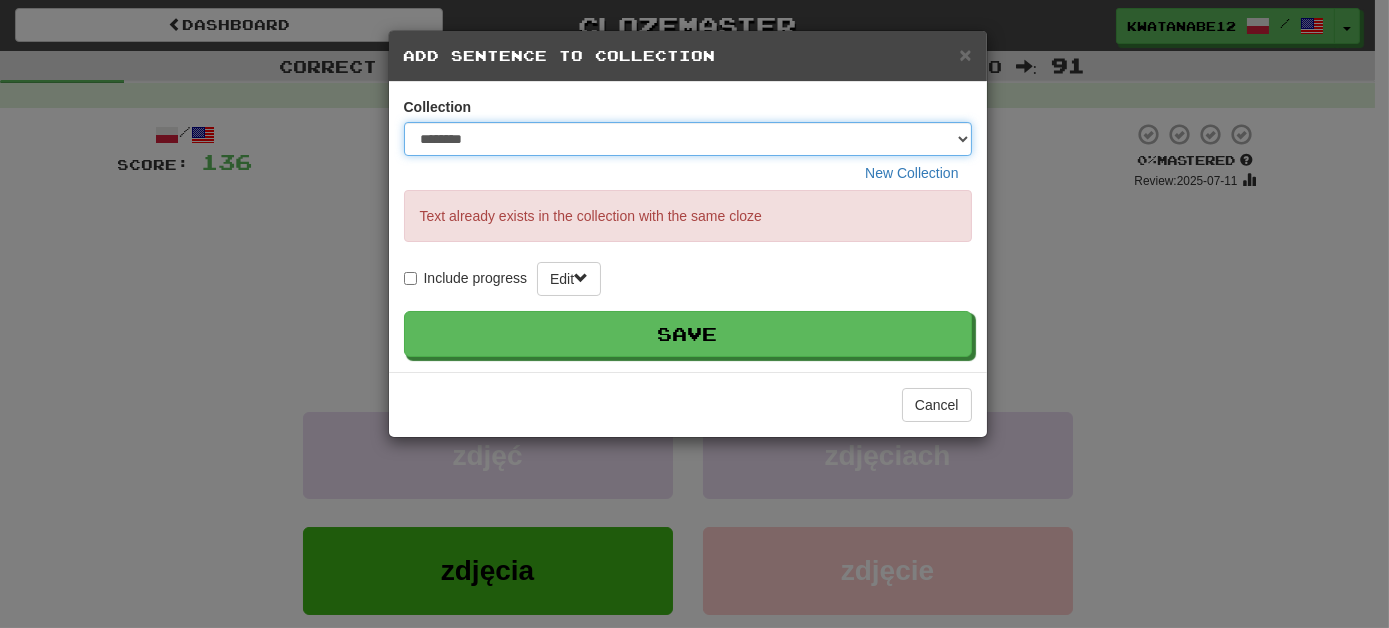 drag, startPoint x: 962, startPoint y: 135, endPoint x: 953, endPoint y: 145, distance: 13.453624 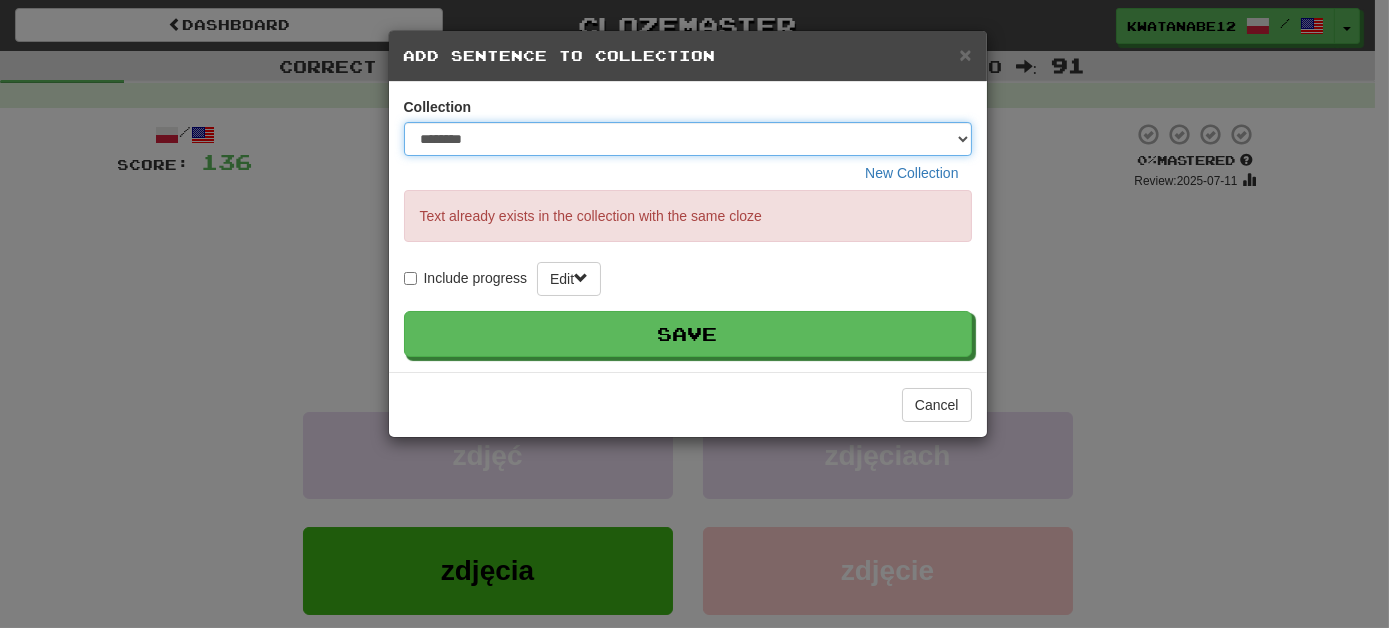 select on "*****" 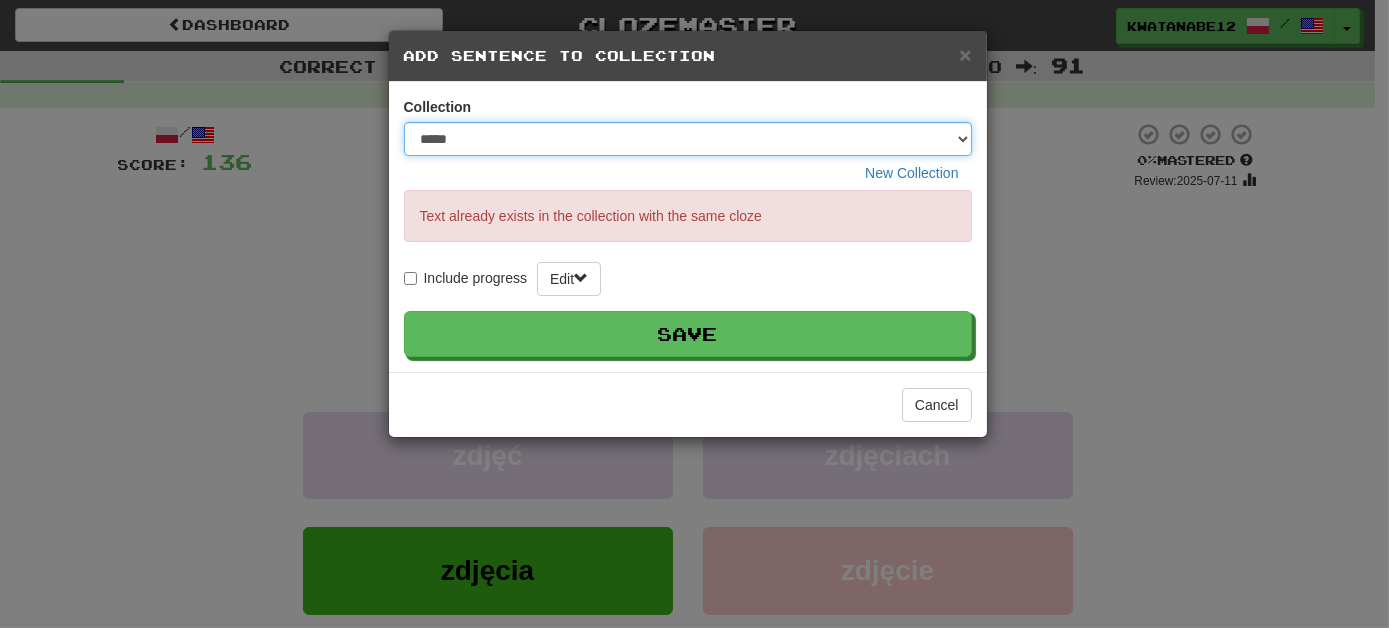 click on "******** ***** **** ********* ******" at bounding box center [688, 139] 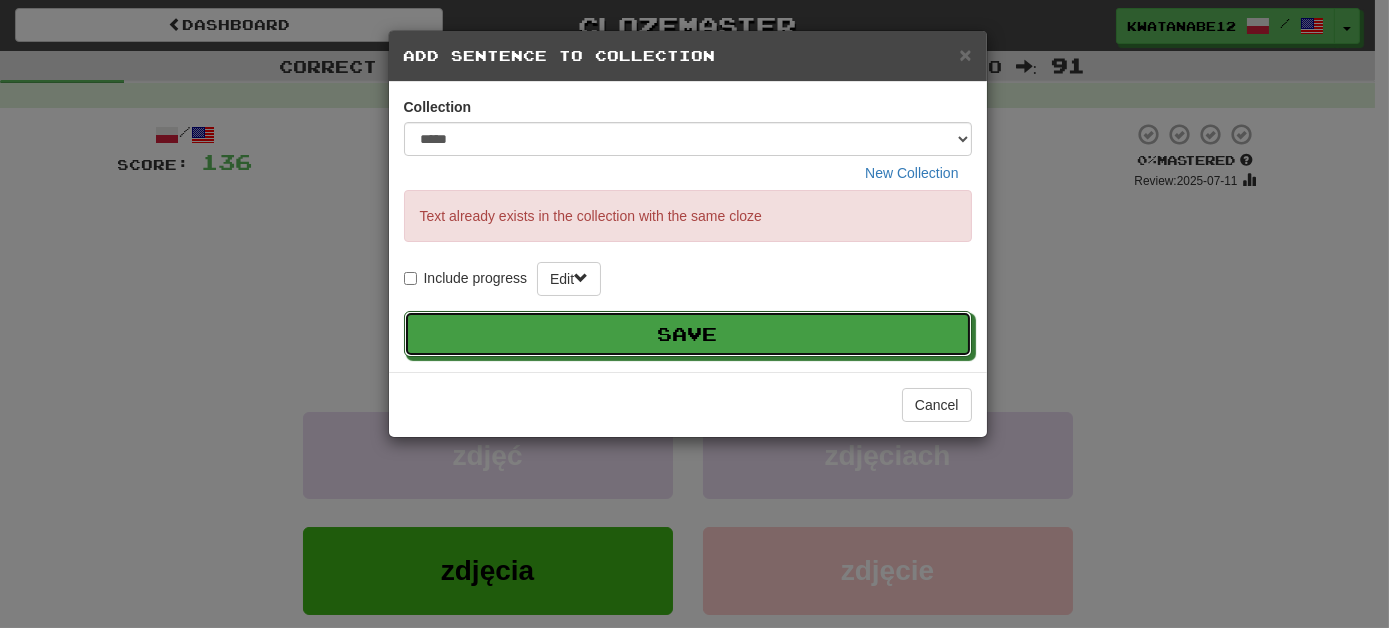 click on "Save" at bounding box center (688, 334) 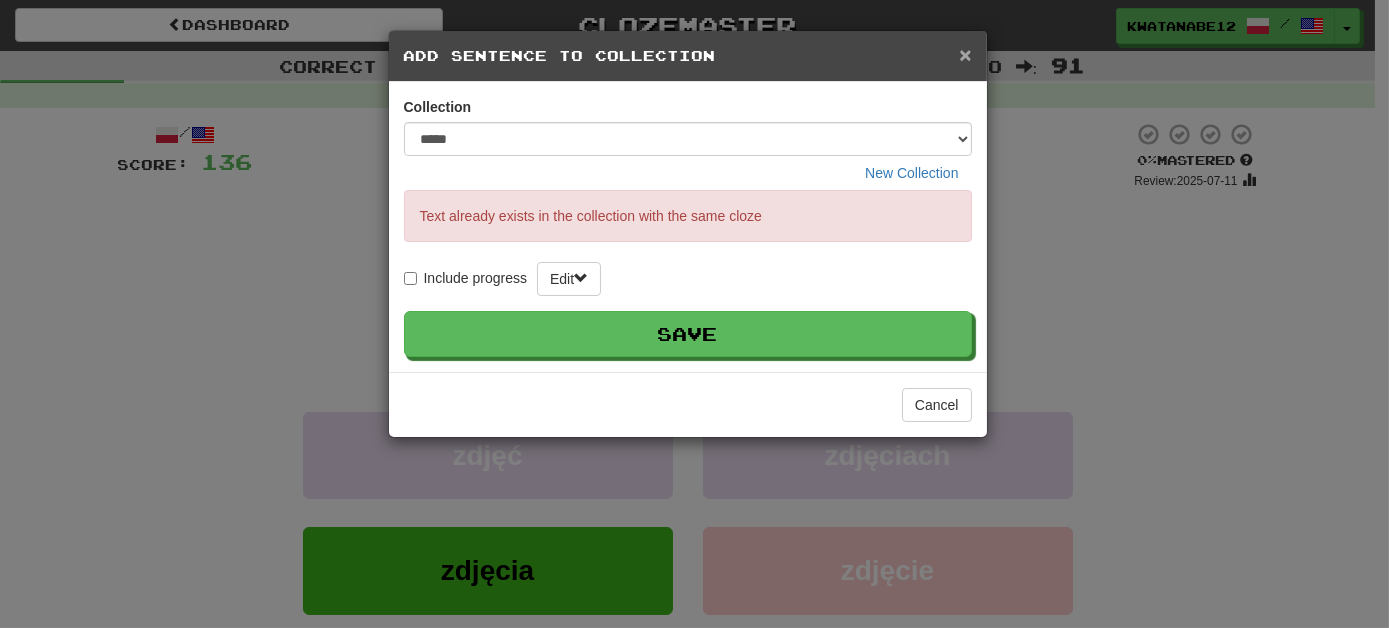 click on "×" at bounding box center (965, 54) 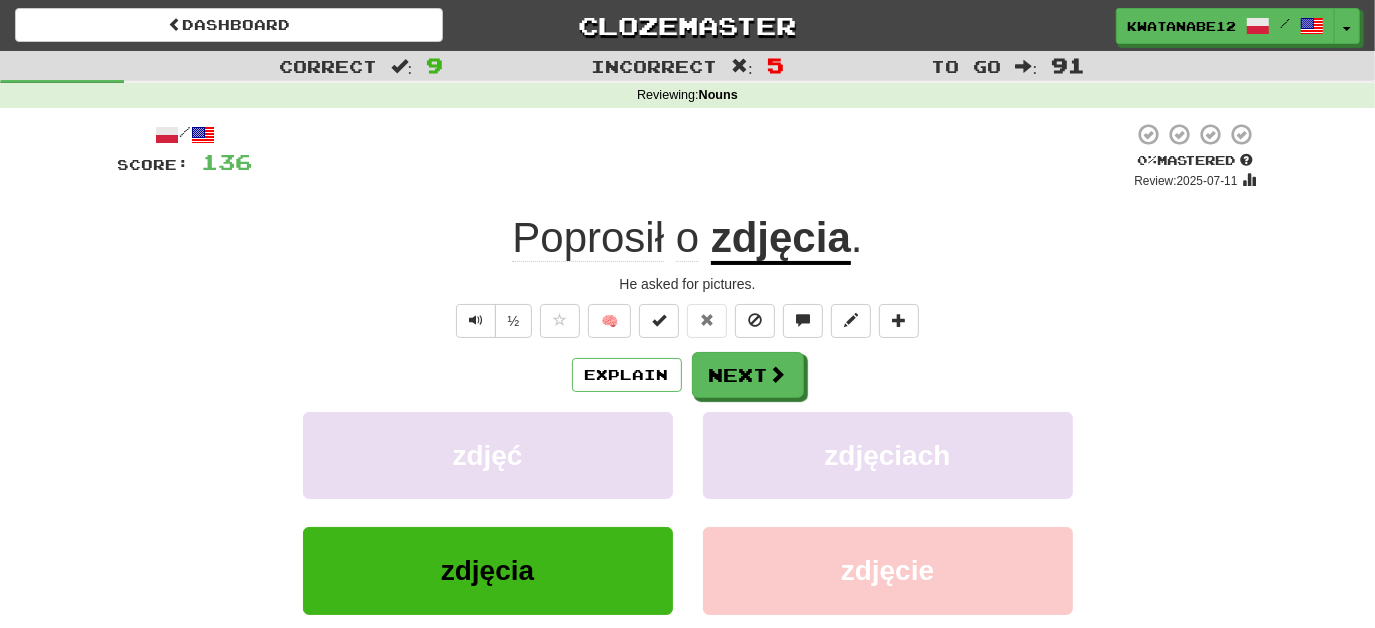 click on "/  Score:   136 0 %  Mastered Review:  2025-07-11 Poprosił   o   zdjęcia . He asked for pictures. ½ 🧠 Explain Next zdjęć zdjęciach zdjęcia zdjęcie Learn more: zdjęć zdjęciach zdjęcia zdjęcie  Help!  Report Sentence Source" at bounding box center (688, 435) 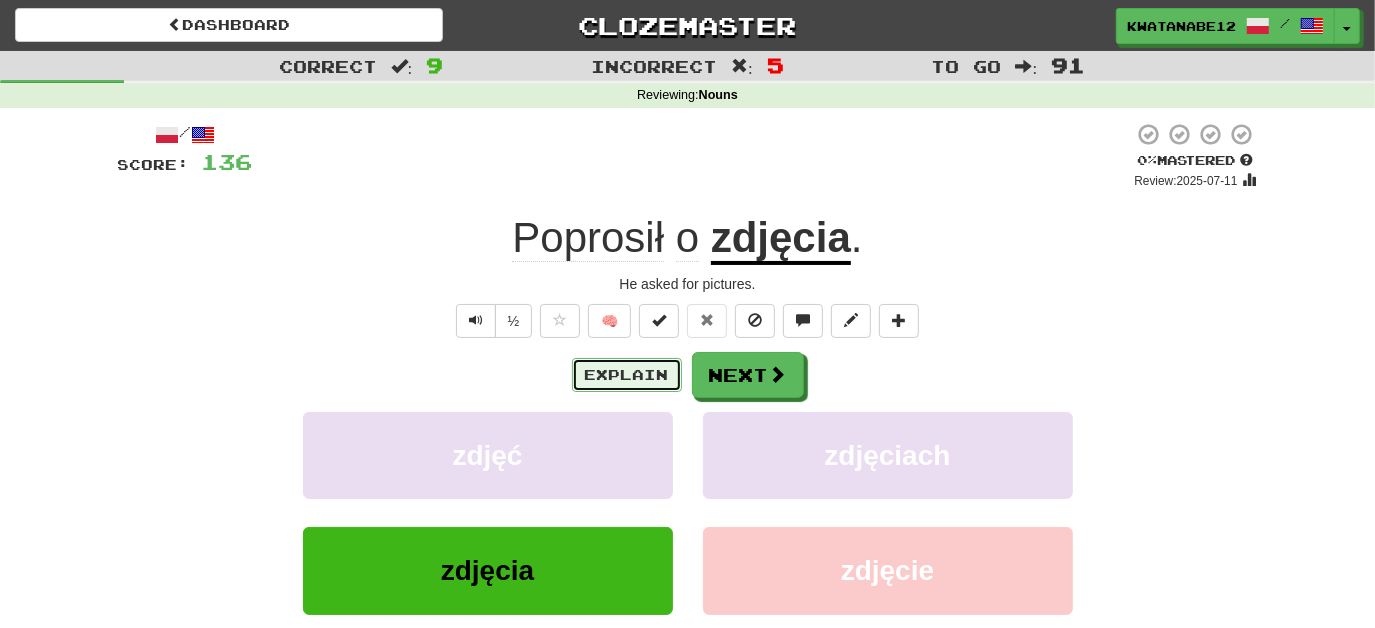 click on "Explain" at bounding box center (627, 375) 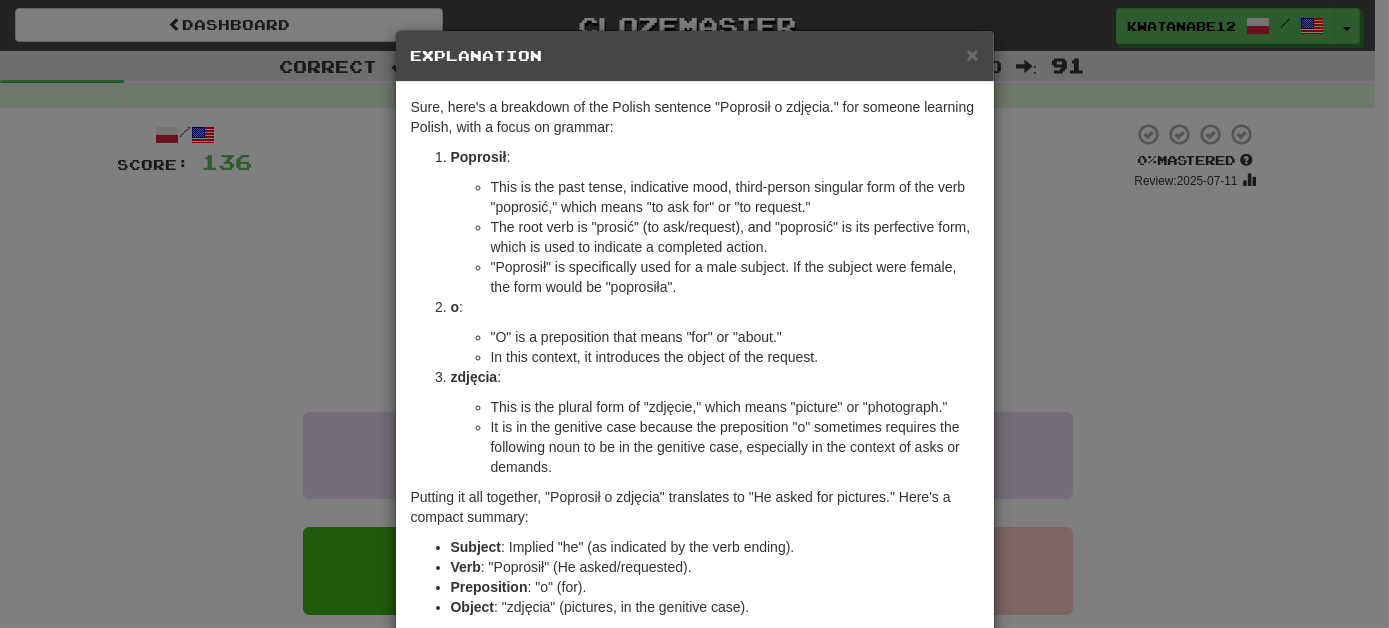 click on "× Explanation Sure, here's a breakdown of the Polish sentence "Poprosił o zdjęcia." for someone learning Polish, with a focus on grammar:
Poprosił :
This is the past tense, indicative mood, third-person singular form of the verb "poprosić," which means "to ask for" or "to request."
The root verb is "prosić" (to ask/request), and "poprosić" is its perfective form, which is used to indicate a completed action.
"Poprosił" is specifically used for a male subject. If the subject were female, the form would be "poprosiła".
o :
"O" is a preposition that means "for" or "about."
In this context, it introduces the object of the request.
zdjęcia :
This is the plural form of "zdjęcie," which means "picture" or "photograph."
It is in the genitive case because the preposition "o" sometimes requires the following noun to be in the genitive case, especially in the context of asks or demands.
Subject : Implied "he" (as indicated by the verb ending).
Verb" at bounding box center (694, 314) 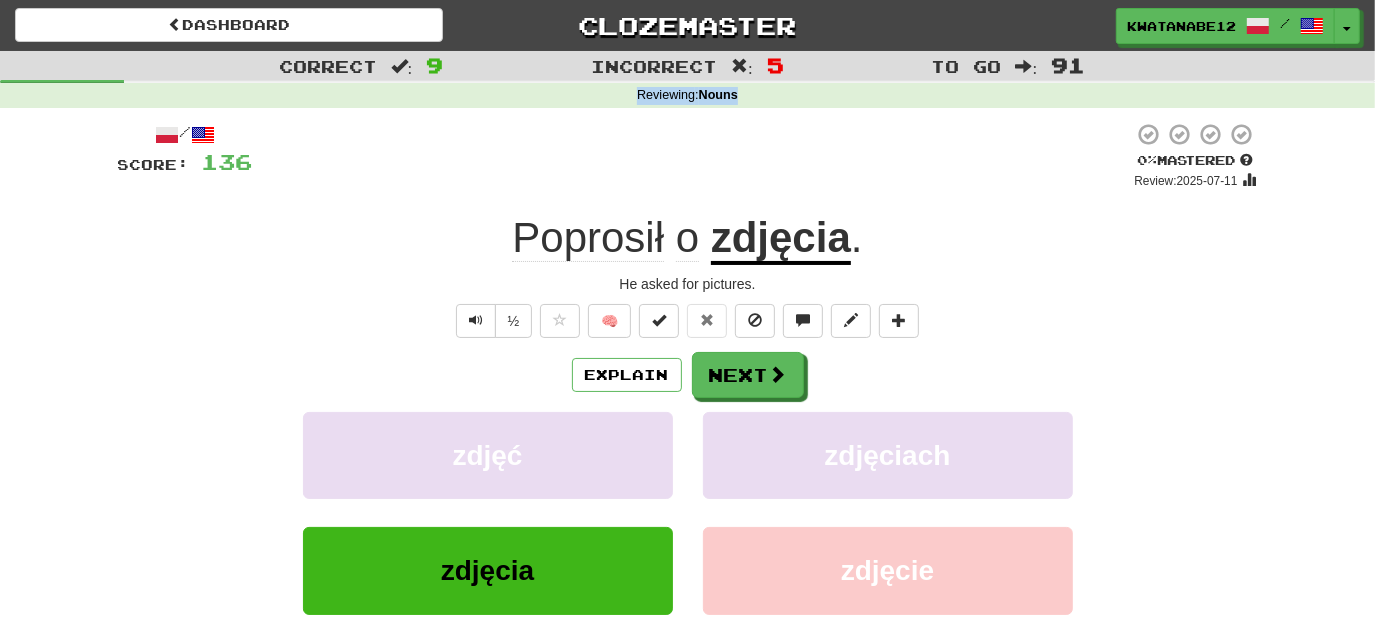 click on "Correct   :   9 Incorrect   :   5 To go   :   91 Reviewing :  Nouns  /  Score:   136 0 %  Mastered Review:  2025-07-11 Poprosił   o   zdjęcia . He asked for pictures. ½ 🧠 Explain Next zdjęć zdjęciach zdjęcia zdjęcie Learn more: zdjęć zdjęciach zdjęcia zdjęcie  Help!  Report Sentence Source" at bounding box center (687, 414) 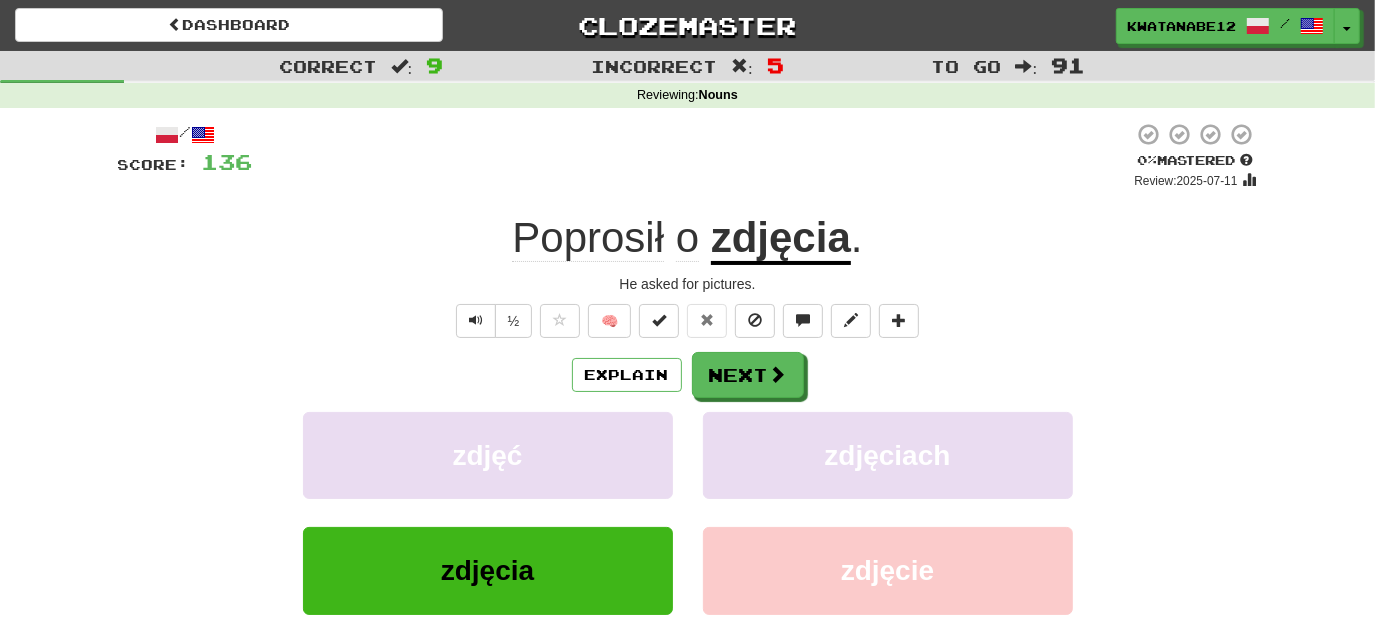 drag, startPoint x: 398, startPoint y: 156, endPoint x: 404, endPoint y: 168, distance: 13.416408 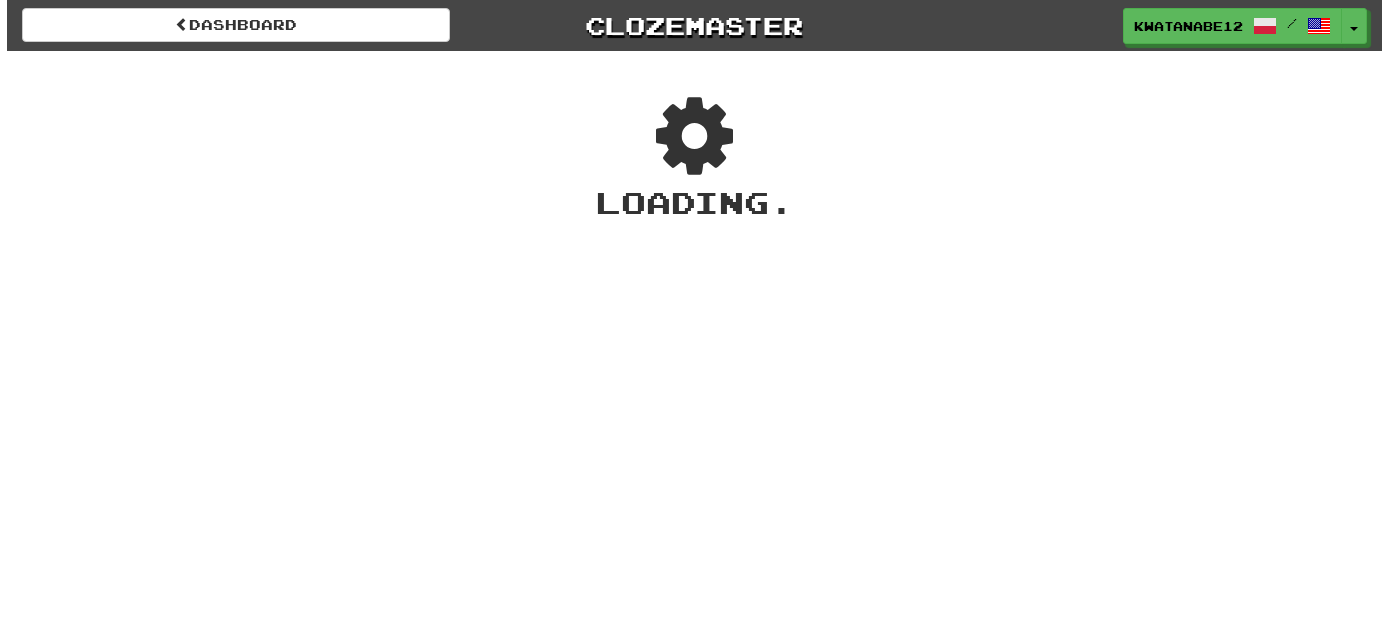 scroll, scrollTop: 0, scrollLeft: 0, axis: both 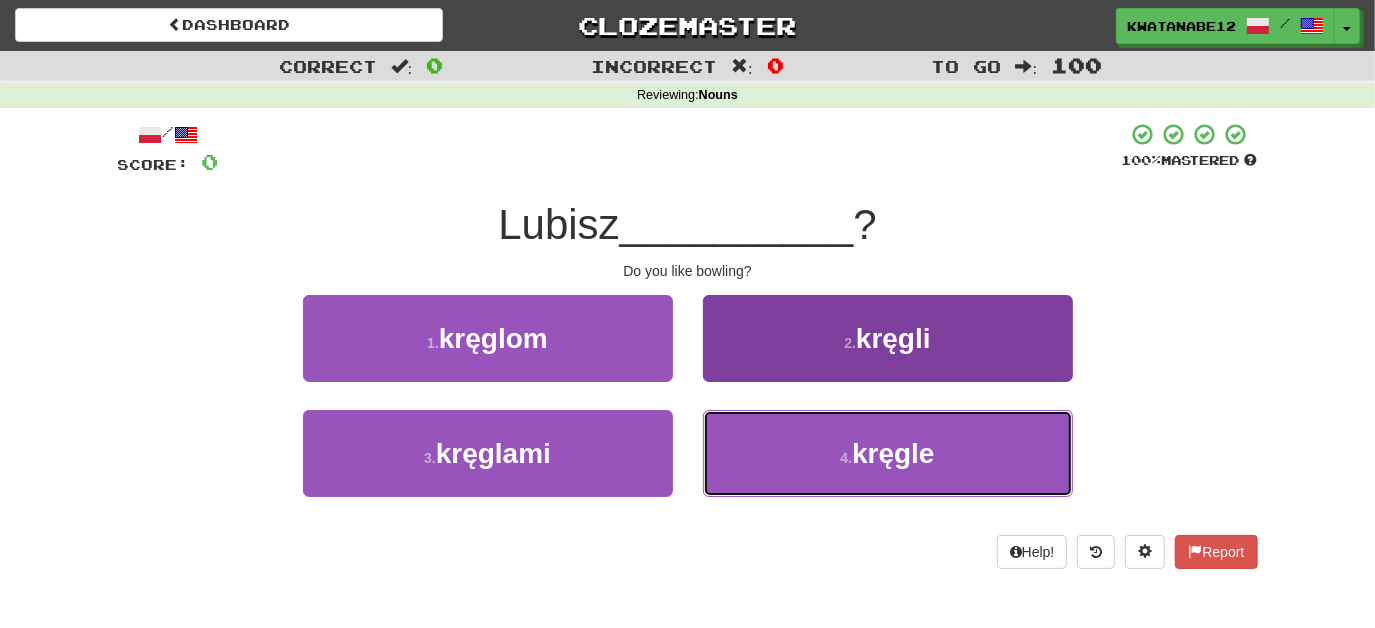 drag, startPoint x: 771, startPoint y: 442, endPoint x: 762, endPoint y: 428, distance: 16.643316 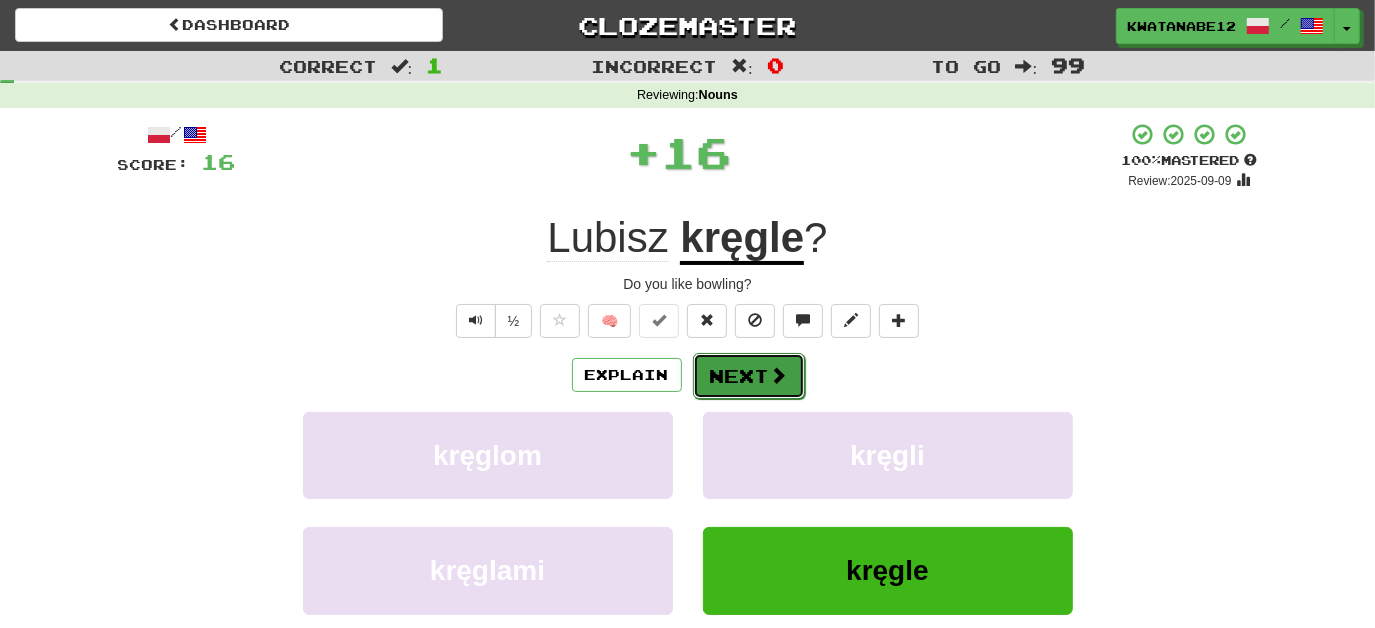 click on "Next" at bounding box center [749, 376] 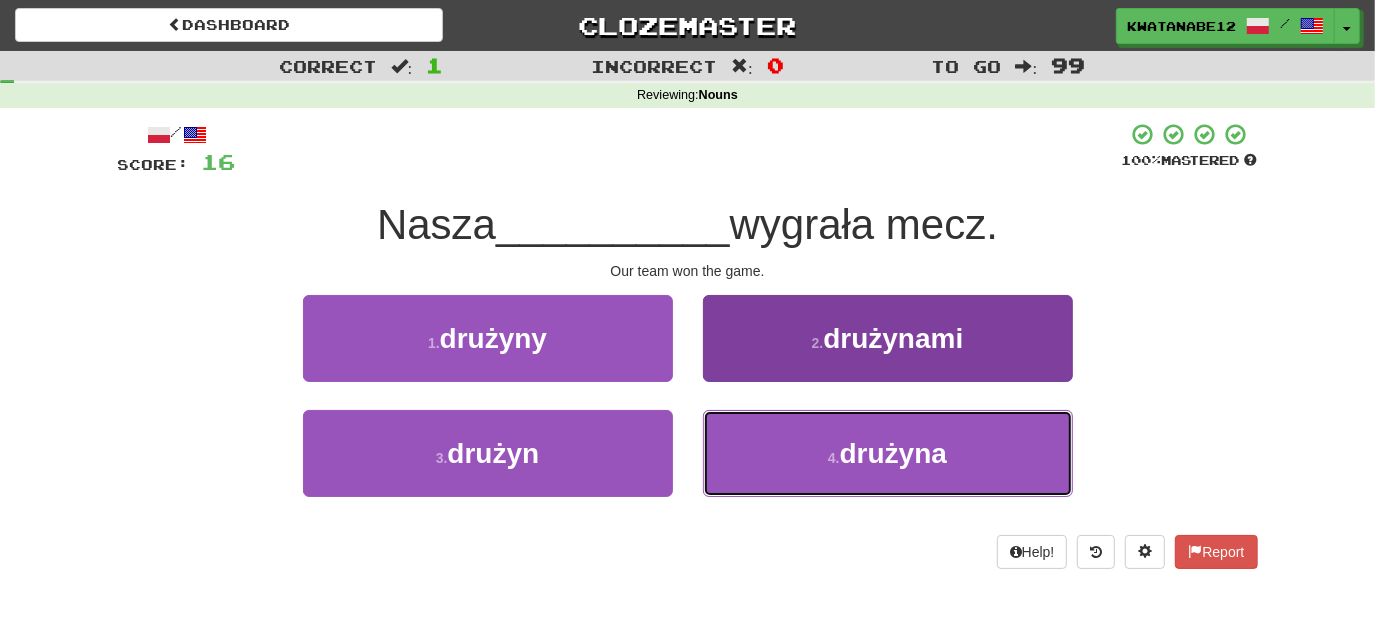 click on "4 .  drużyna" at bounding box center (888, 453) 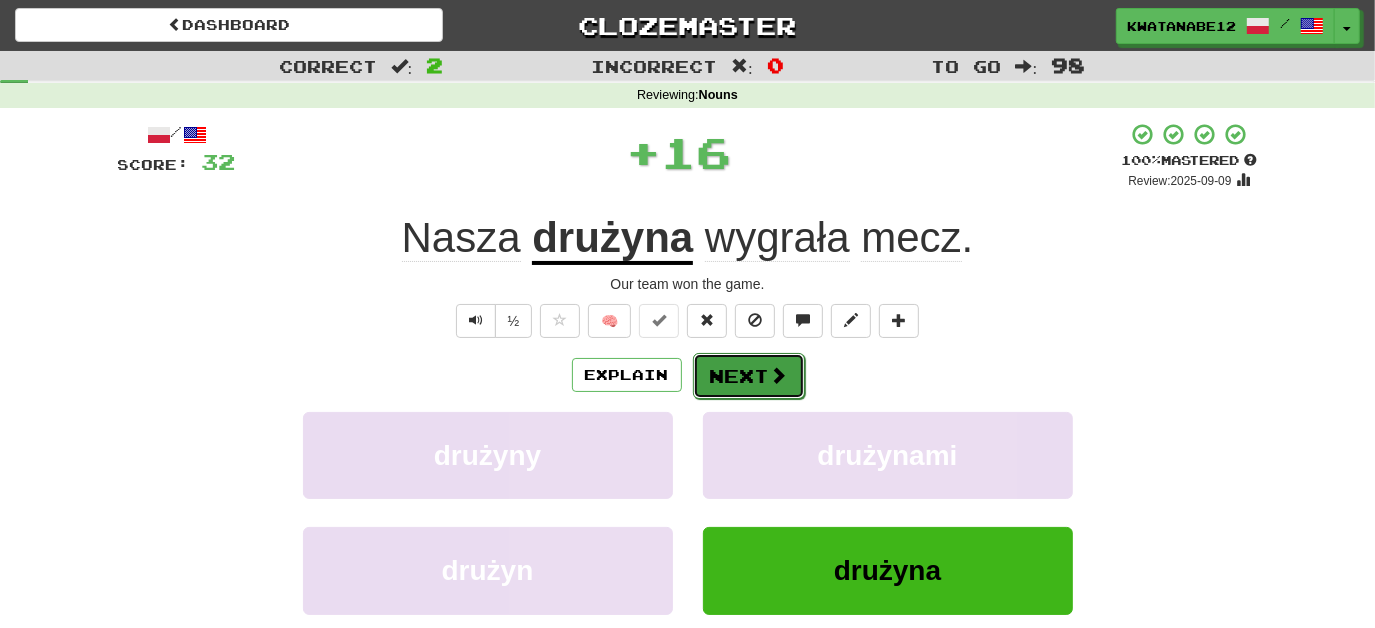 click on "Next" at bounding box center [749, 376] 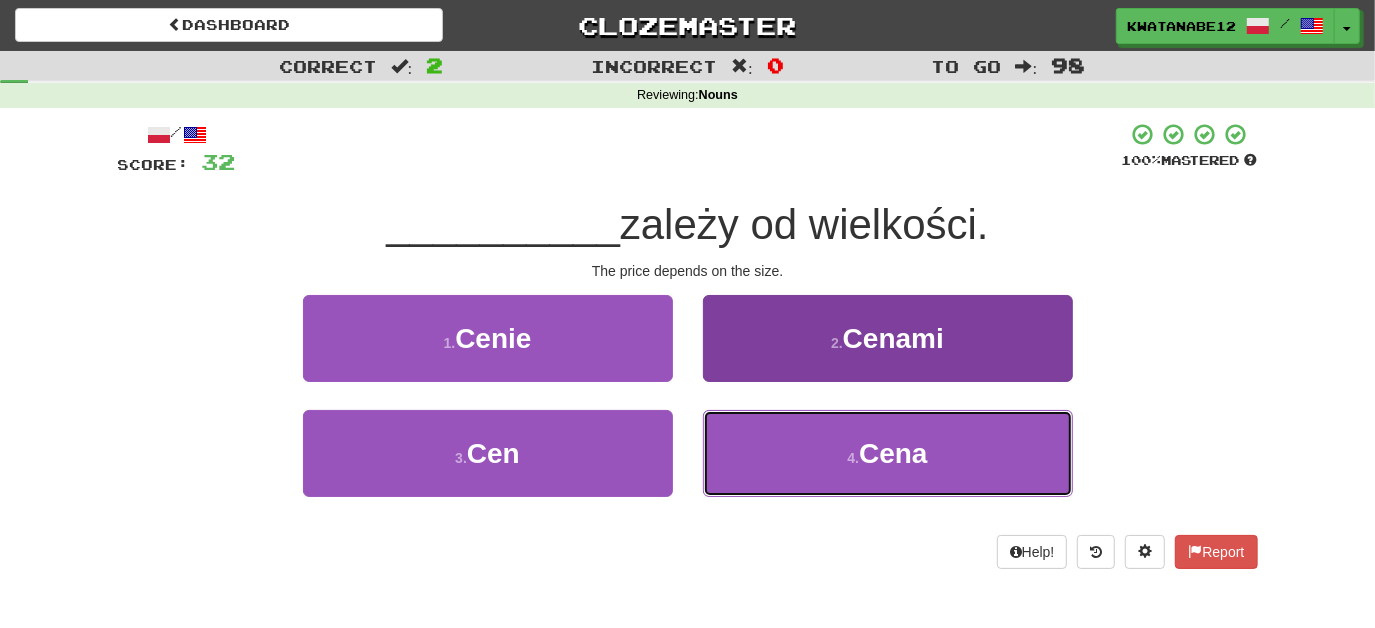 drag, startPoint x: 765, startPoint y: 450, endPoint x: 757, endPoint y: 433, distance: 18.788294 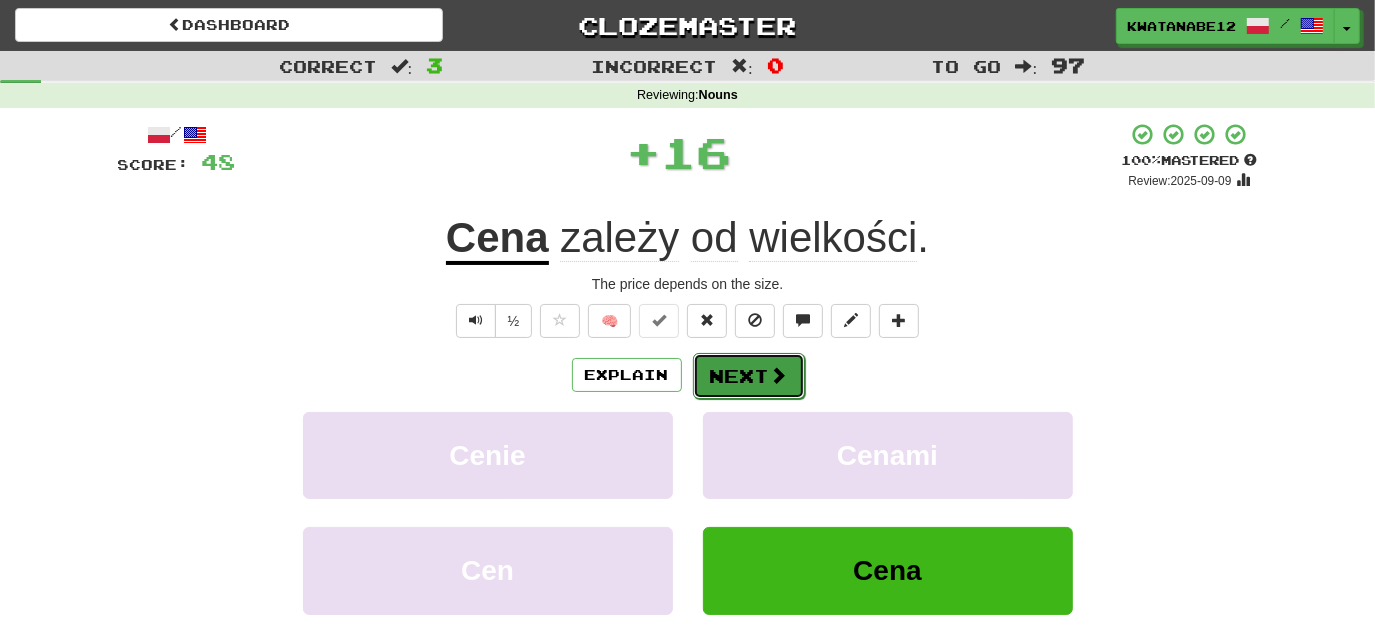 click on "Next" at bounding box center (749, 376) 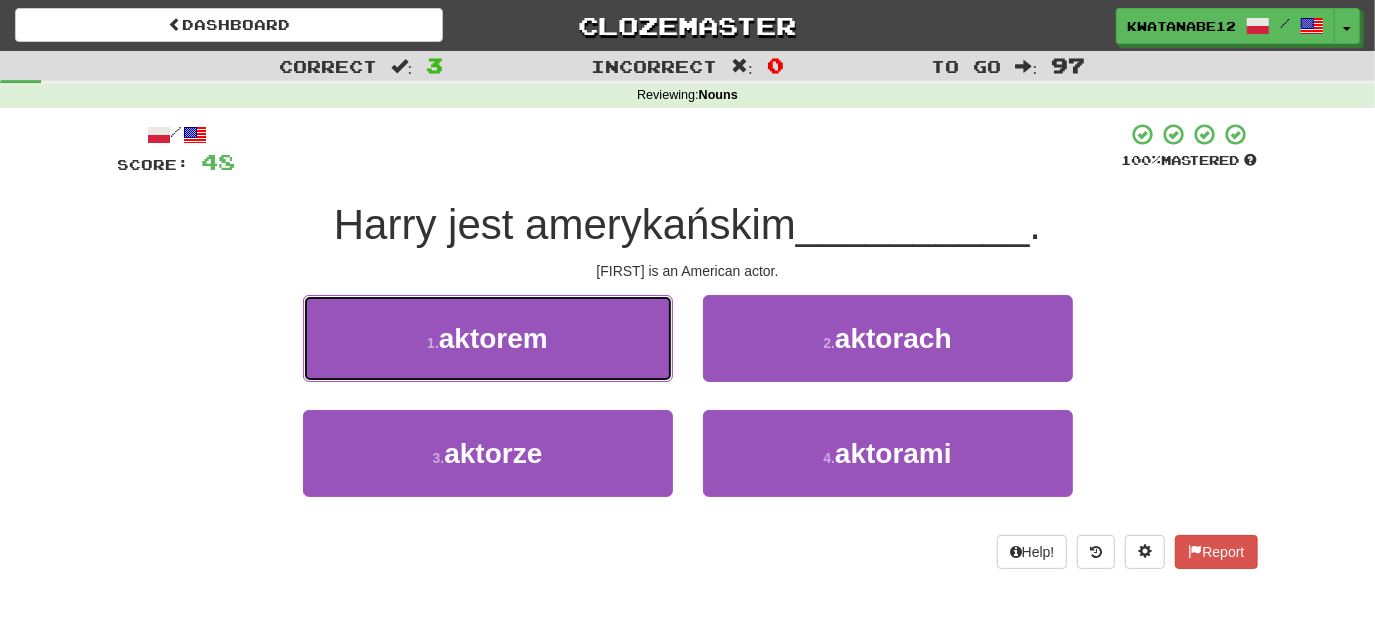 drag, startPoint x: 596, startPoint y: 348, endPoint x: 610, endPoint y: 350, distance: 14.142136 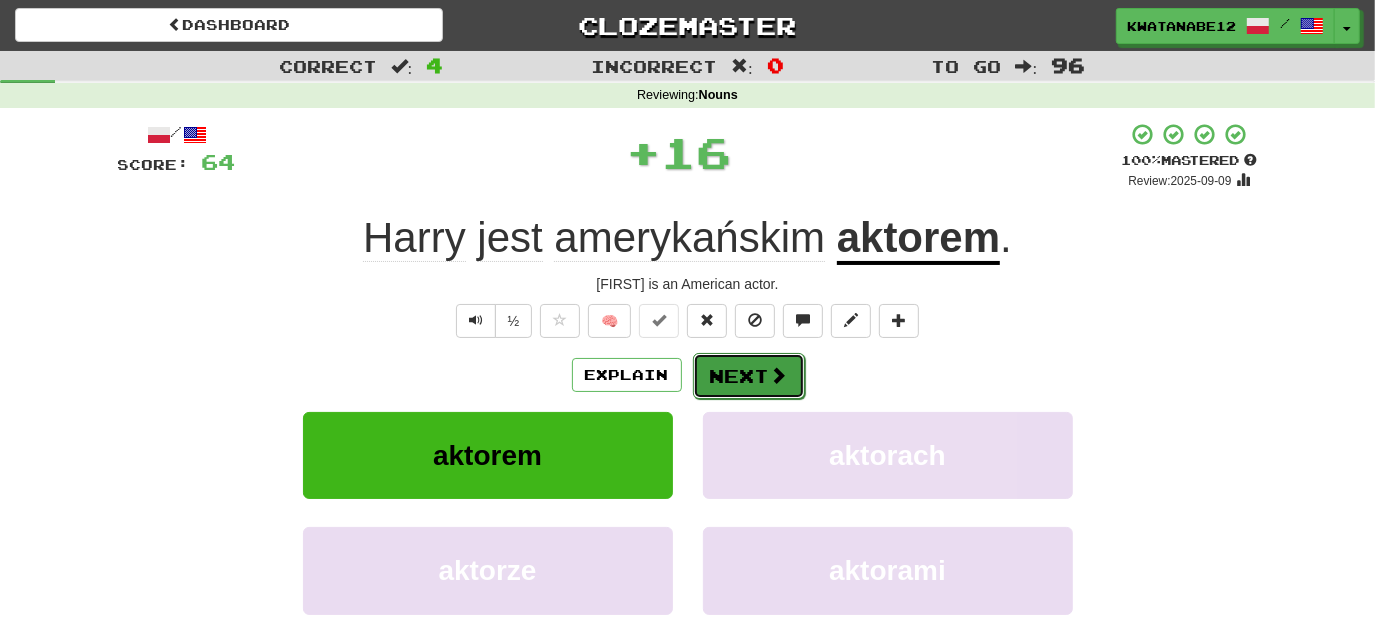 click on "Next" at bounding box center [749, 376] 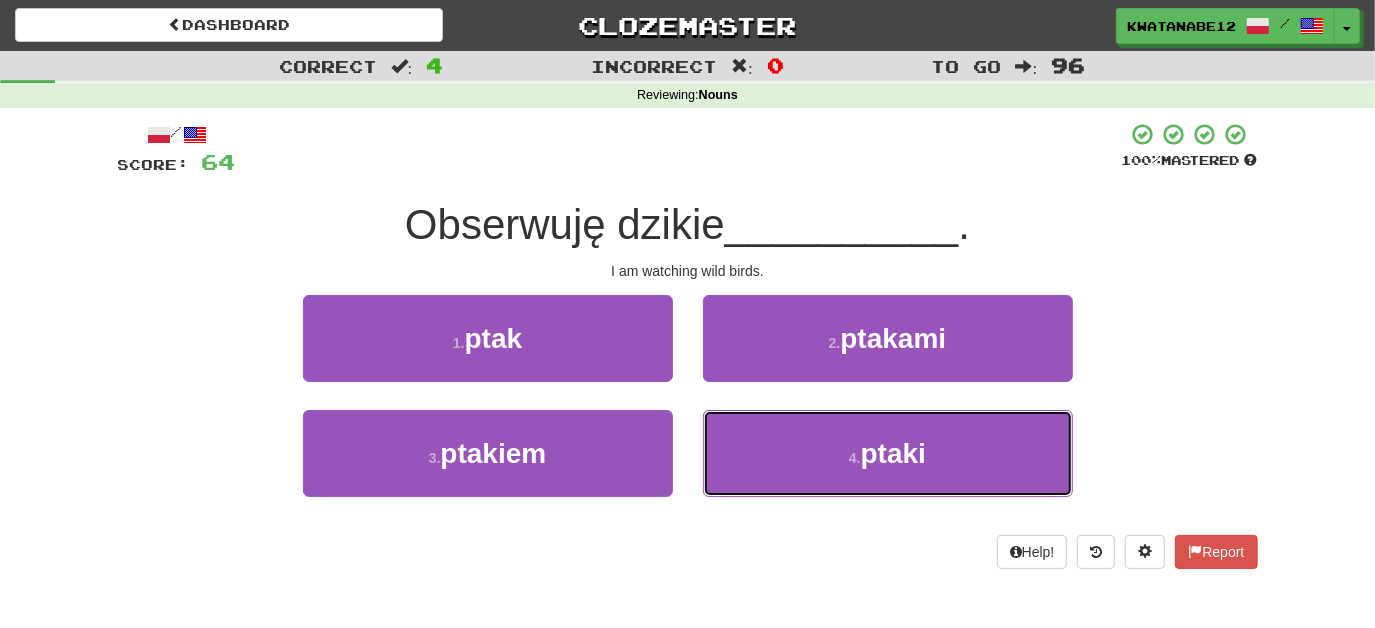 drag, startPoint x: 784, startPoint y: 463, endPoint x: 757, endPoint y: 398, distance: 70.38466 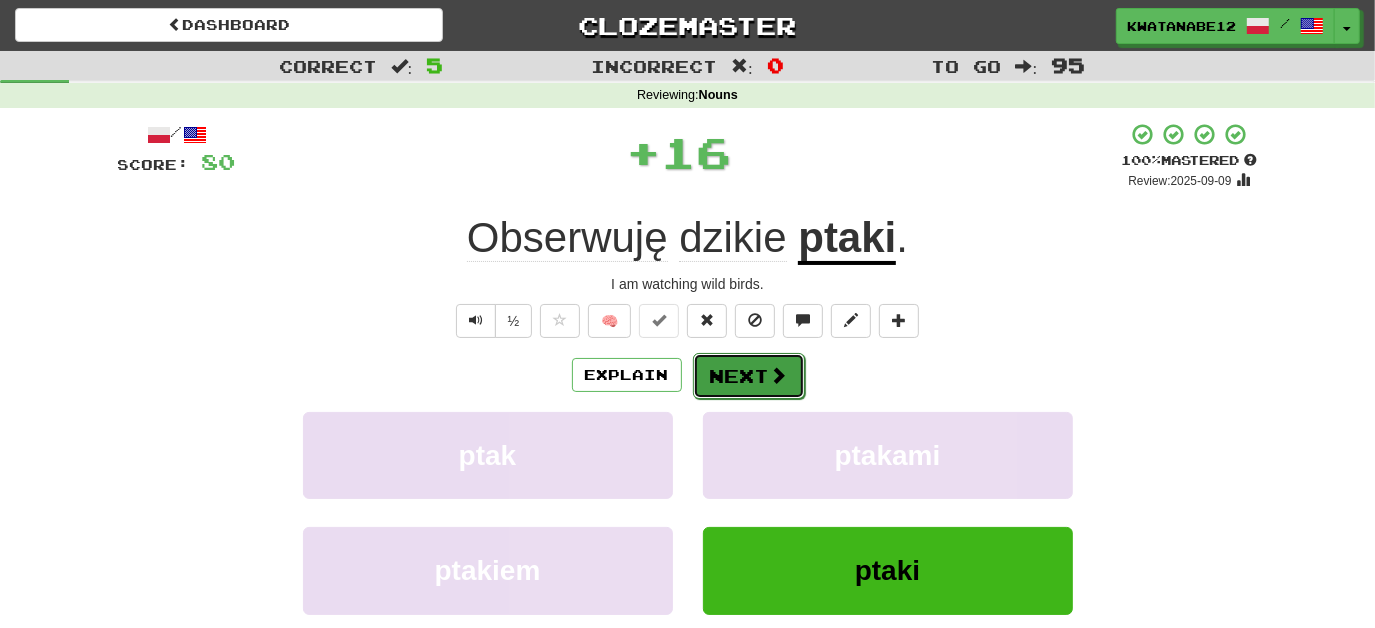 click on "Next" at bounding box center (749, 376) 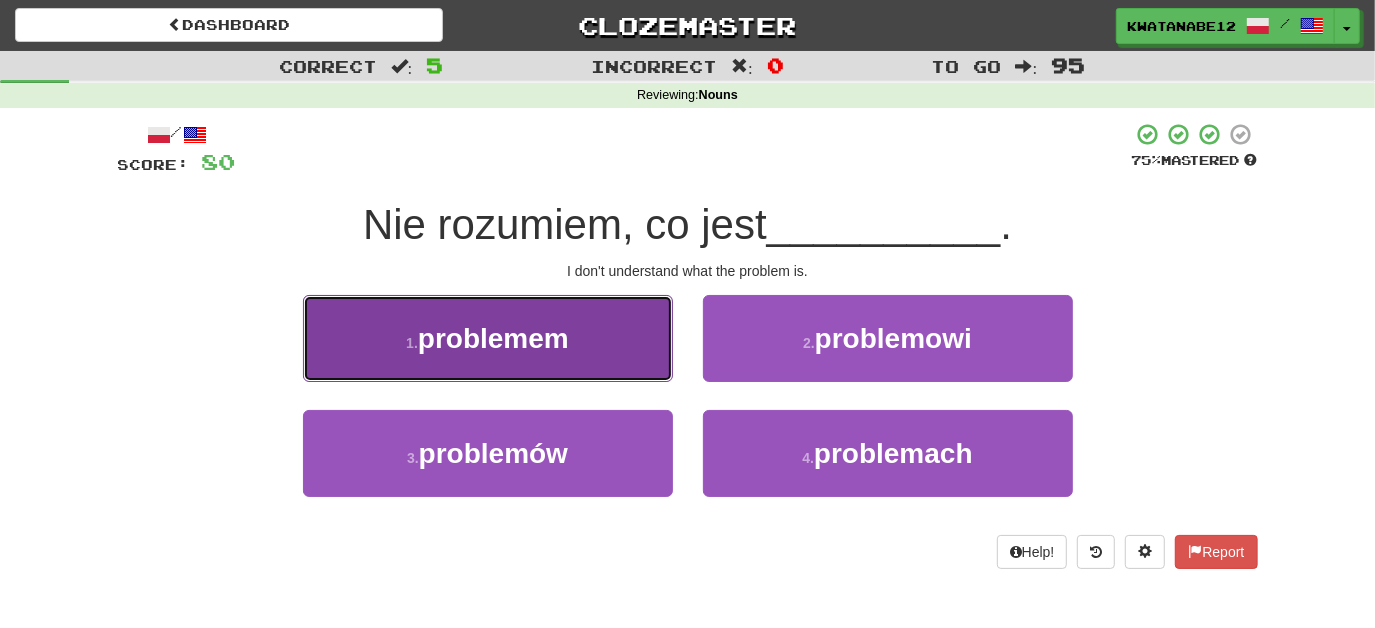 drag, startPoint x: 618, startPoint y: 354, endPoint x: 634, endPoint y: 356, distance: 16.124516 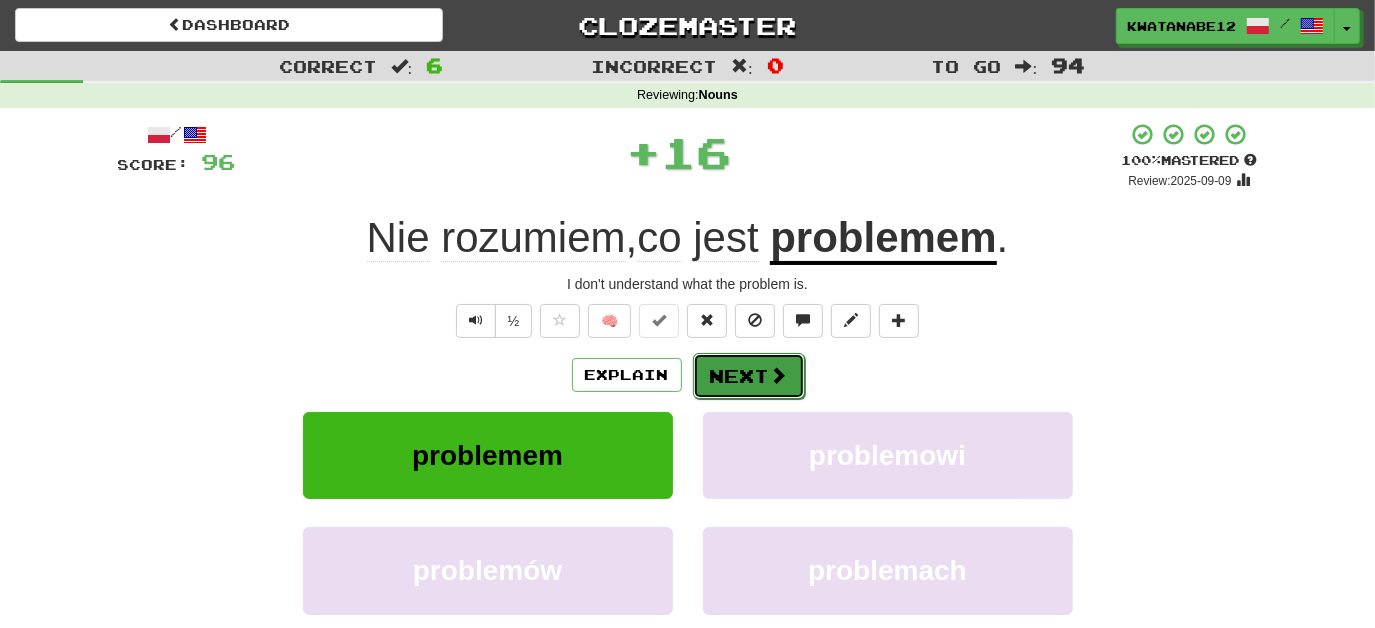 click at bounding box center (779, 375) 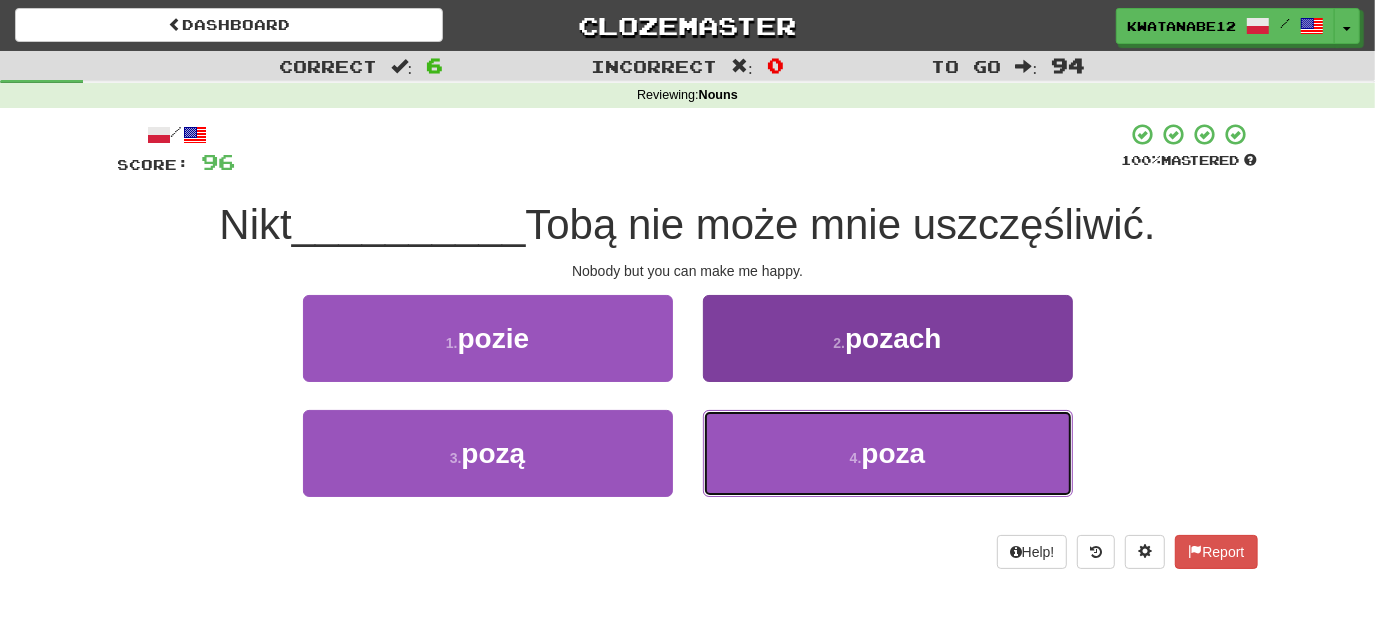 drag, startPoint x: 752, startPoint y: 442, endPoint x: 744, endPoint y: 412, distance: 31.04835 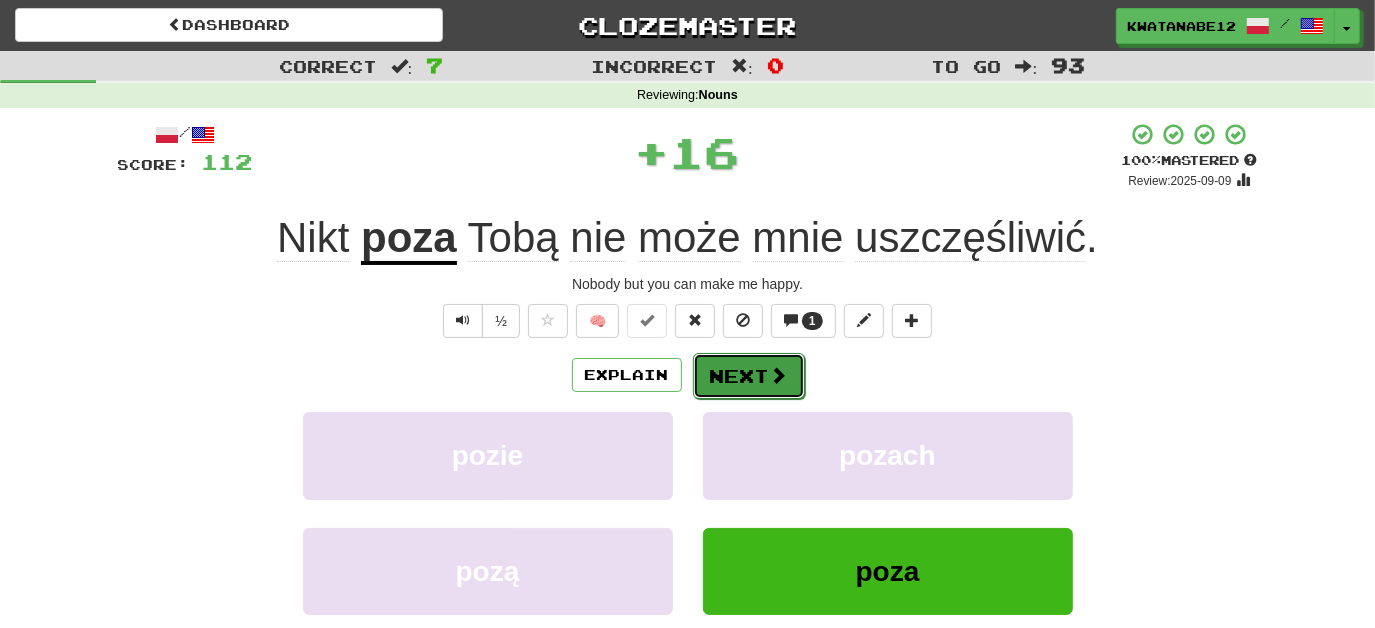 click on "Next" at bounding box center (749, 376) 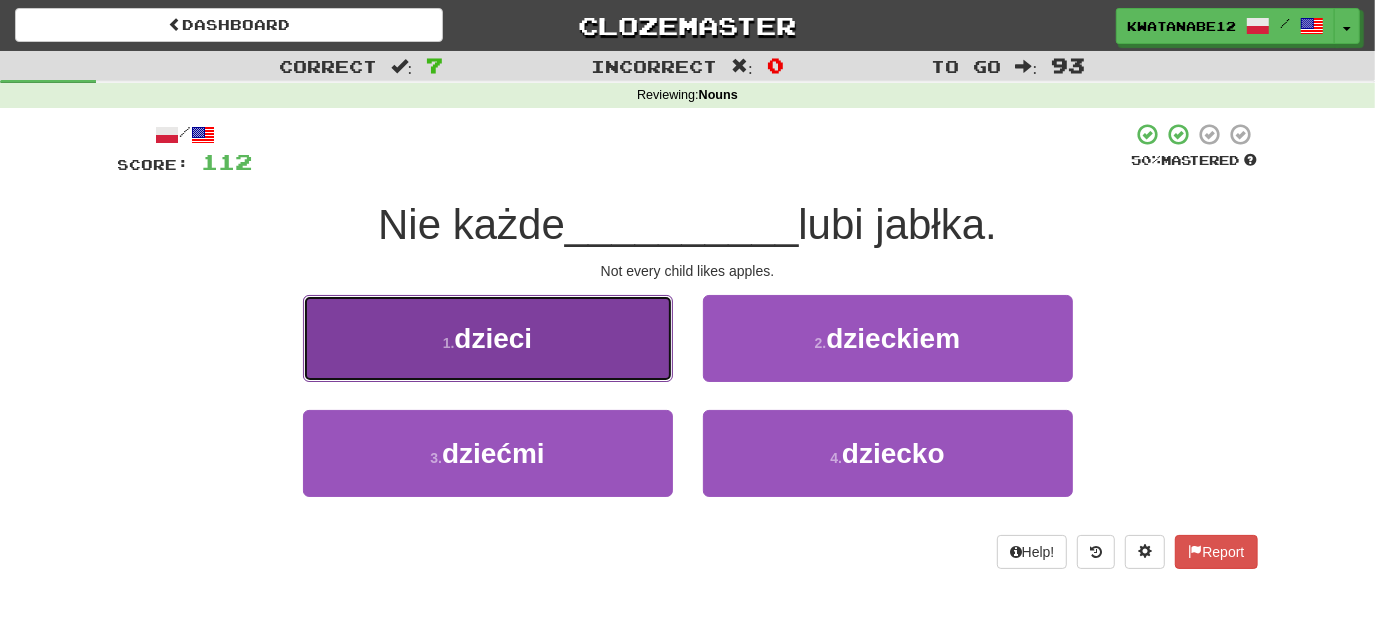 click on "1 .  dzieci" at bounding box center [488, 338] 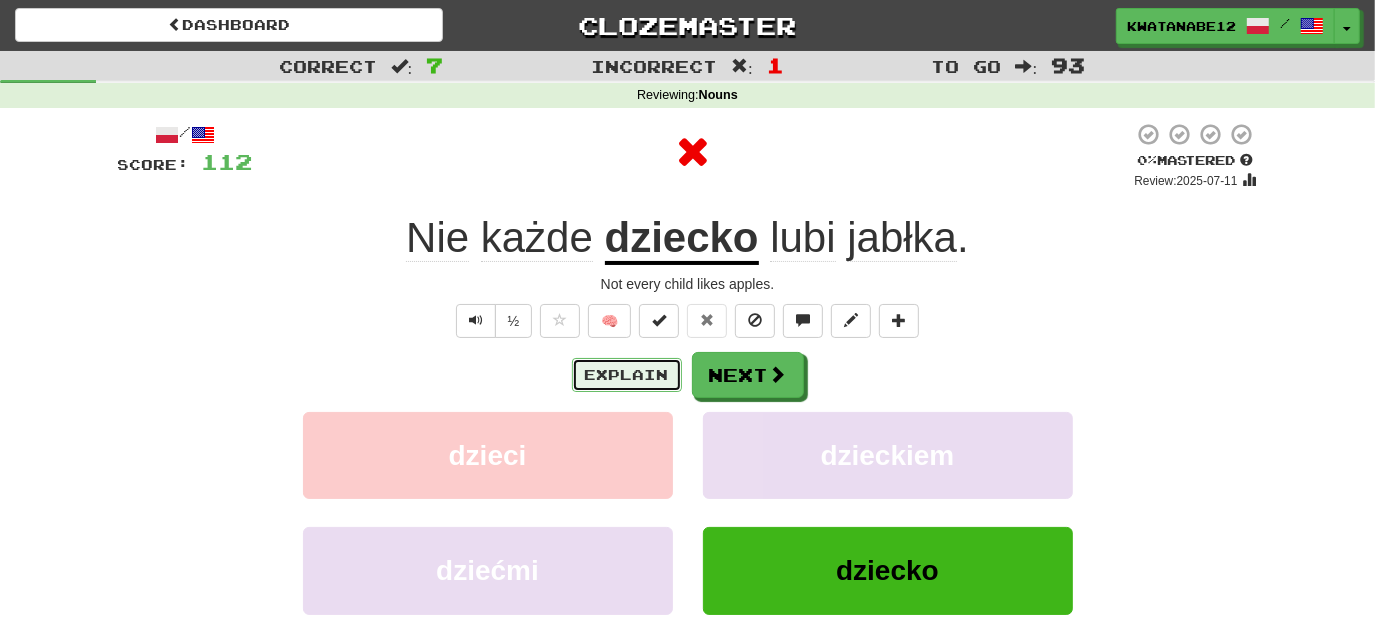 click on "Explain" at bounding box center [627, 375] 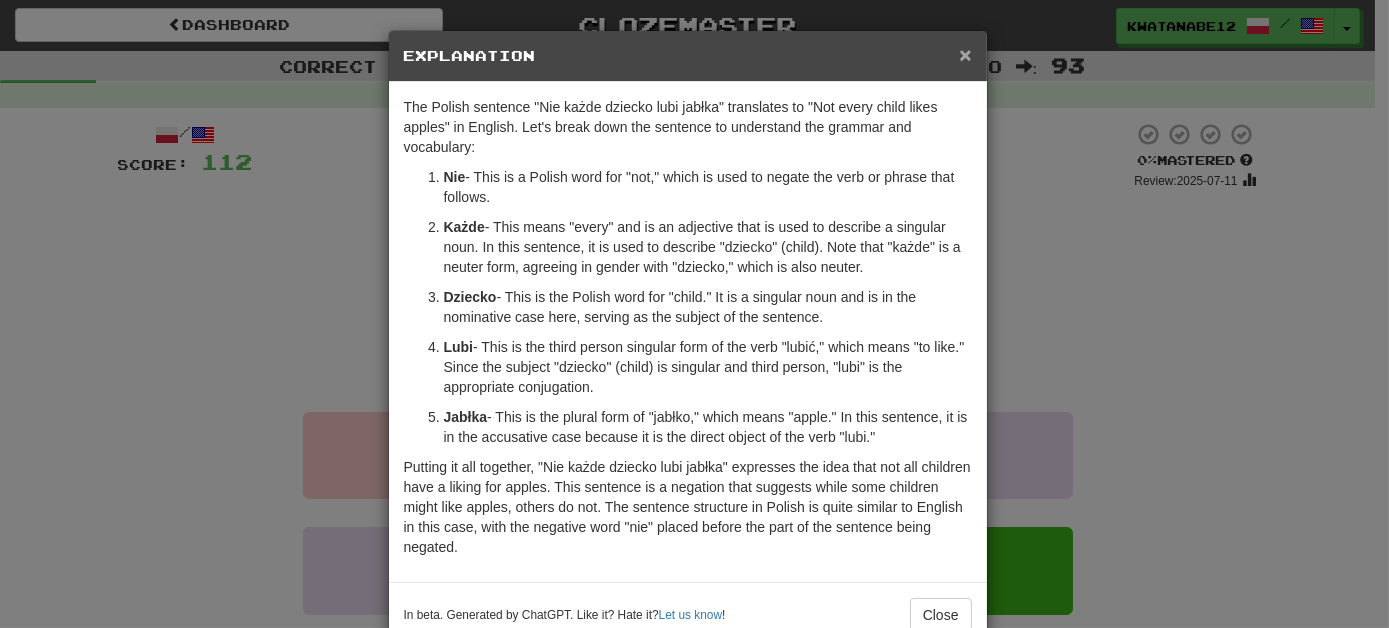 click on "×" at bounding box center (965, 54) 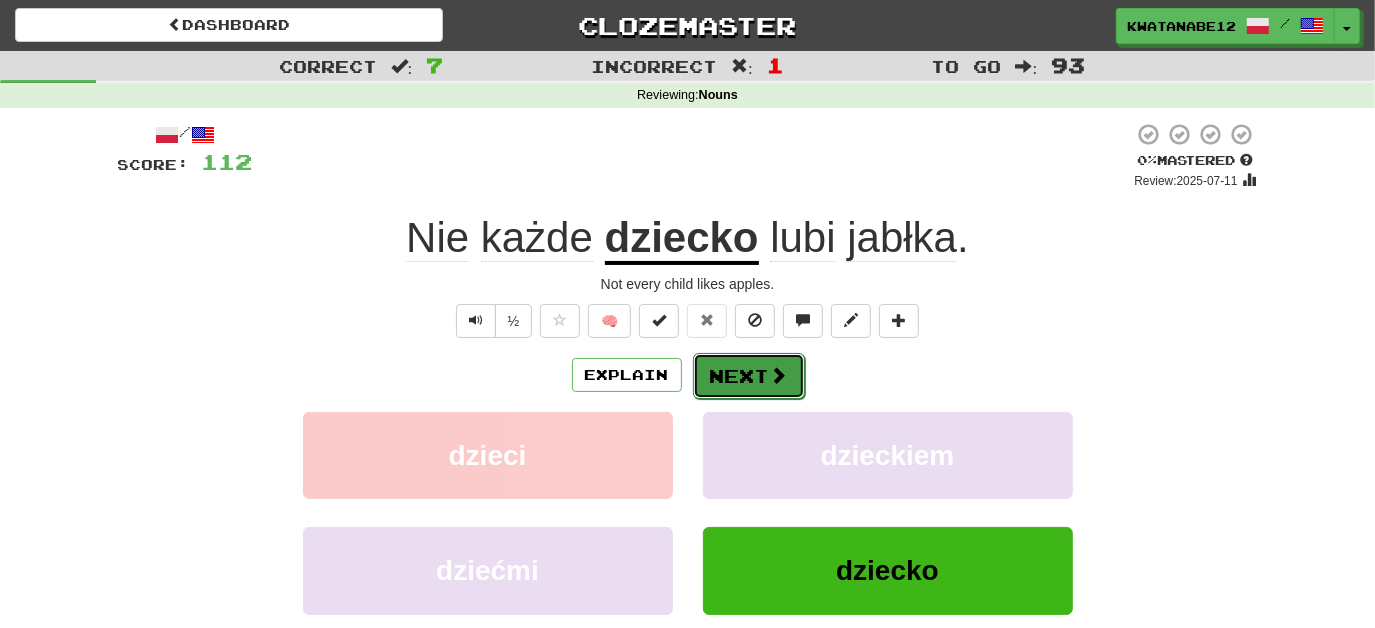 click on "Next" at bounding box center (749, 376) 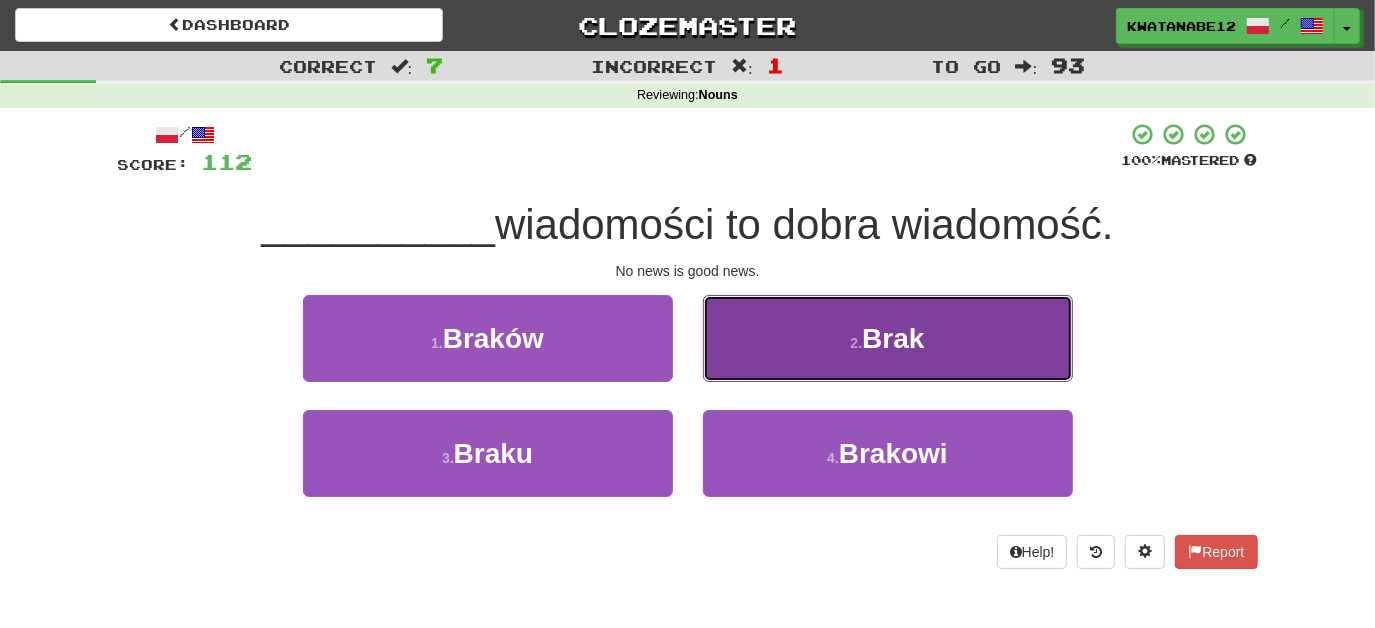 click on "2 .  Brak" at bounding box center [888, 338] 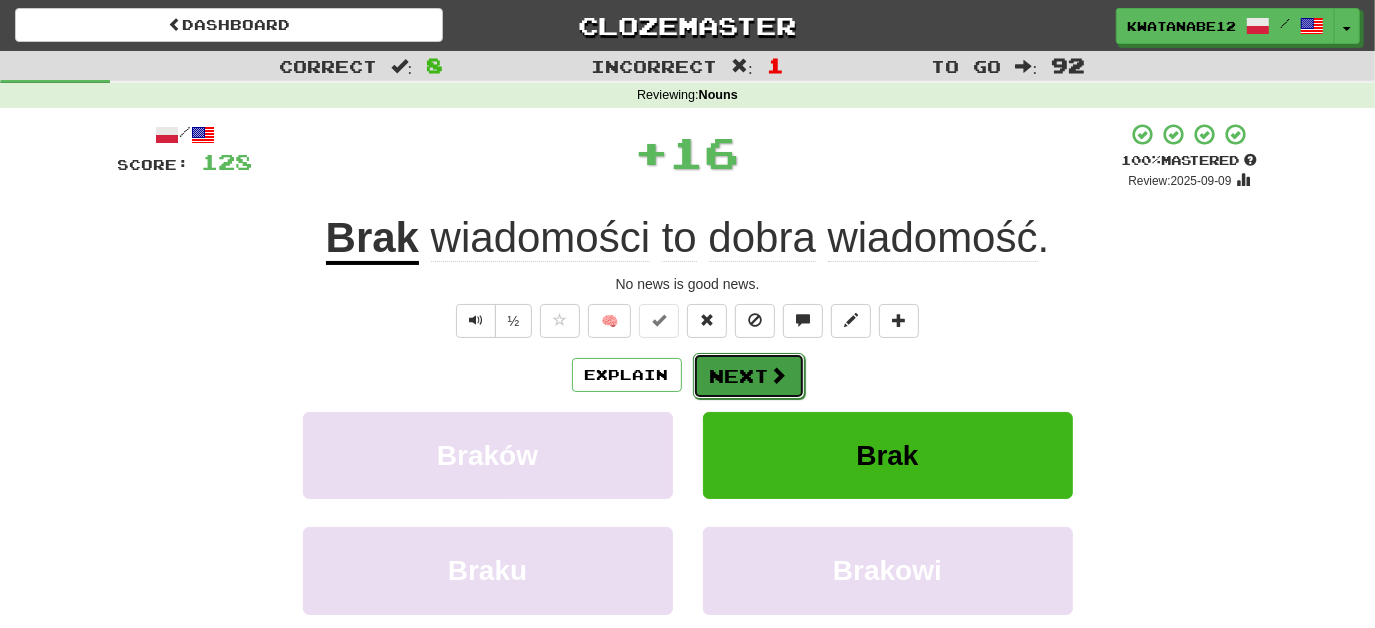 click on "Next" at bounding box center (749, 376) 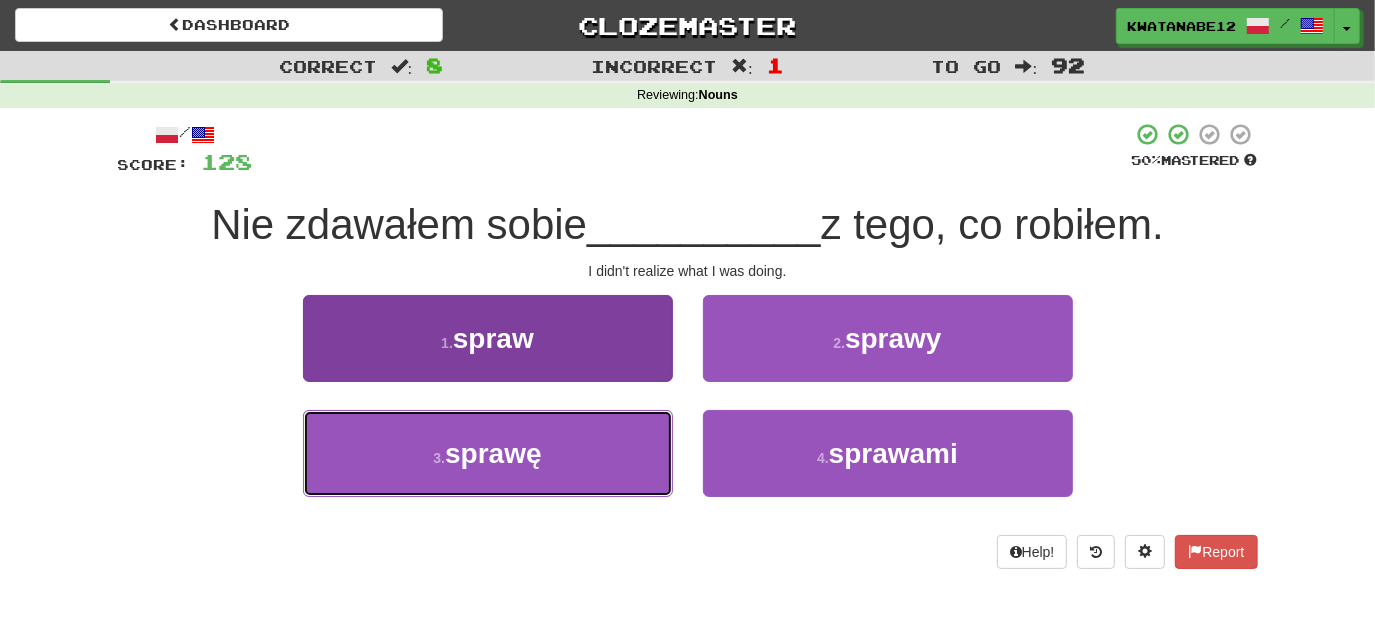 drag, startPoint x: 627, startPoint y: 456, endPoint x: 652, endPoint y: 449, distance: 25.96151 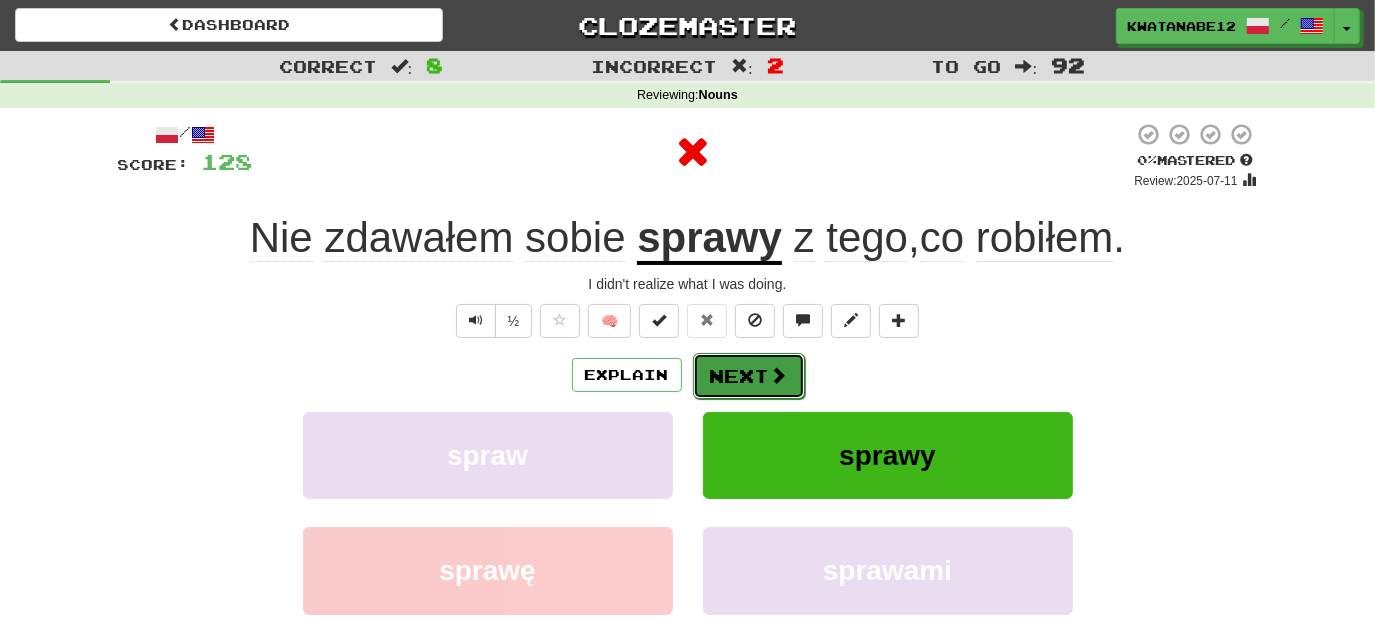 click on "Next" at bounding box center (749, 376) 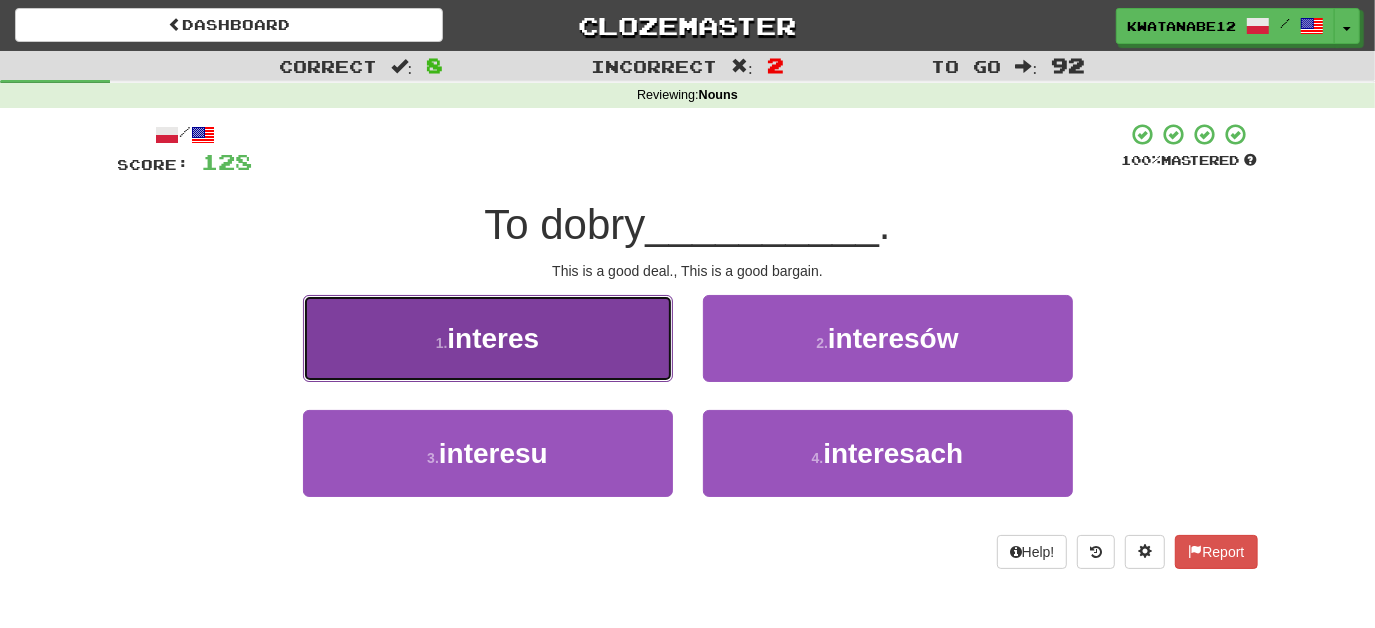 drag, startPoint x: 629, startPoint y: 345, endPoint x: 648, endPoint y: 358, distance: 23.021729 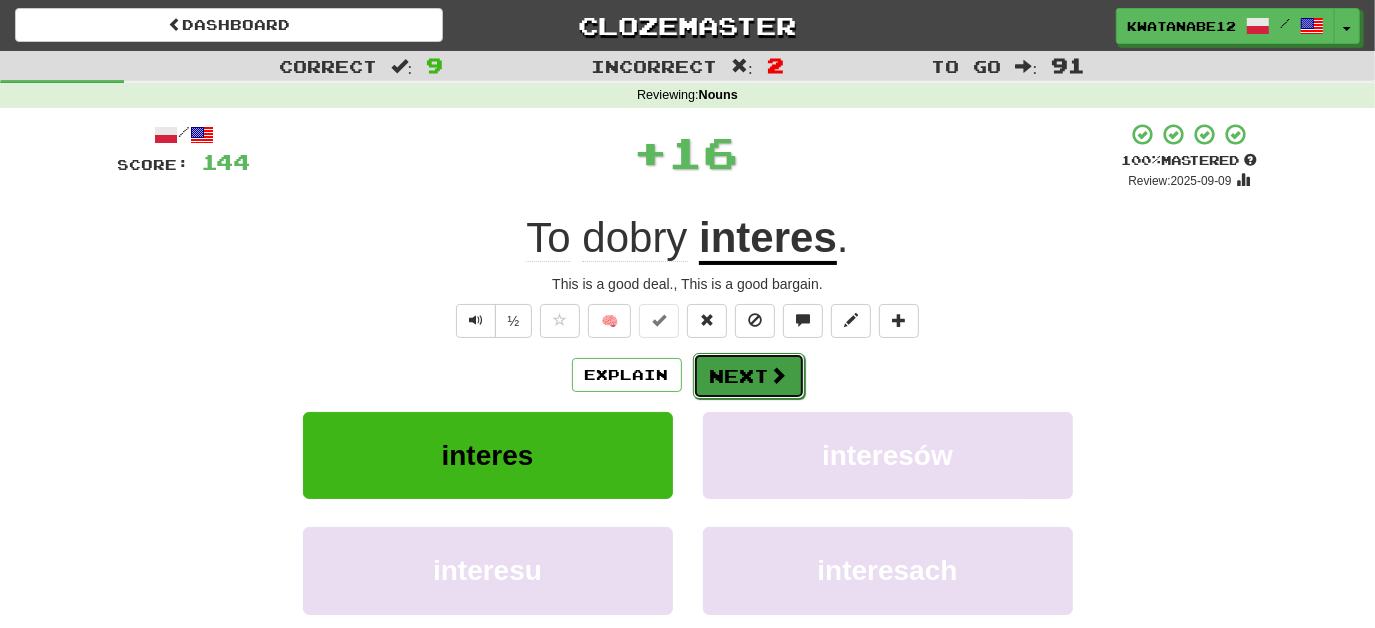 click on "Next" at bounding box center [749, 376] 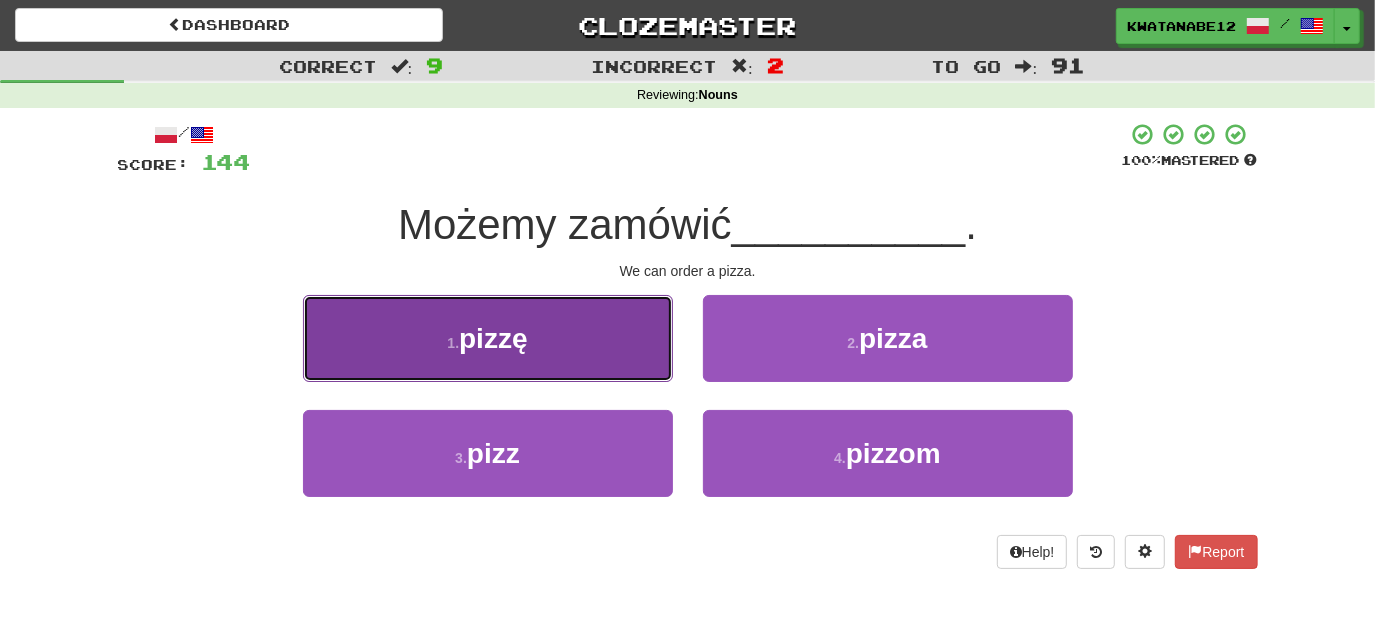 click on "1 .  pizzę" at bounding box center (488, 338) 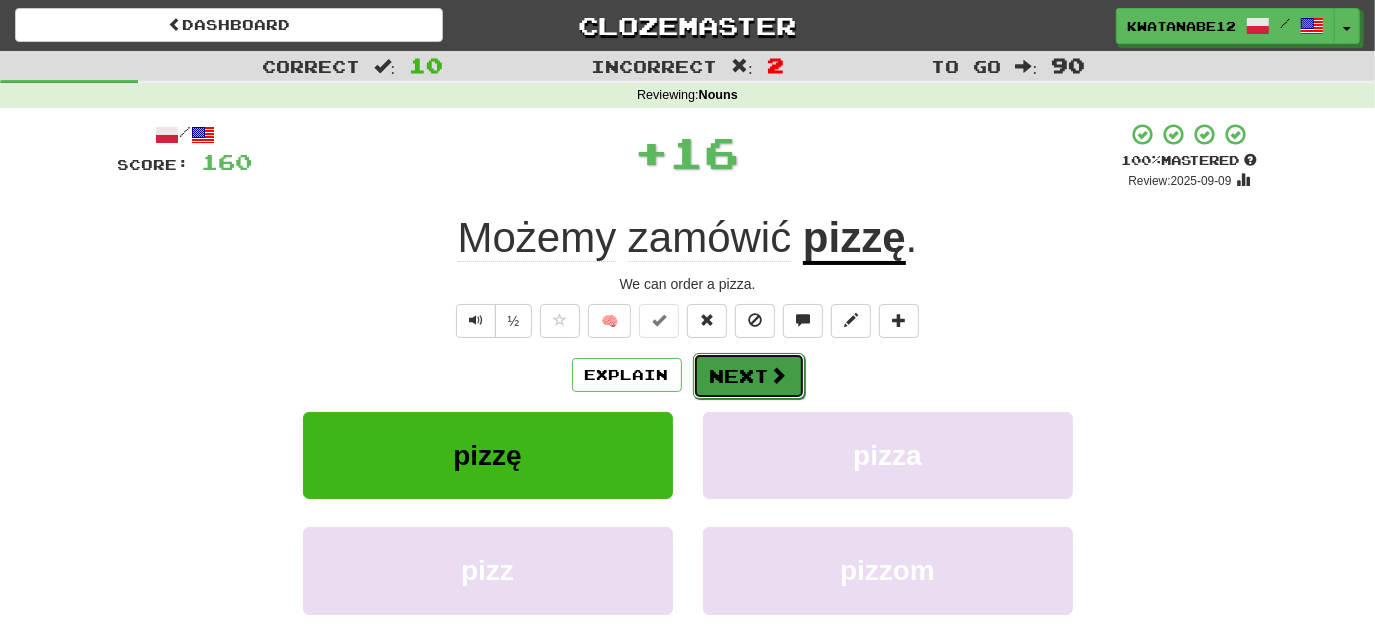 click on "Next" at bounding box center [749, 376] 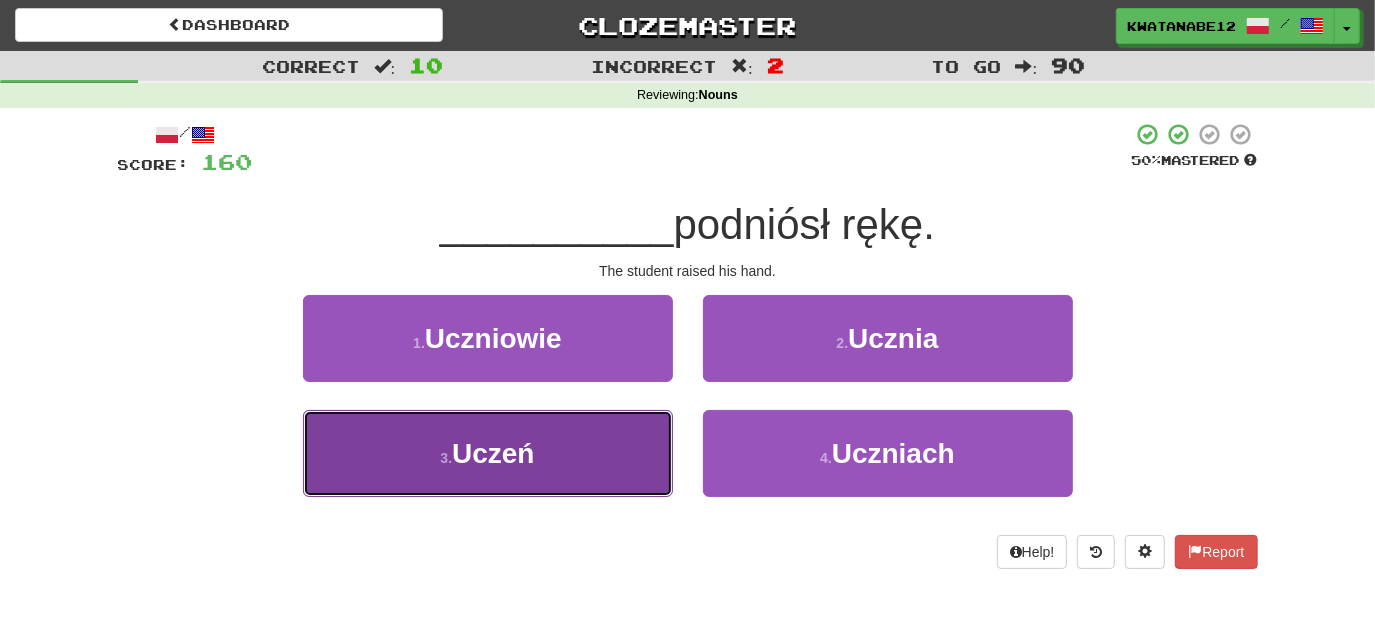 click on "3 .  Uczeń" at bounding box center (488, 453) 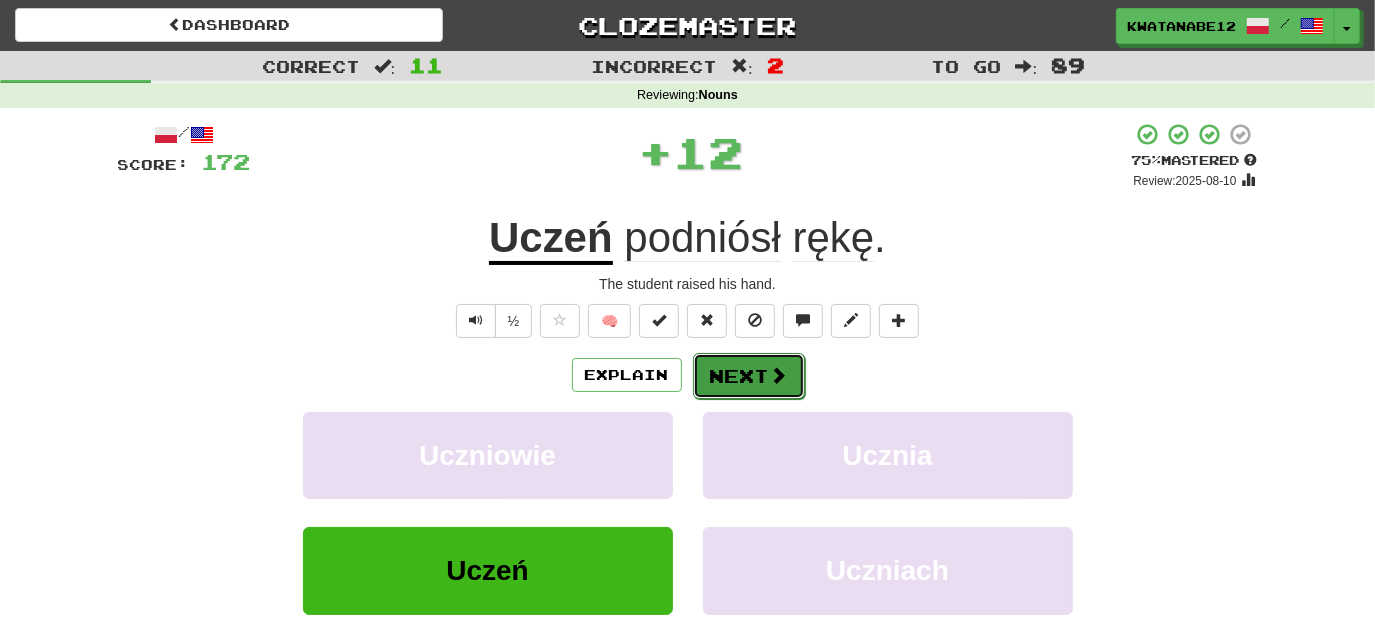 click on "Next" at bounding box center (749, 376) 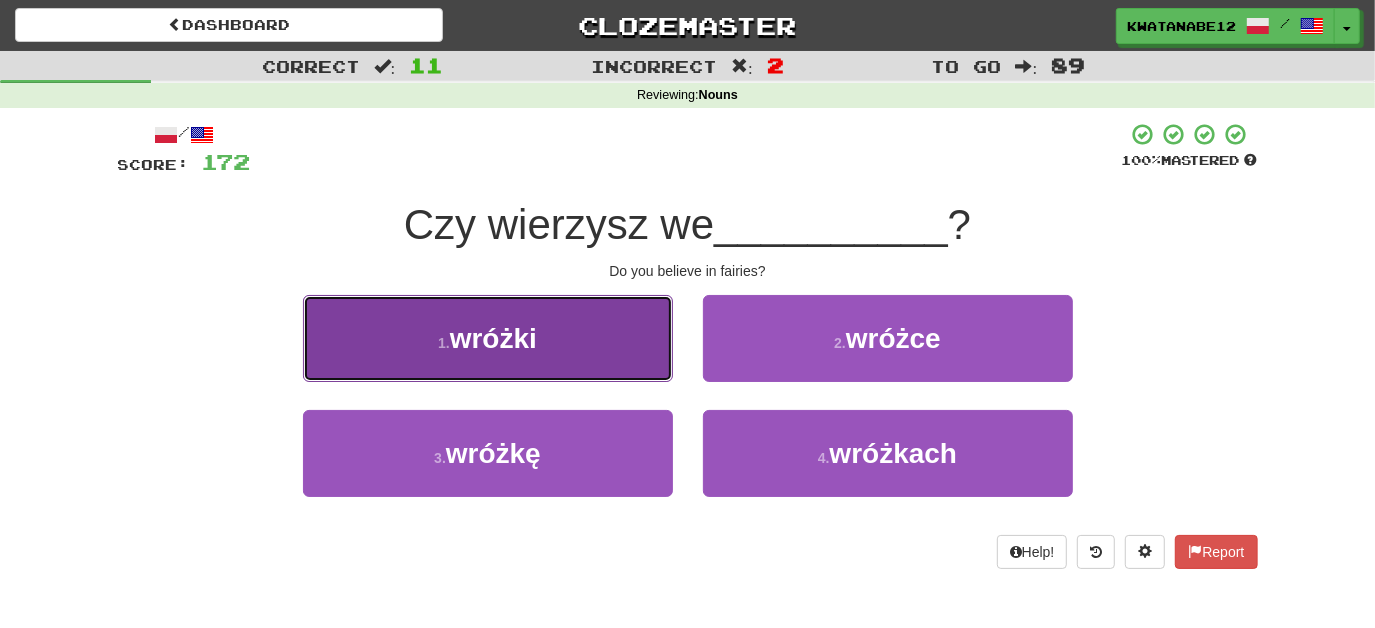 drag, startPoint x: 618, startPoint y: 348, endPoint x: 697, endPoint y: 350, distance: 79.025314 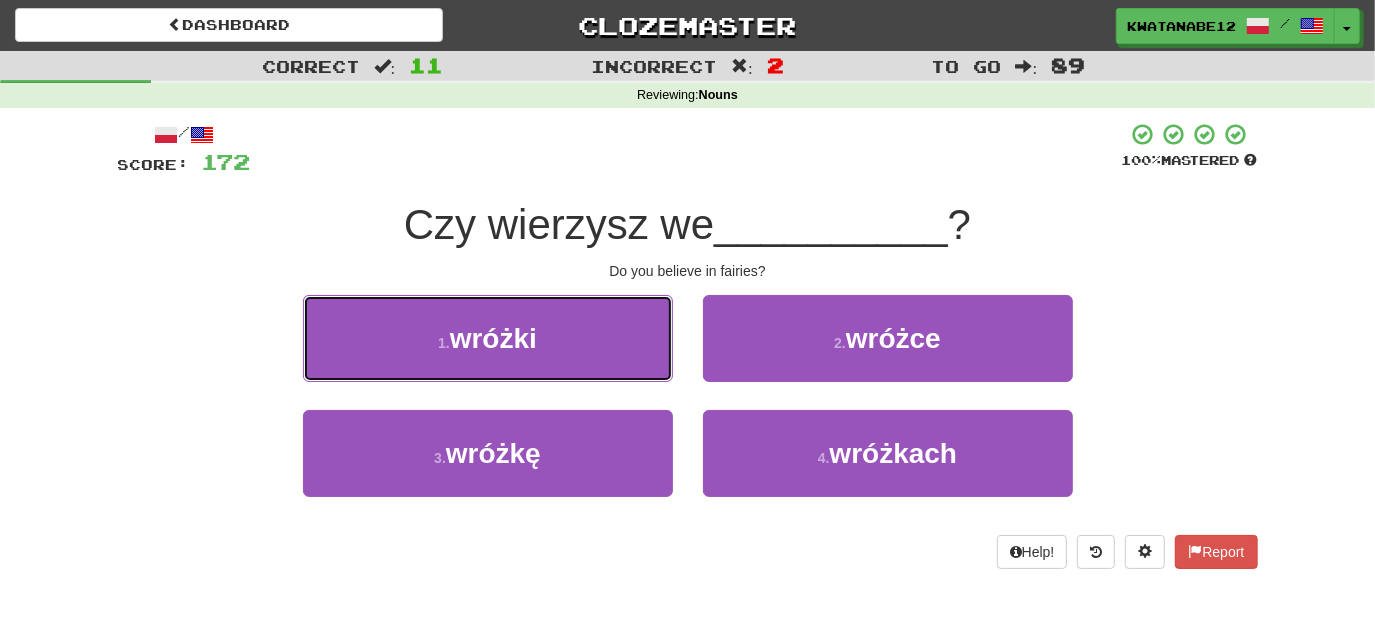 click on "1 .  wróżki" at bounding box center (488, 338) 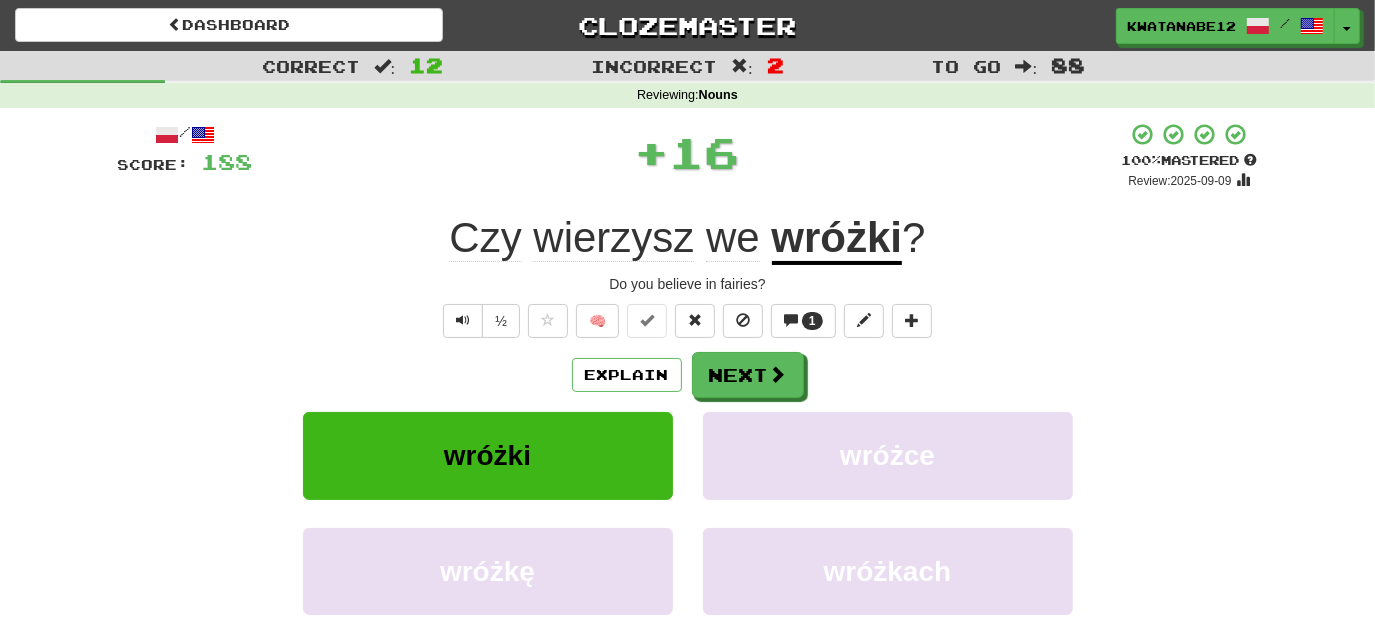 click on "/  Score:   188 + 16 100 %  Mastered Review:  2025-09-09 Czy   wierzysz   we   wróżki ? Do you believe in fairies? ½ 🧠 1 Explain Next wróżki wróżce wróżkę wróżkach Learn more: wróżki wróżce wróżkę wróżkach  Help!  Report Sentence Source" at bounding box center [688, 435] 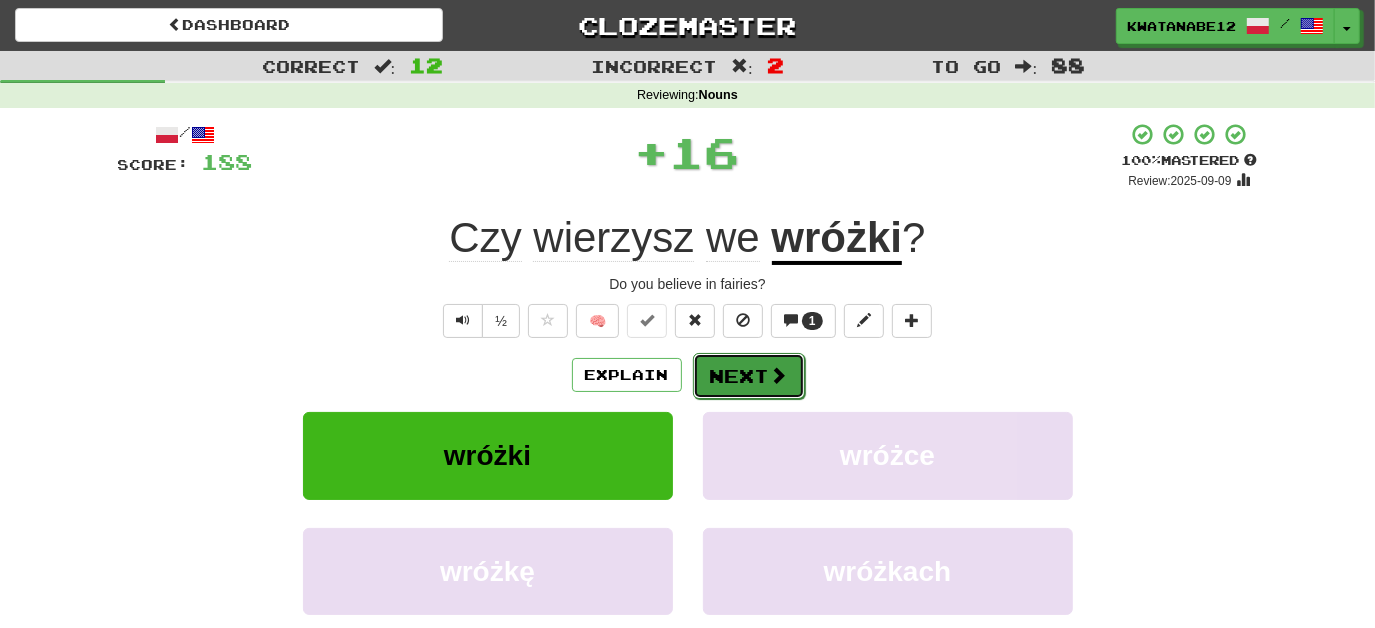 click on "Next" at bounding box center [749, 376] 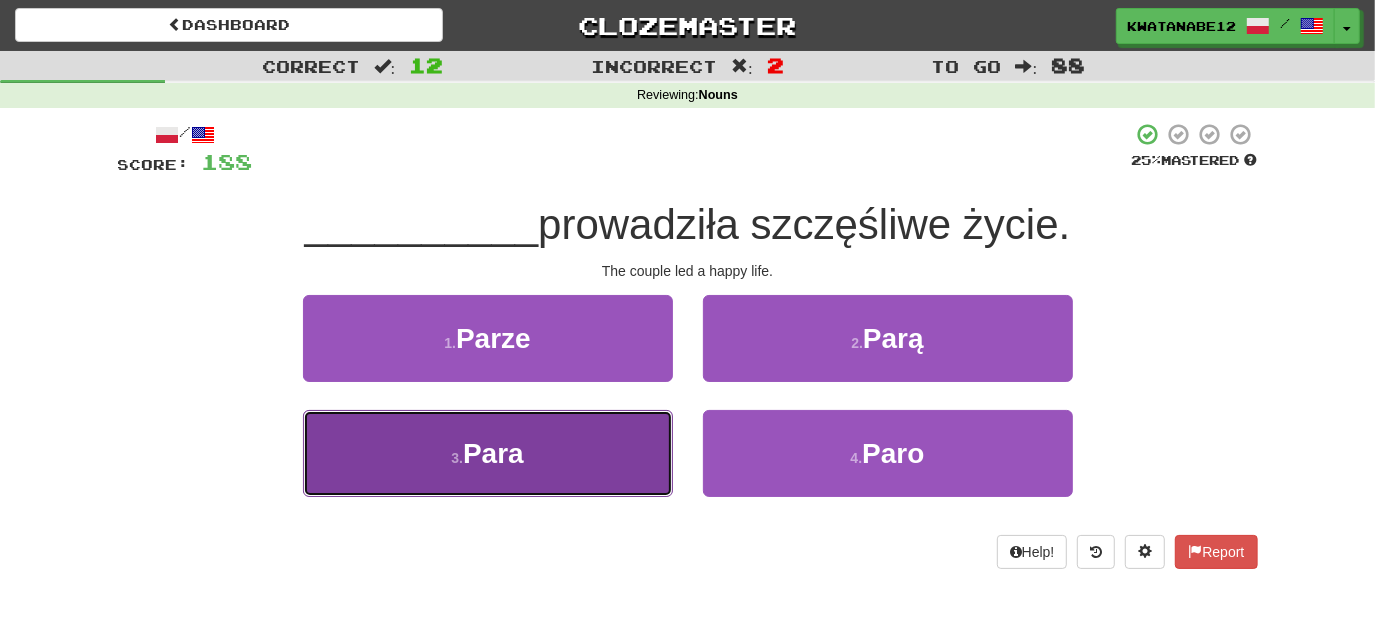 drag, startPoint x: 611, startPoint y: 461, endPoint x: 631, endPoint y: 434, distance: 33.600594 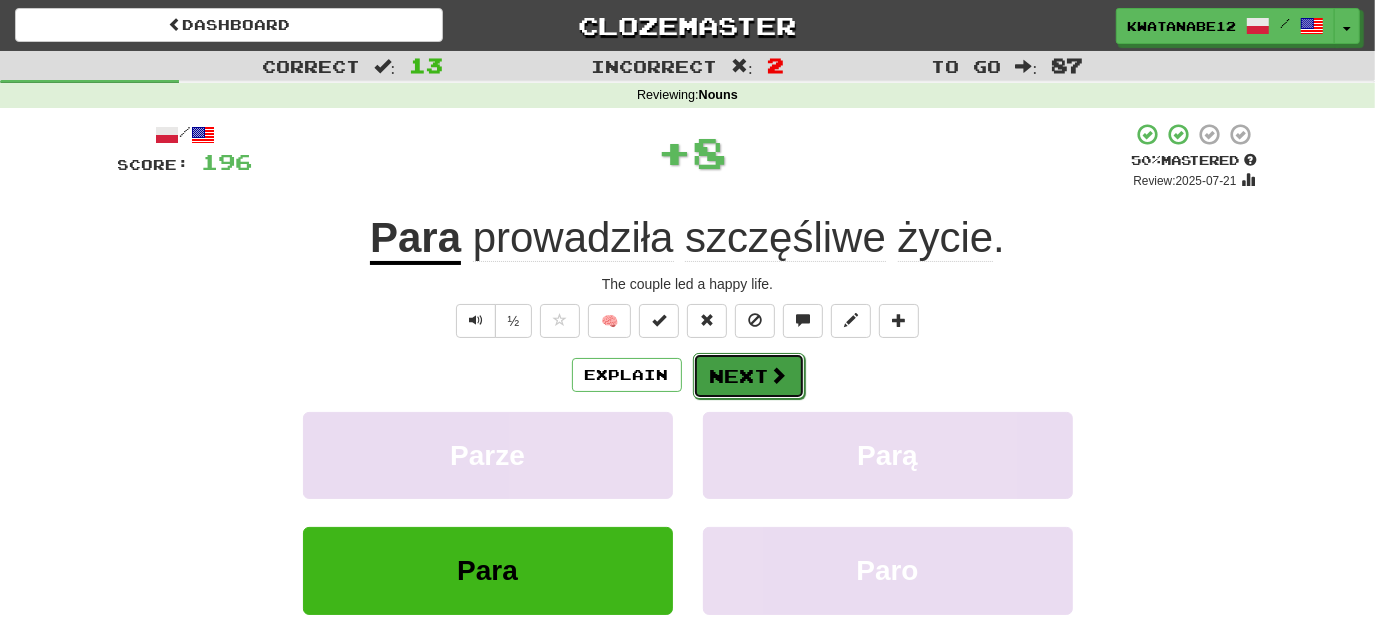 click on "Next" at bounding box center [749, 376] 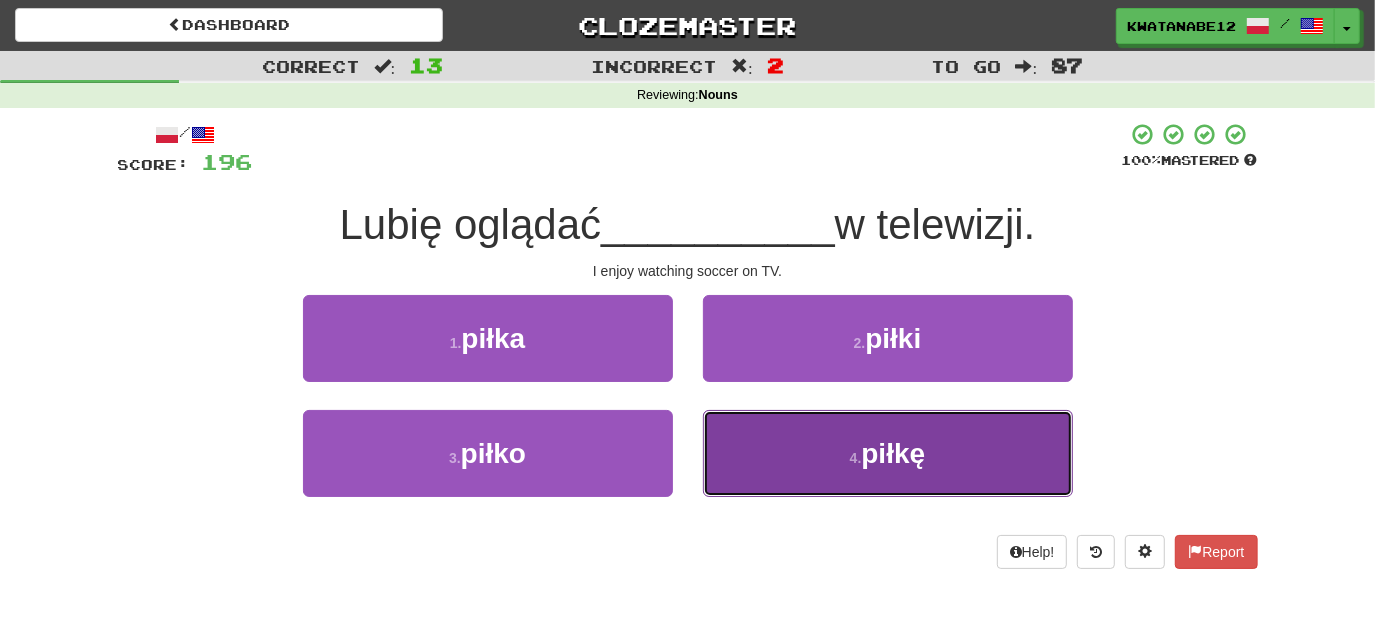 click on "4 .  piłkę" at bounding box center [888, 453] 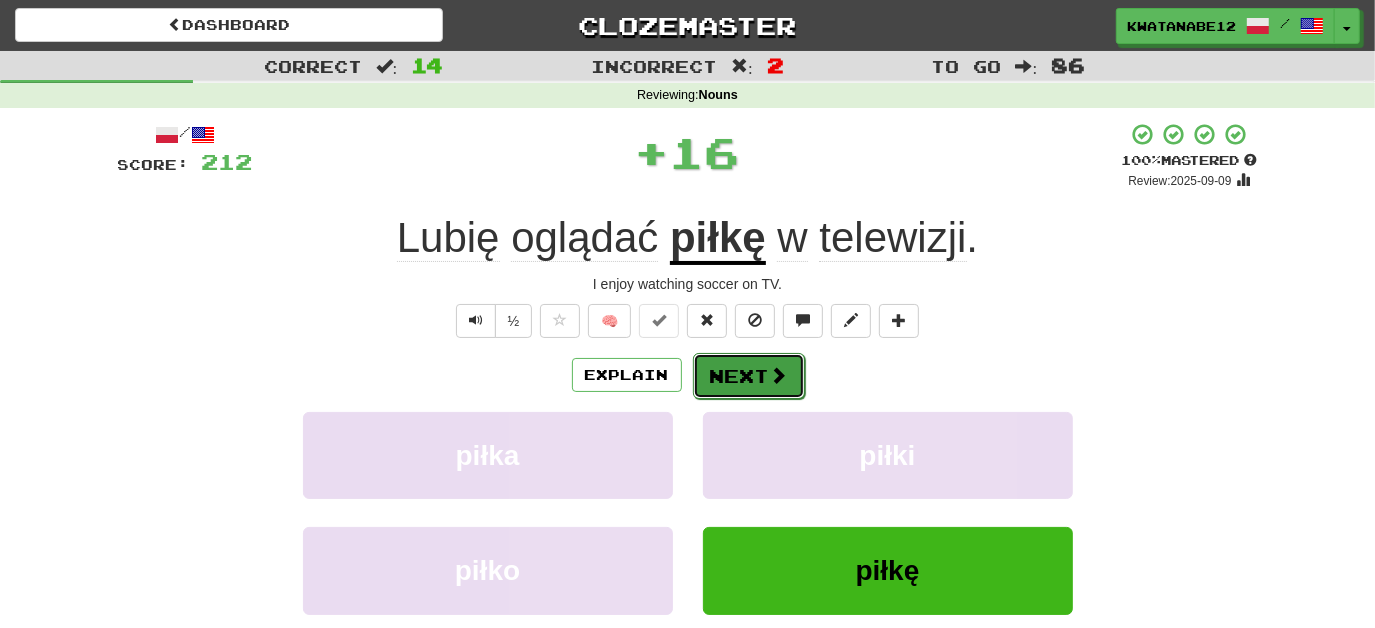 click on "Next" at bounding box center (749, 376) 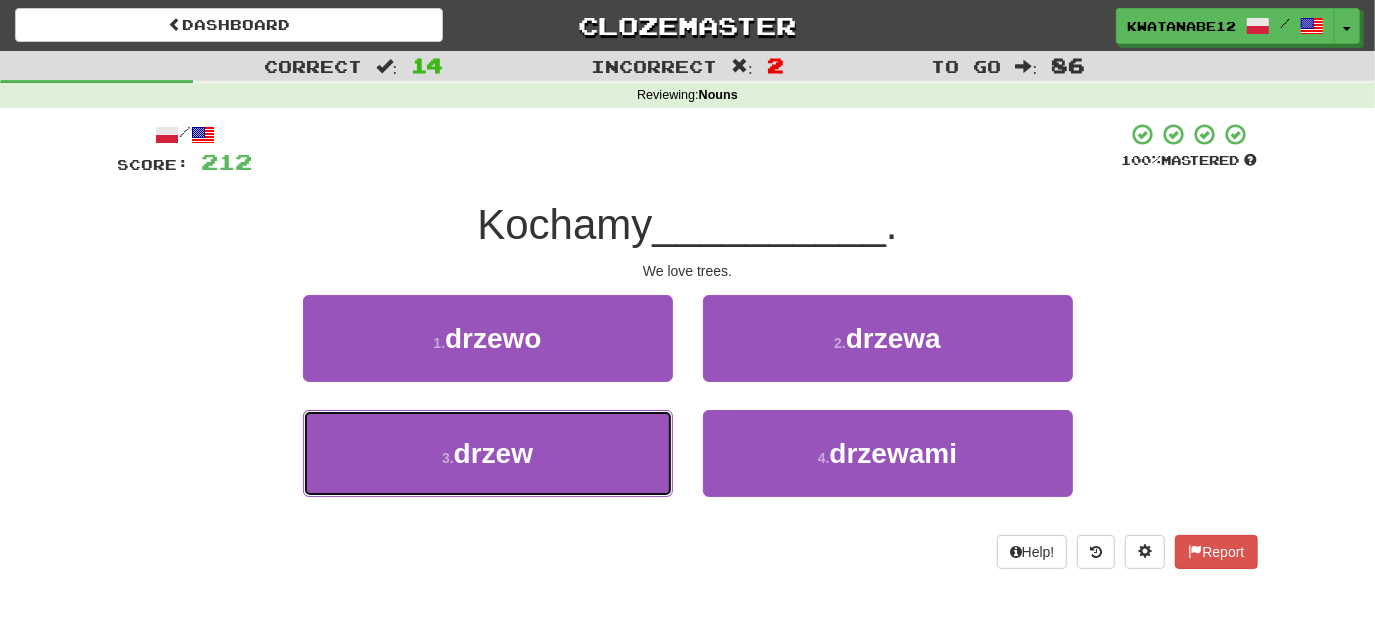 drag, startPoint x: 622, startPoint y: 428, endPoint x: 700, endPoint y: 404, distance: 81.608826 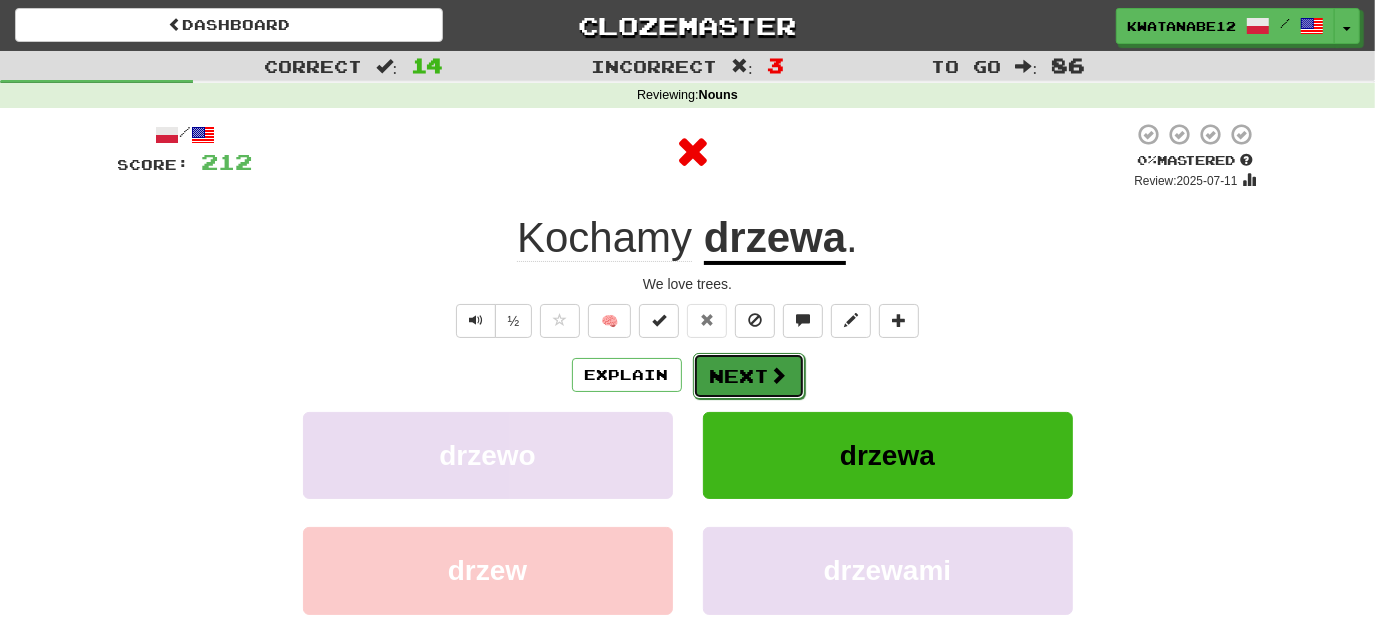 click on "Next" at bounding box center [749, 376] 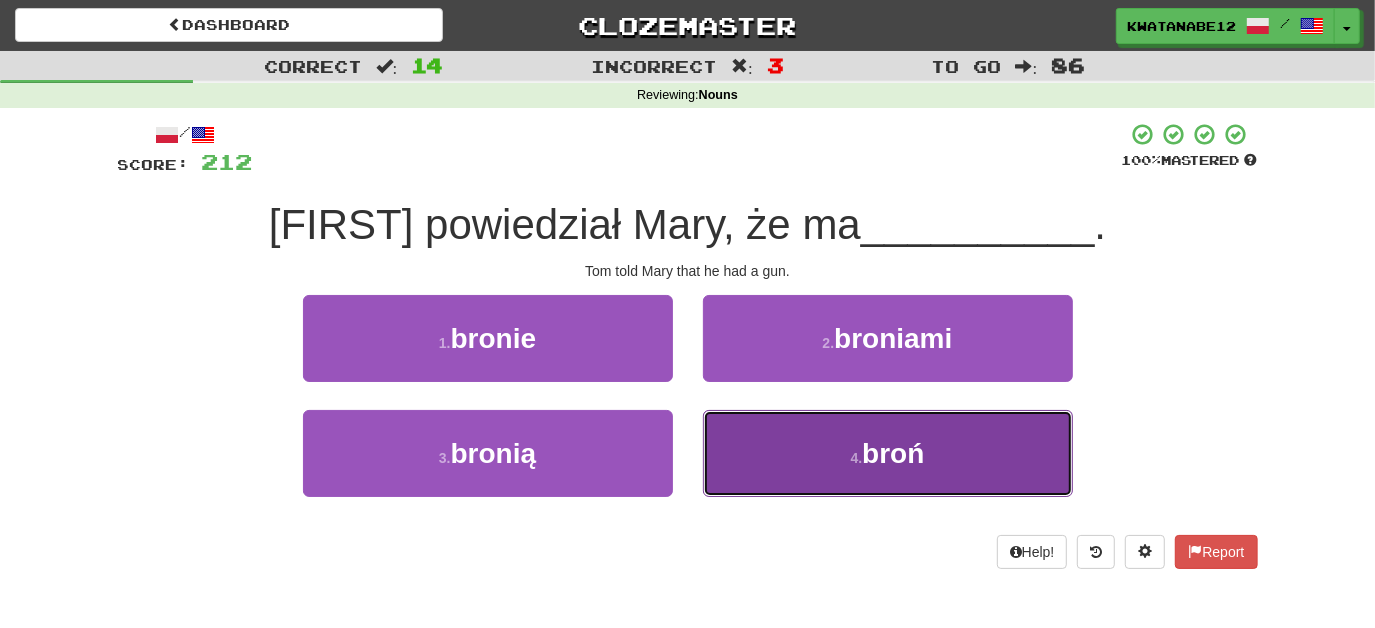 drag, startPoint x: 771, startPoint y: 436, endPoint x: 756, endPoint y: 408, distance: 31.764761 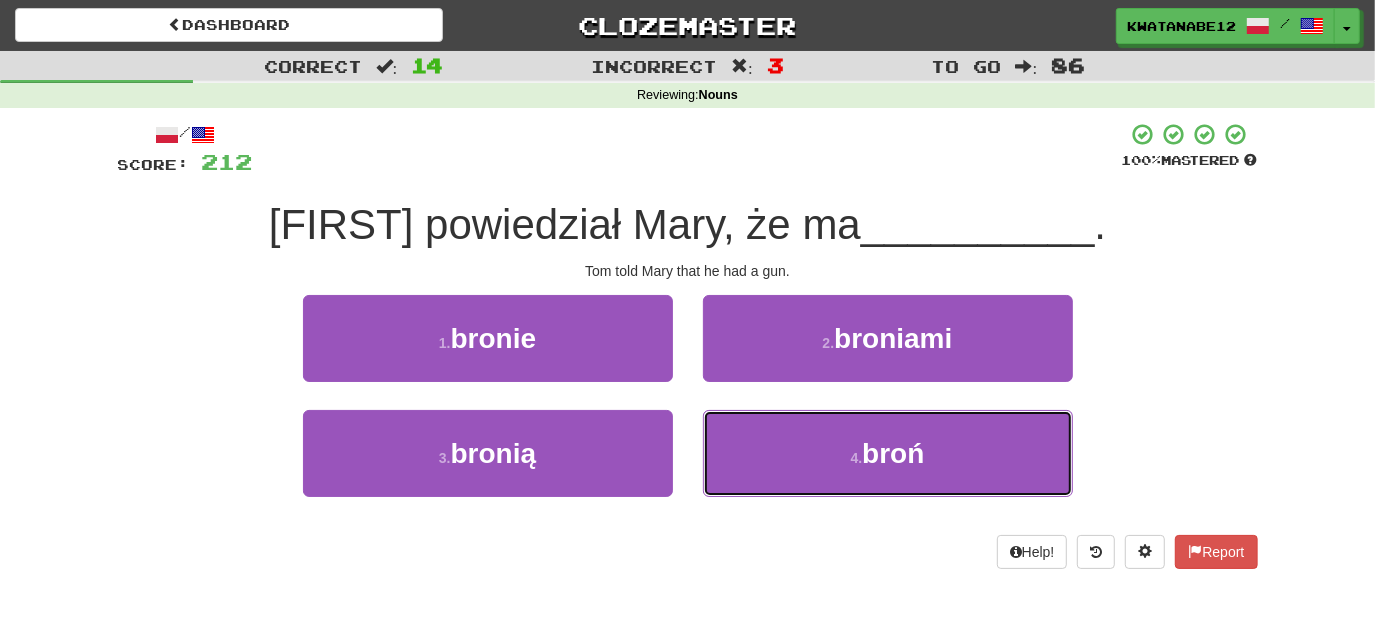 click on "4 .  broń" at bounding box center (888, 453) 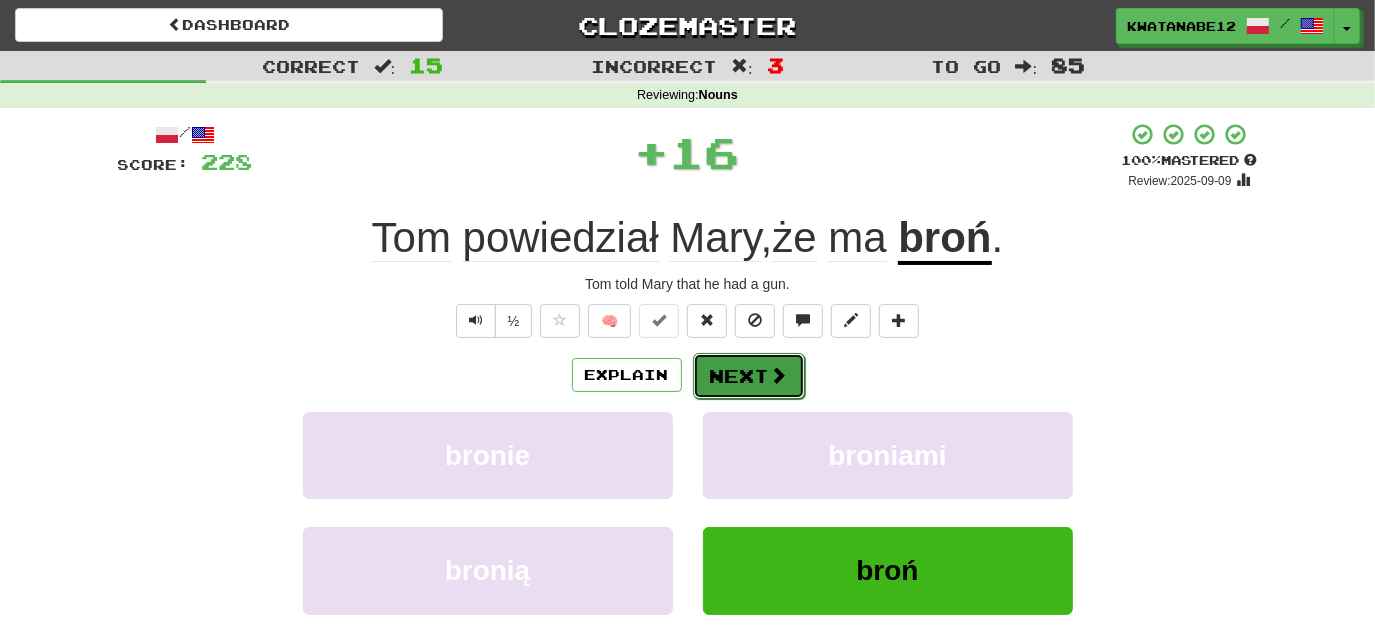 drag, startPoint x: 756, startPoint y: 408, endPoint x: 745, endPoint y: 368, distance: 41.484936 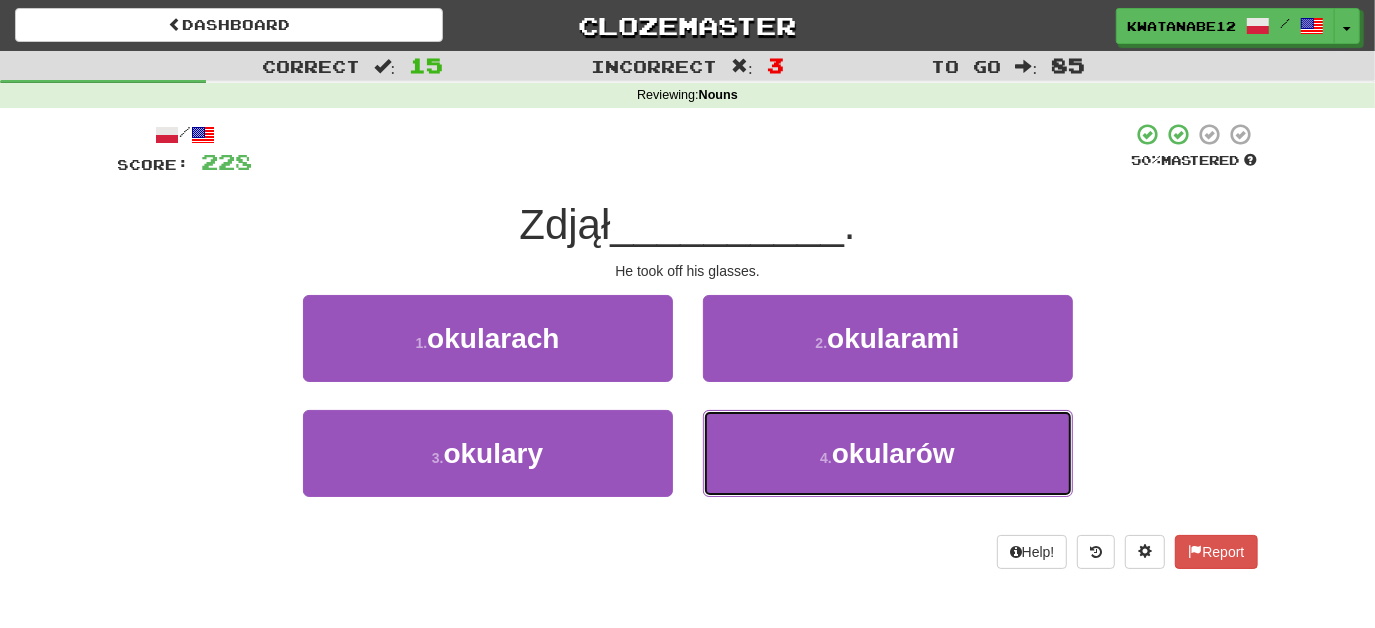 drag, startPoint x: 775, startPoint y: 448, endPoint x: 750, endPoint y: 403, distance: 51.47815 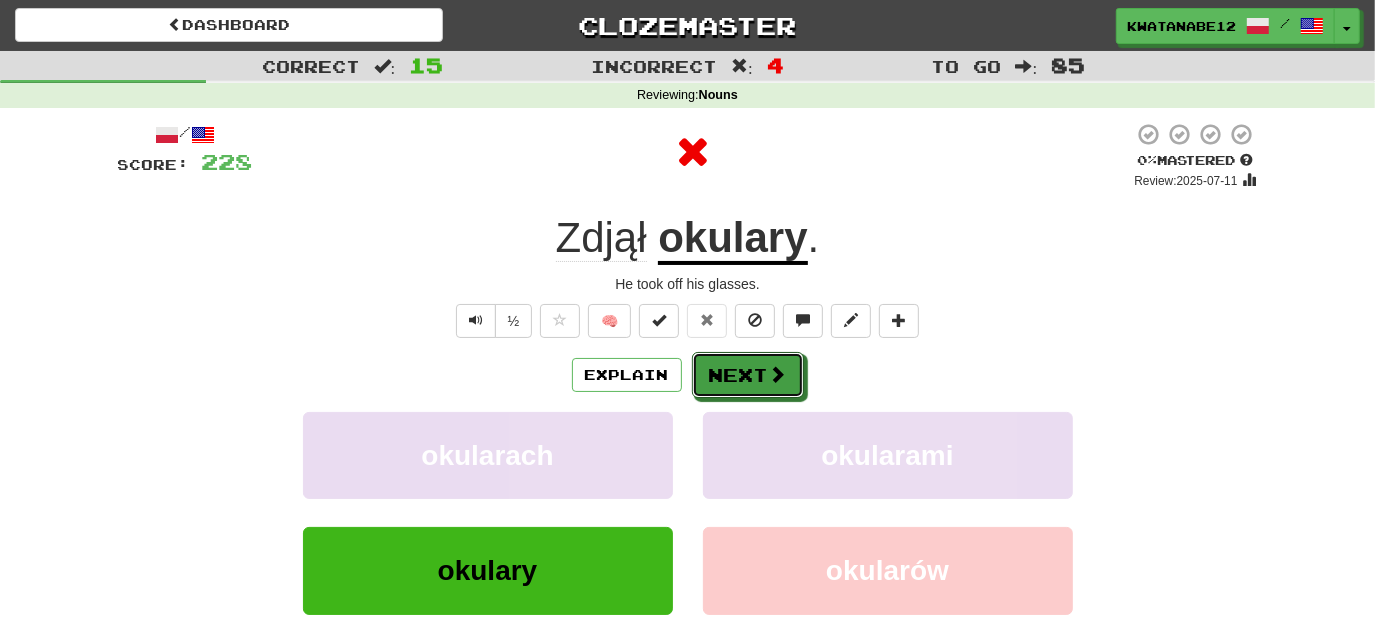 drag, startPoint x: 750, startPoint y: 403, endPoint x: 735, endPoint y: 376, distance: 30.88689 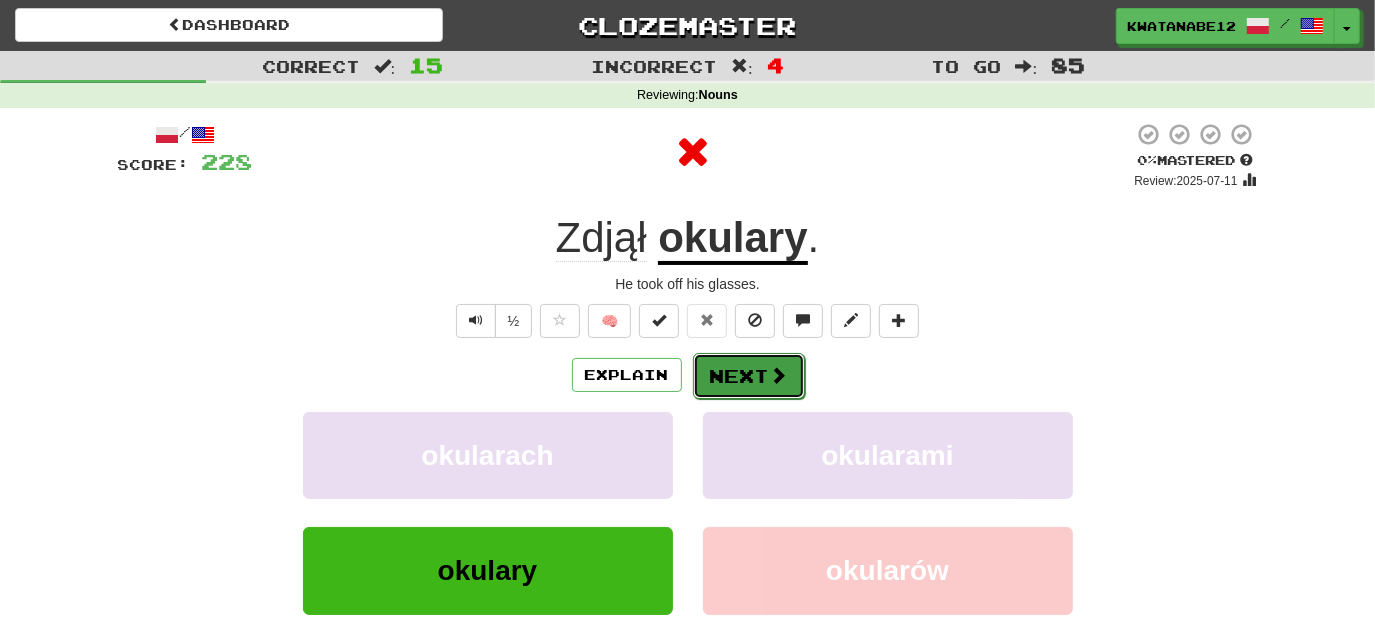 click on "Next" at bounding box center (749, 376) 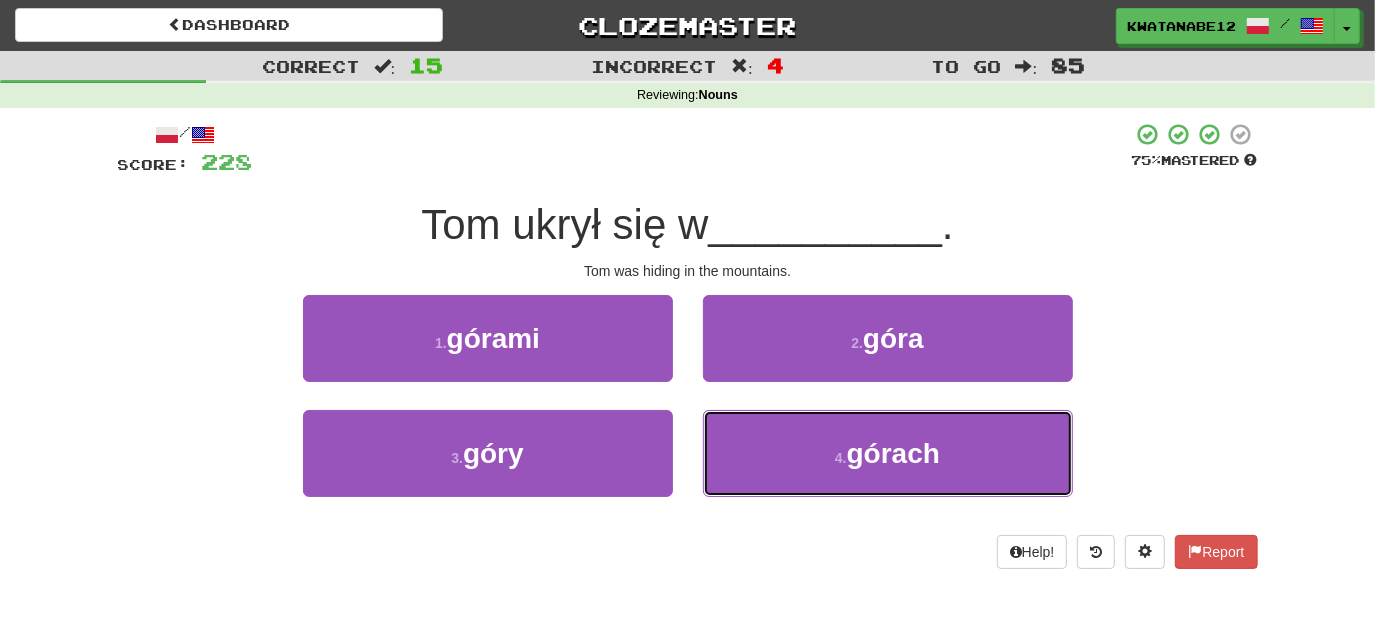 drag, startPoint x: 776, startPoint y: 455, endPoint x: 746, endPoint y: 404, distance: 59.16925 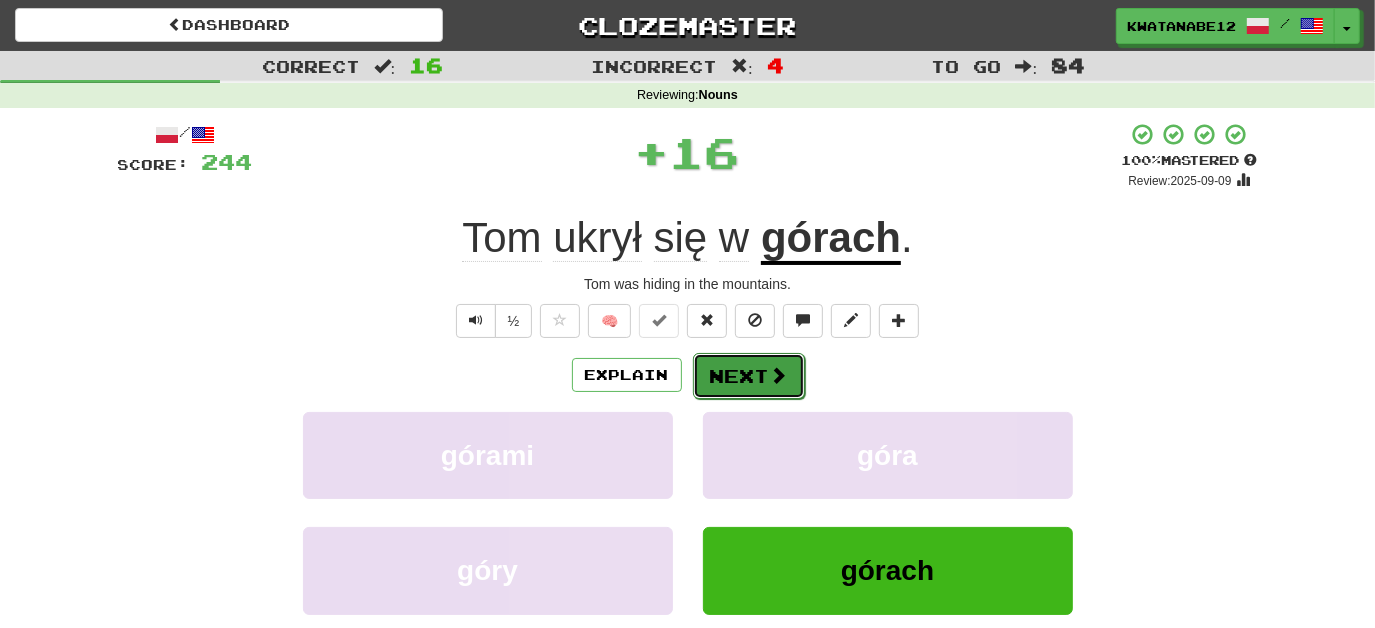 click on "Next" at bounding box center [749, 376] 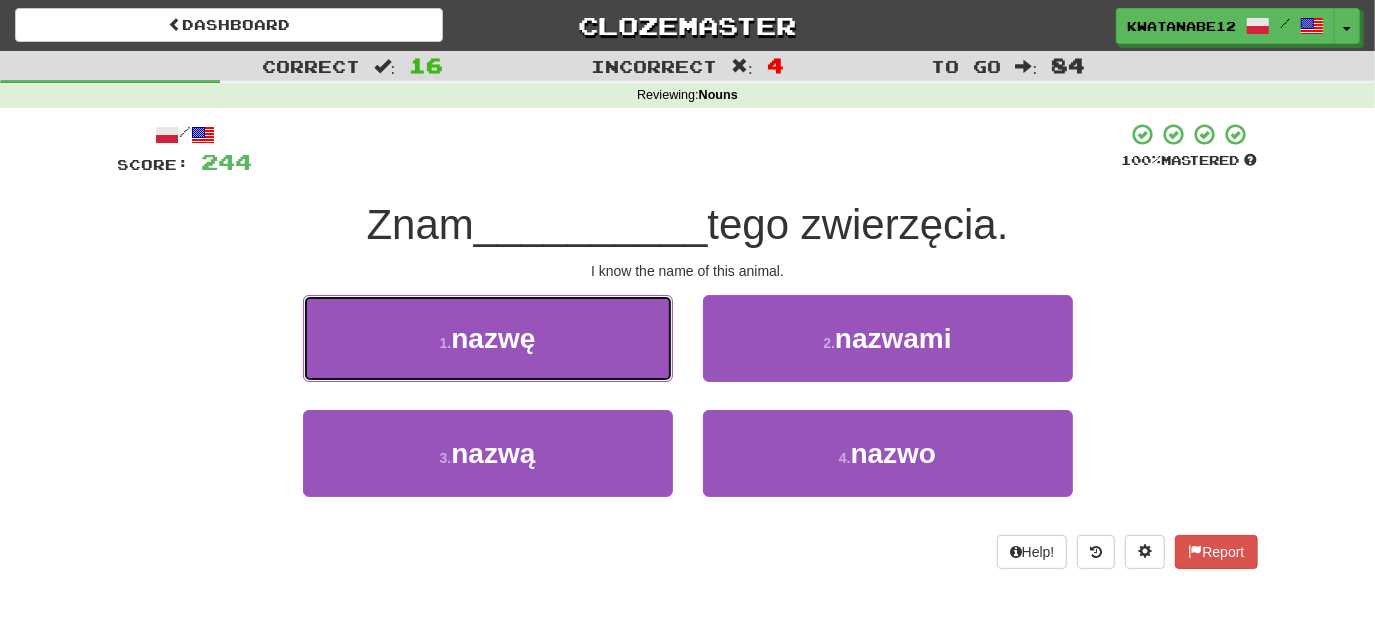 drag, startPoint x: 624, startPoint y: 335, endPoint x: 640, endPoint y: 335, distance: 16 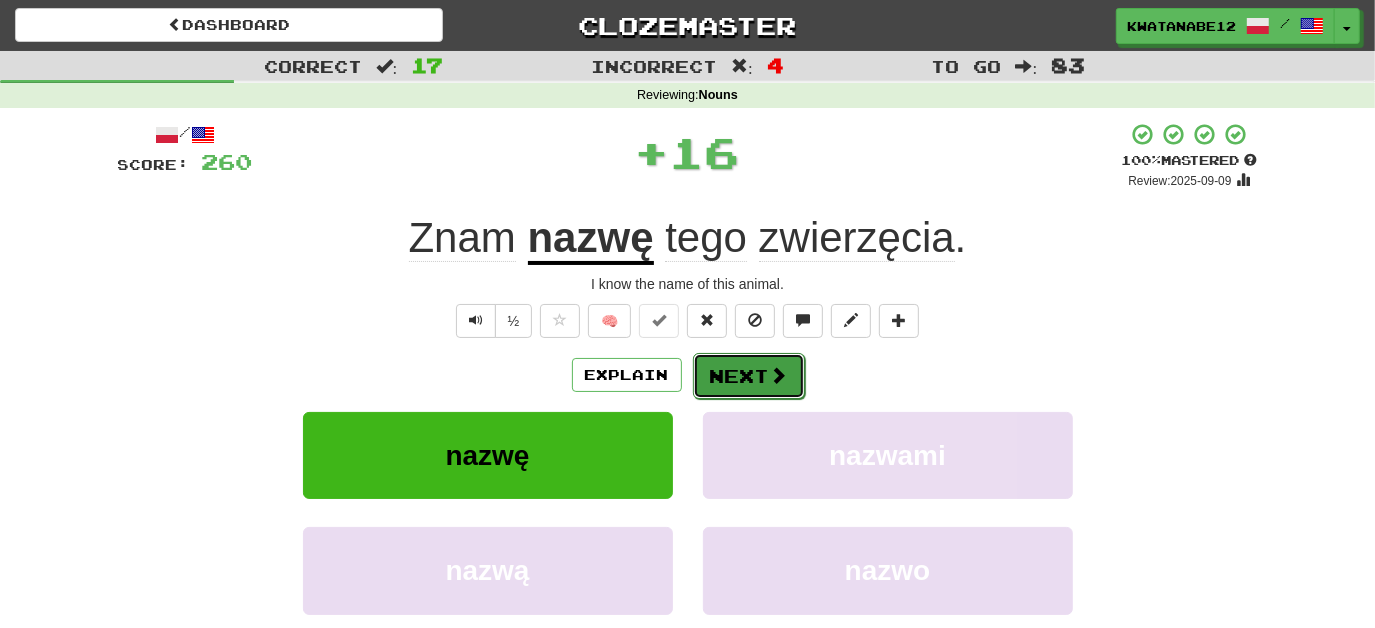 click on "Next" at bounding box center [749, 376] 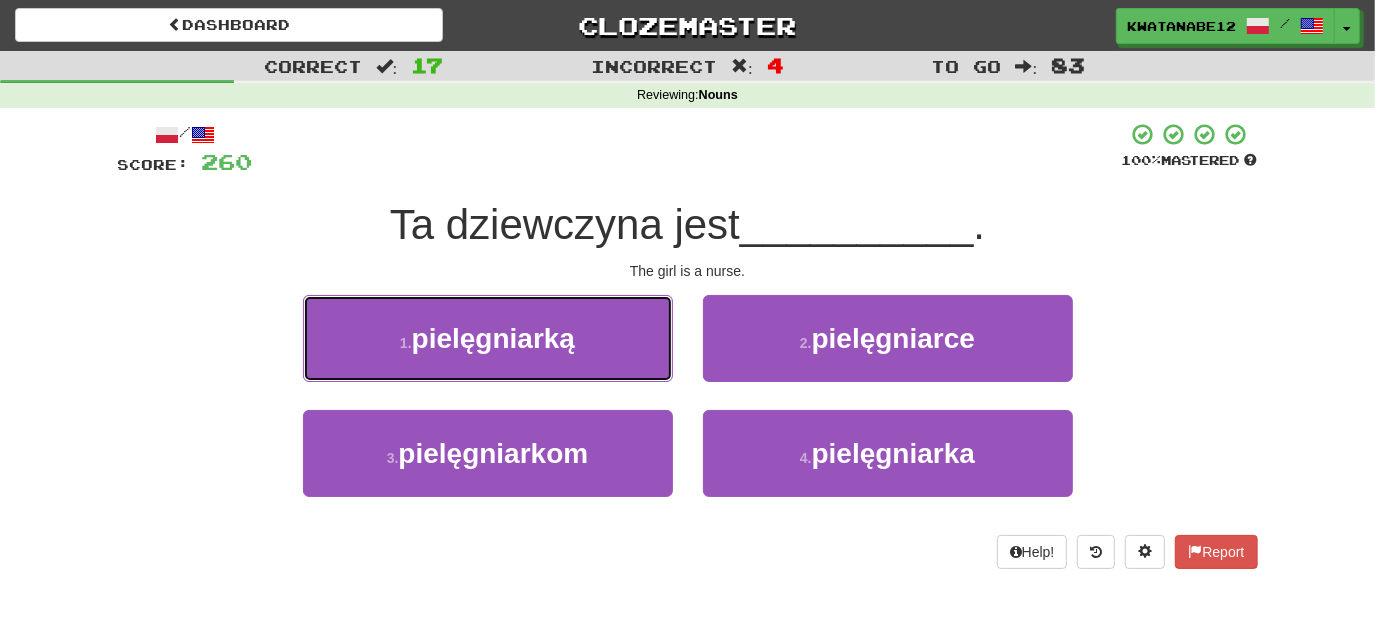 drag, startPoint x: 621, startPoint y: 337, endPoint x: 665, endPoint y: 341, distance: 44.181442 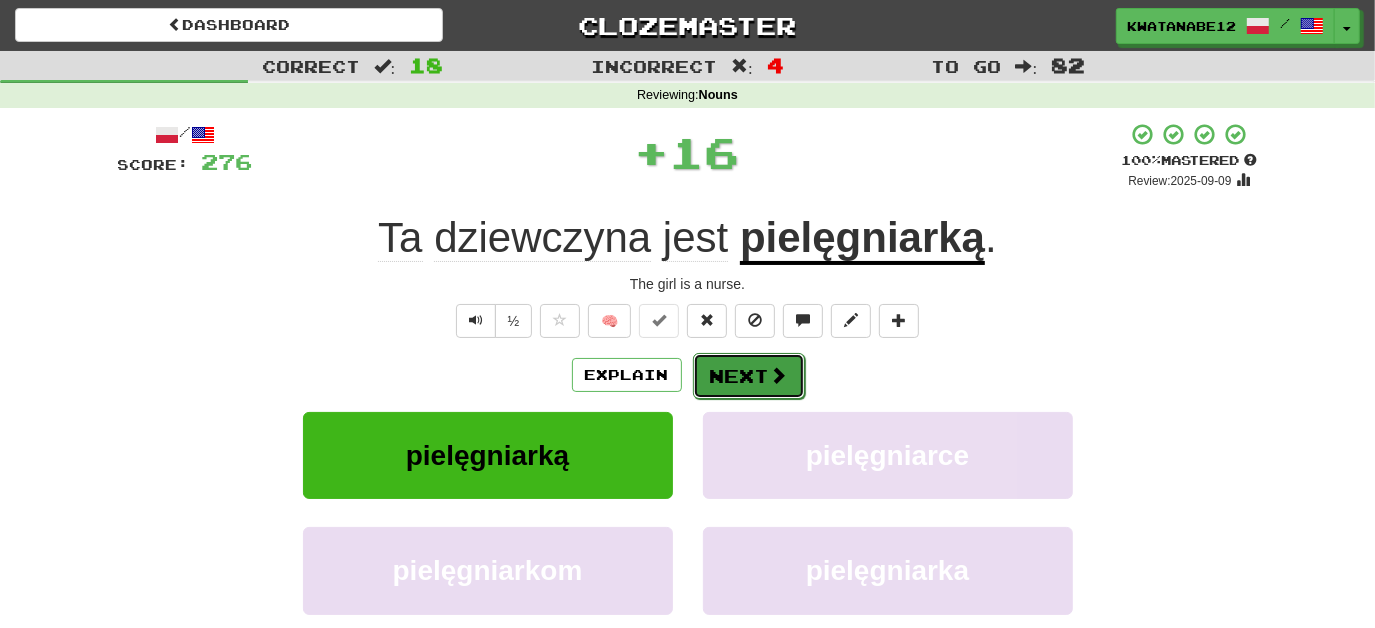 click on "Next" at bounding box center (749, 376) 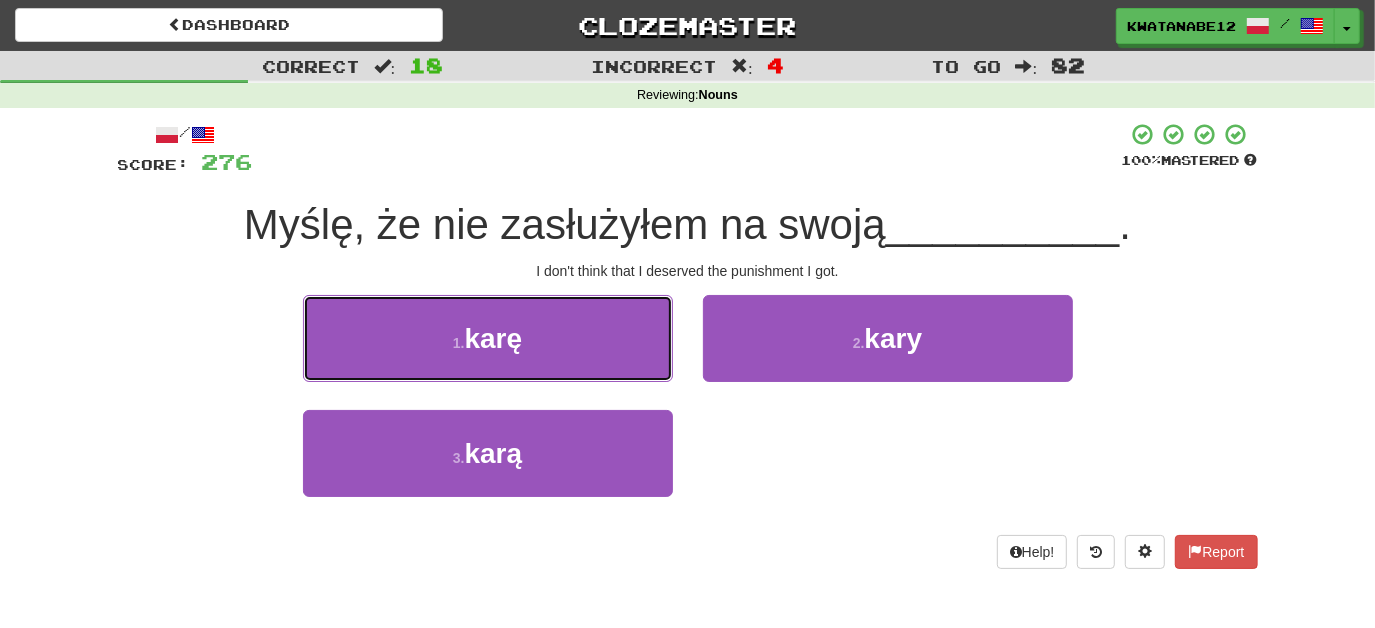 drag, startPoint x: 605, startPoint y: 350, endPoint x: 657, endPoint y: 348, distance: 52.03845 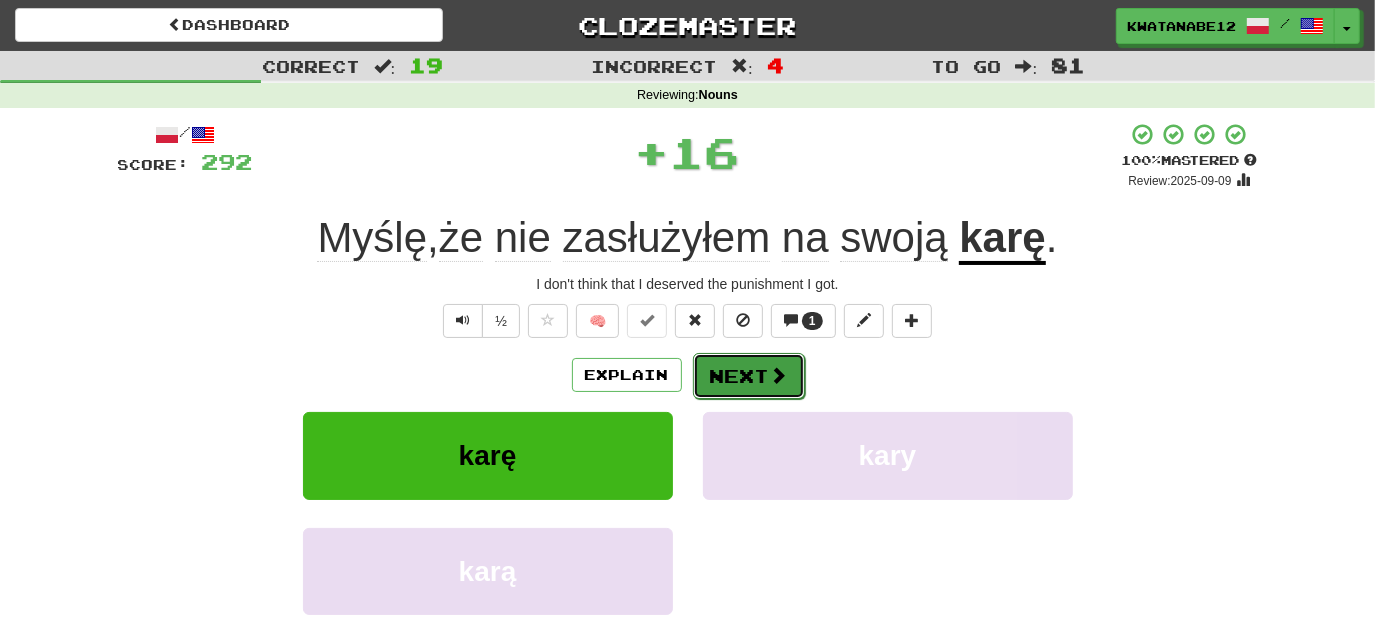 click on "Next" at bounding box center [749, 376] 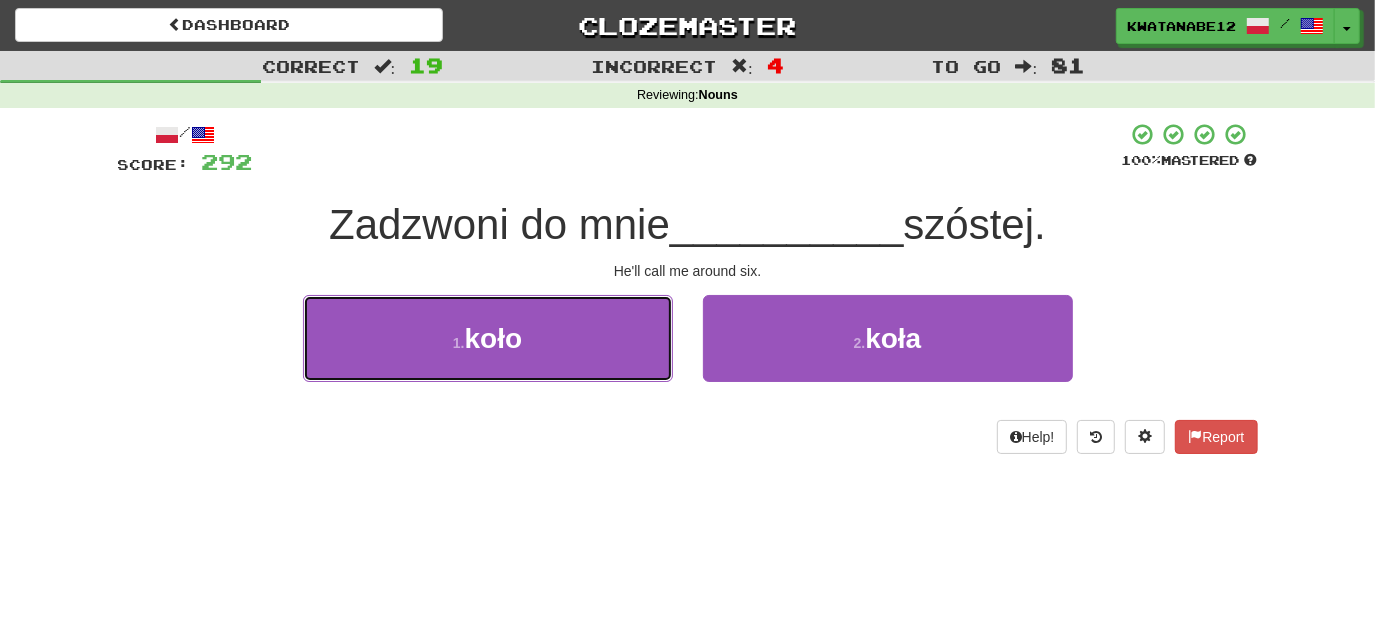 drag, startPoint x: 600, startPoint y: 345, endPoint x: 699, endPoint y: 346, distance: 99.00505 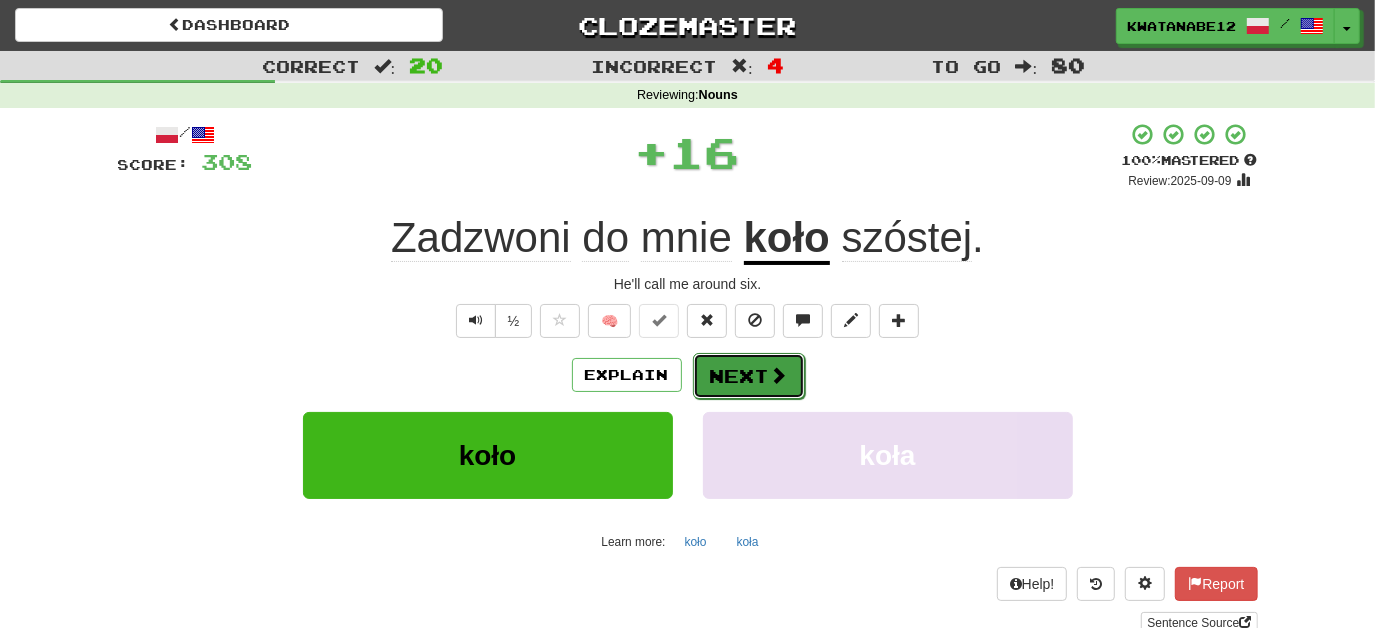 click on "Next" at bounding box center [749, 376] 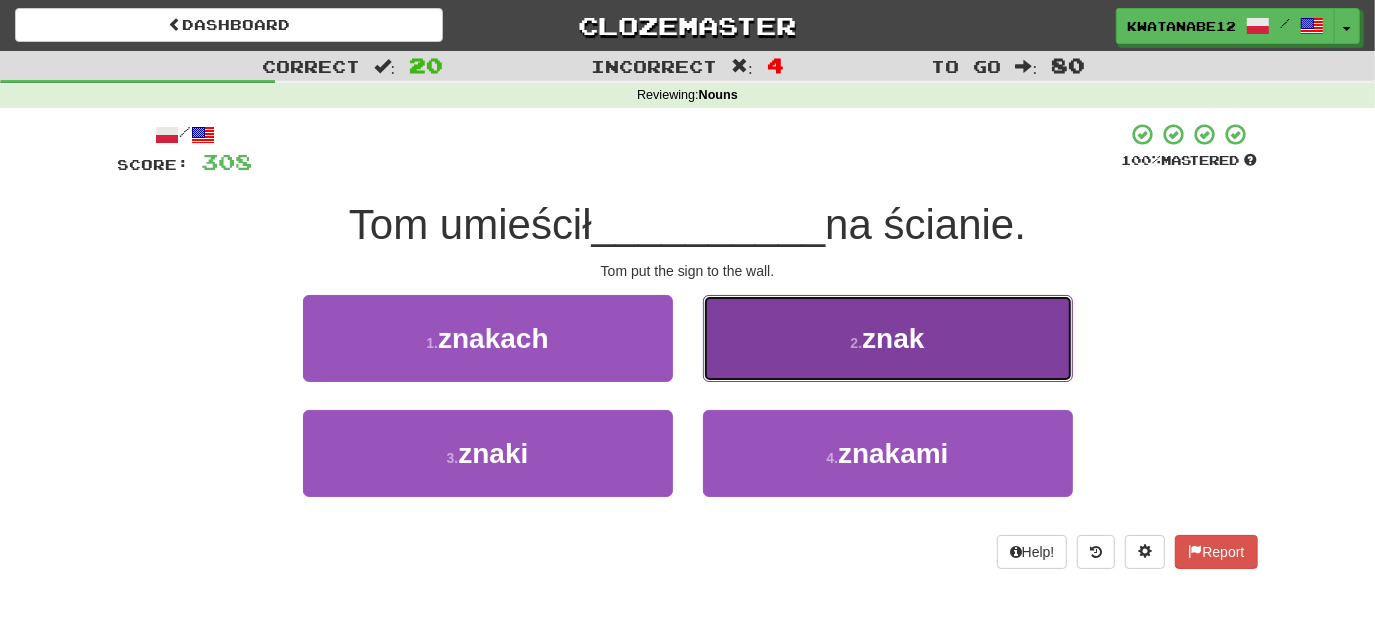 click on "2 .  znak" at bounding box center [888, 338] 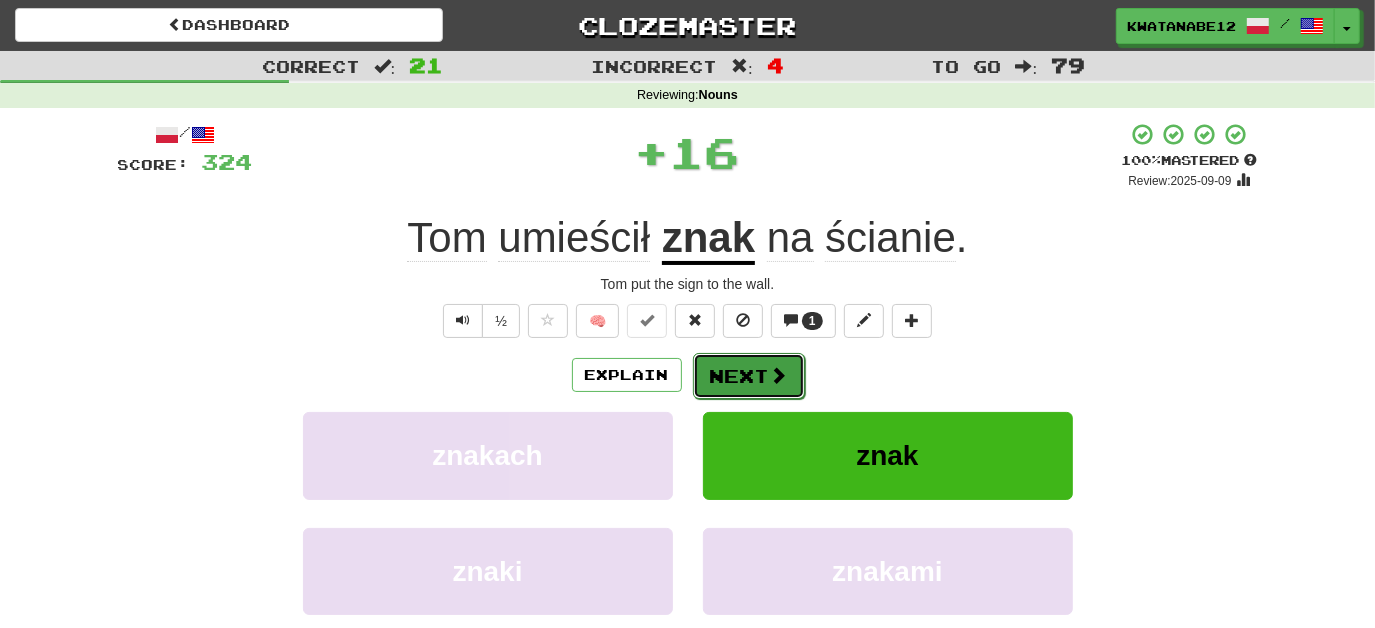 click on "Next" at bounding box center (749, 376) 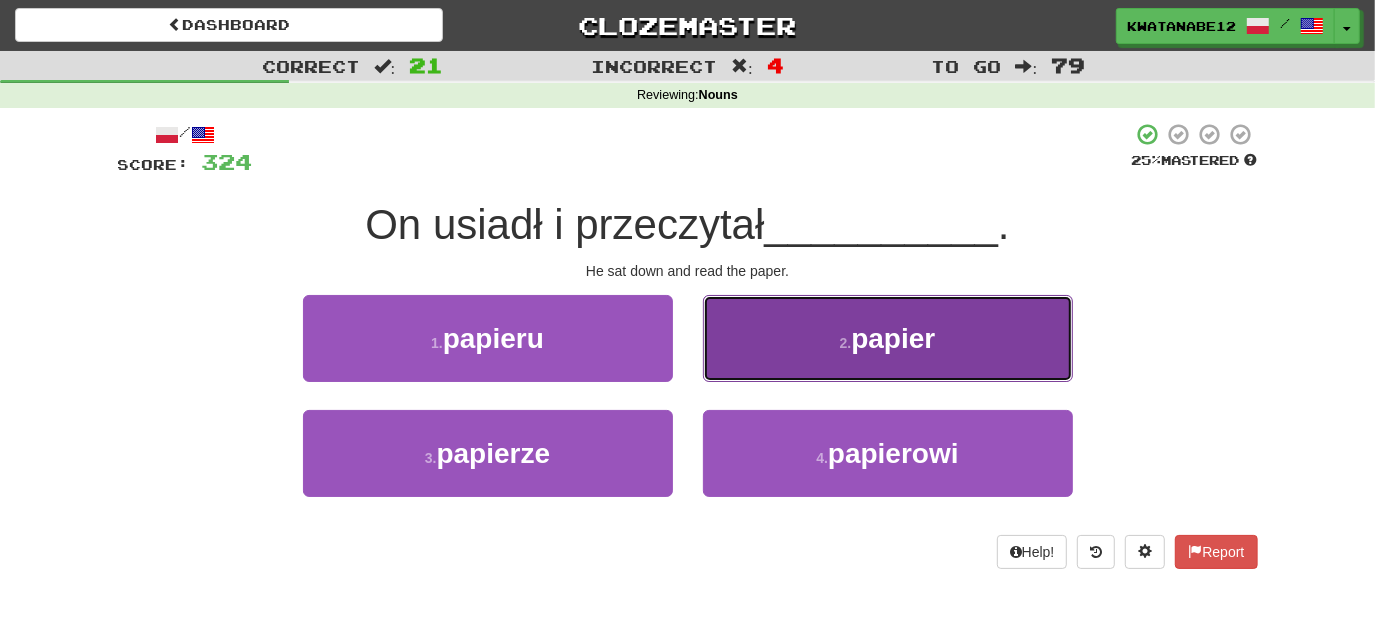 click on "2 .  papier" at bounding box center [888, 338] 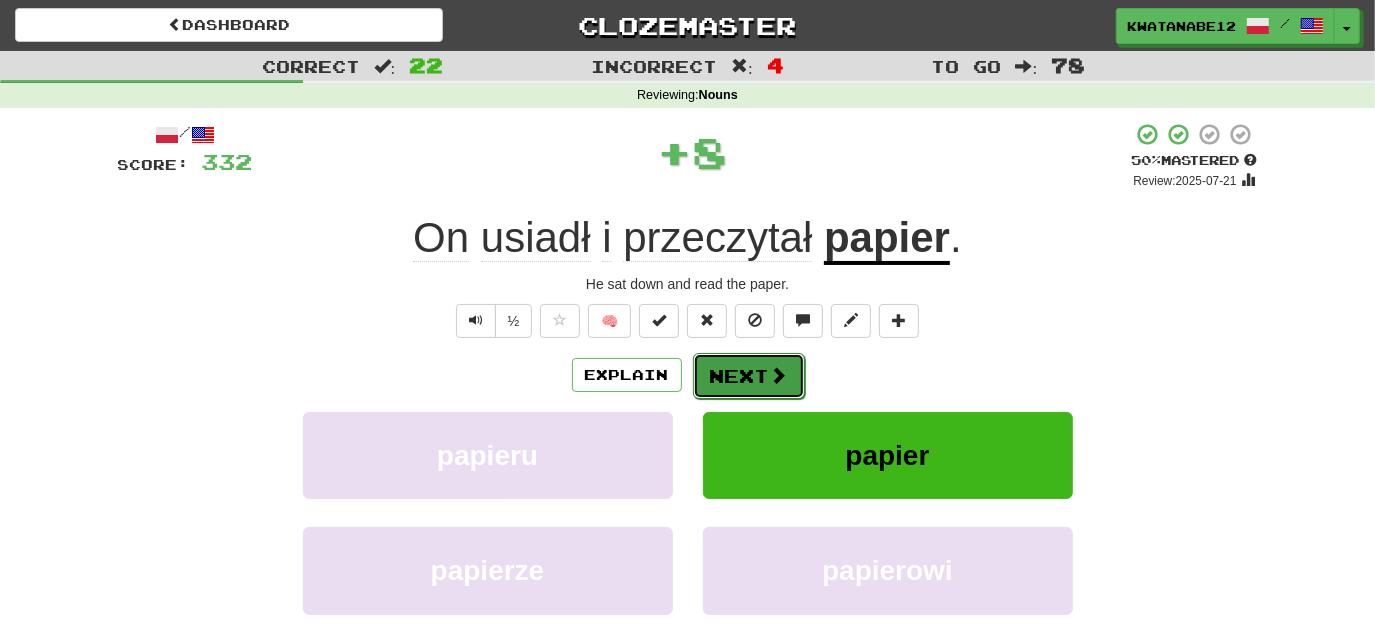 click on "Next" at bounding box center [749, 376] 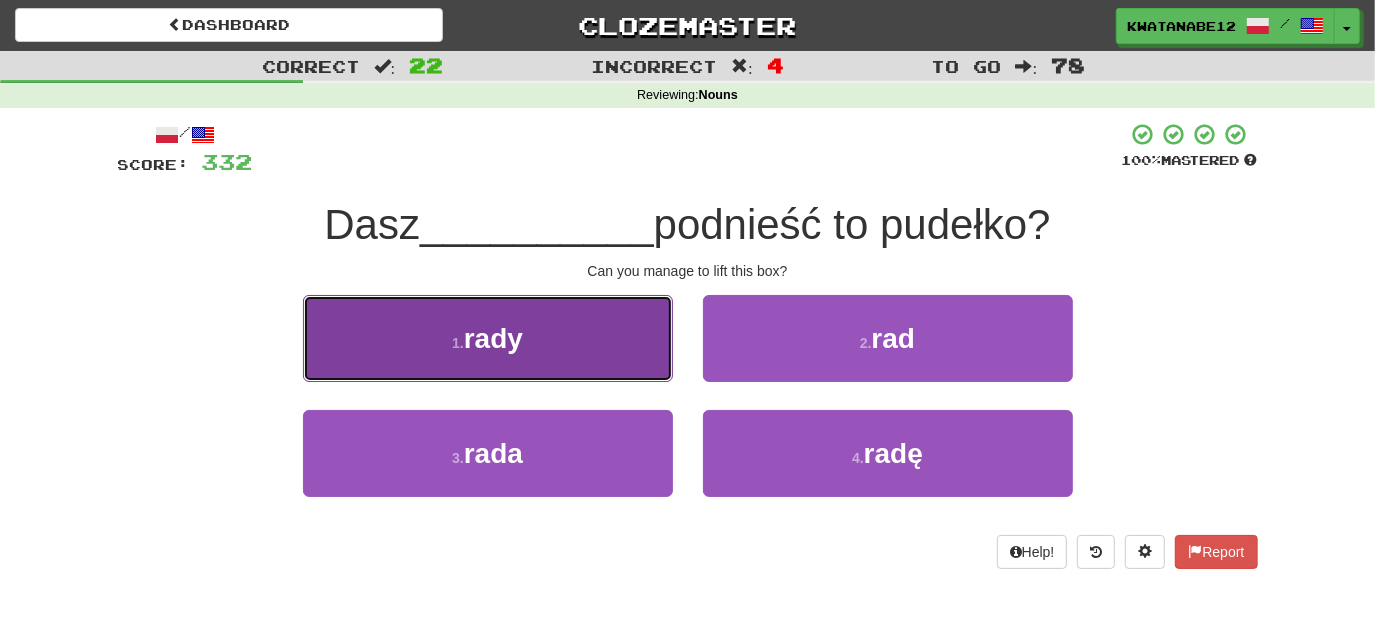 click on "1 .  rady" at bounding box center [488, 338] 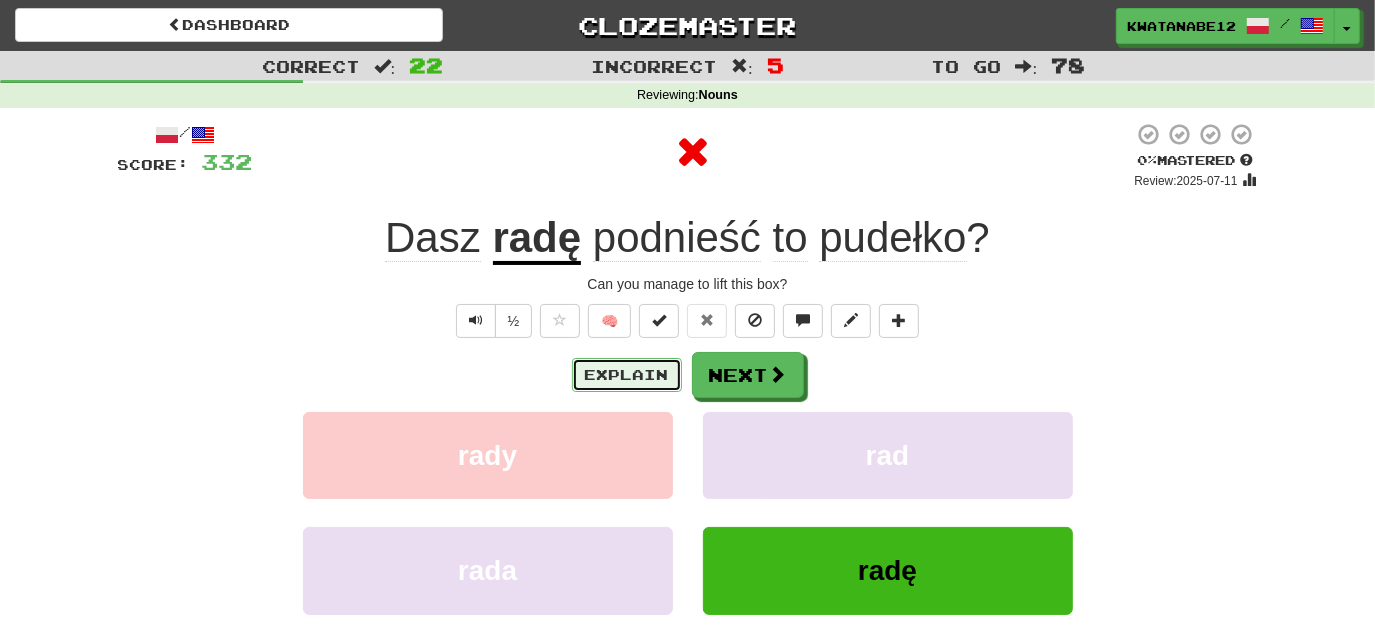 click on "Explain" at bounding box center (627, 375) 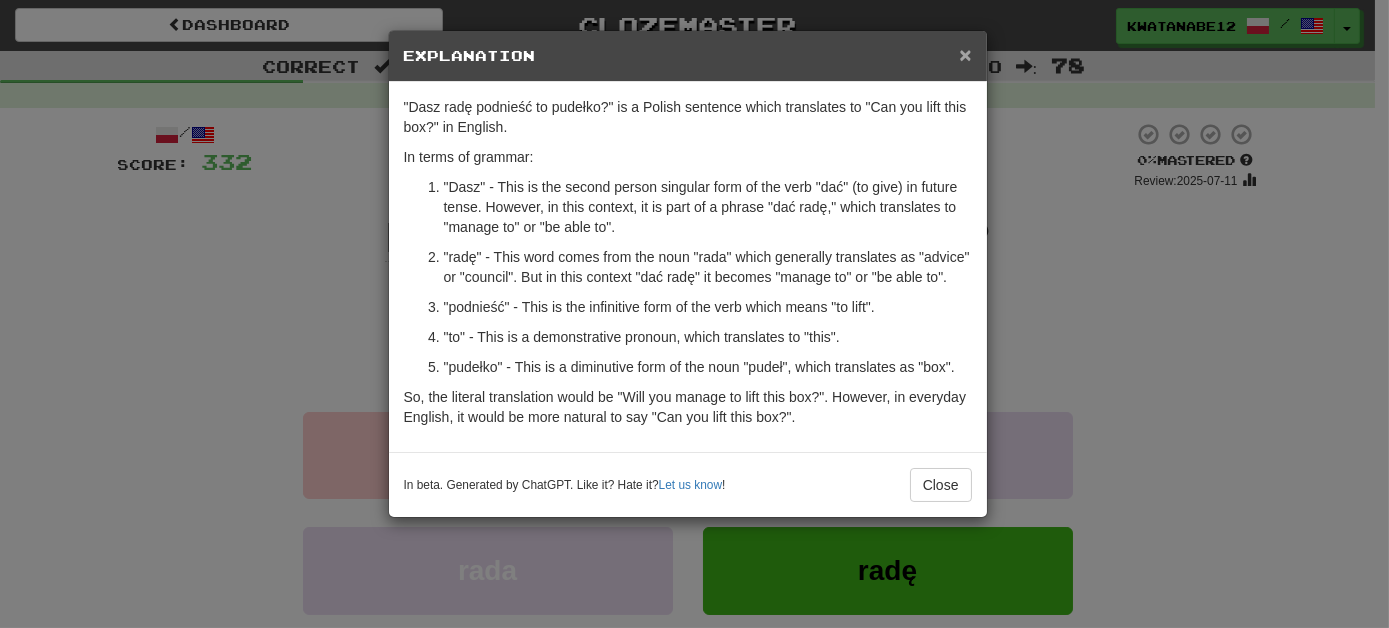 click on "×" at bounding box center (965, 54) 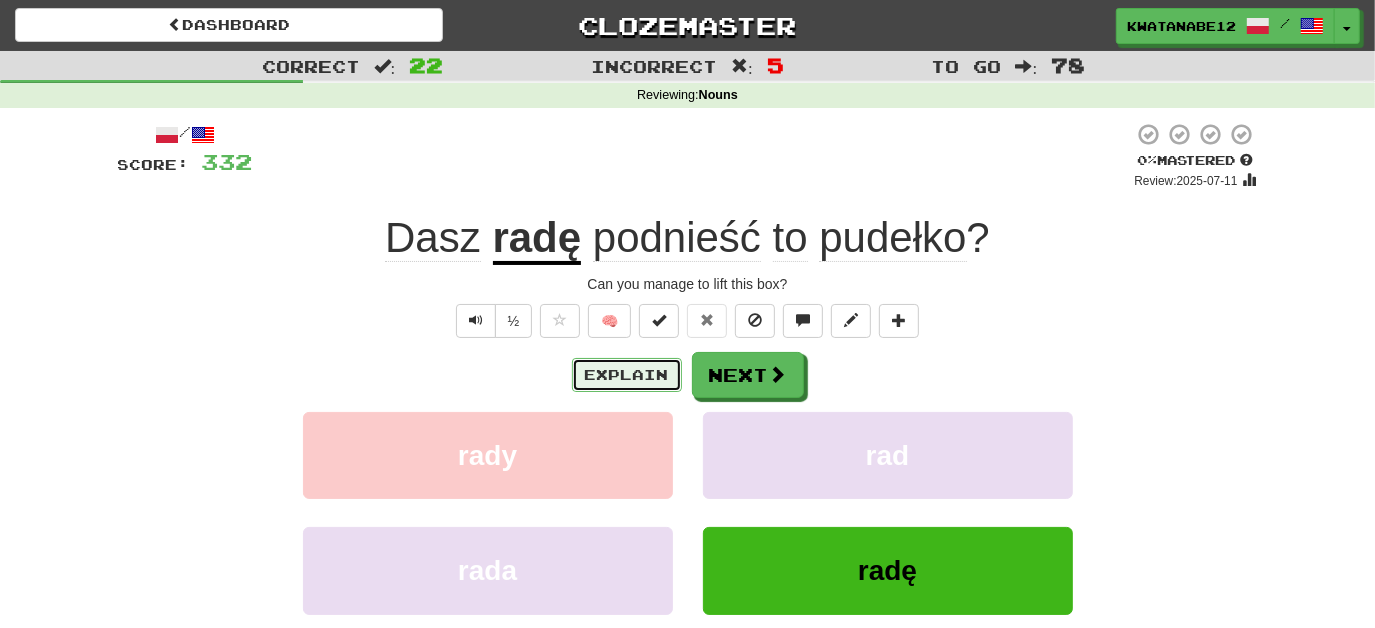 click on "Explain" at bounding box center [627, 375] 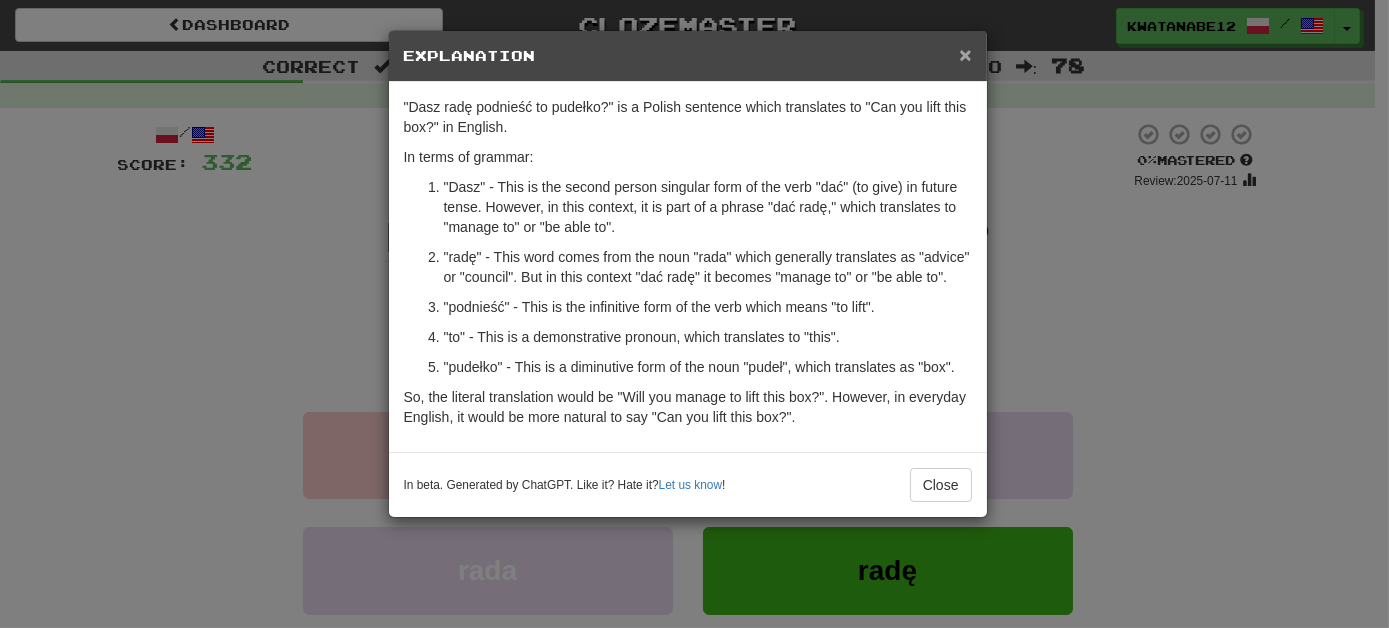 click on "×" at bounding box center (965, 54) 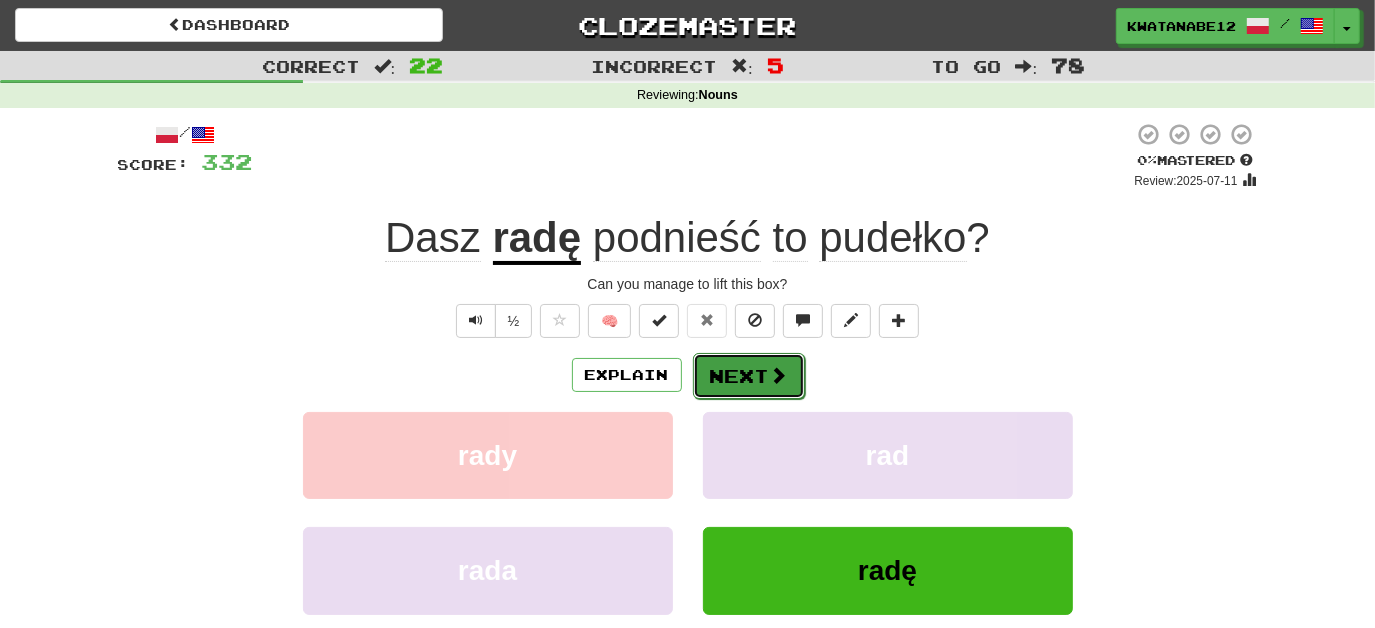 click on "Next" at bounding box center [749, 376] 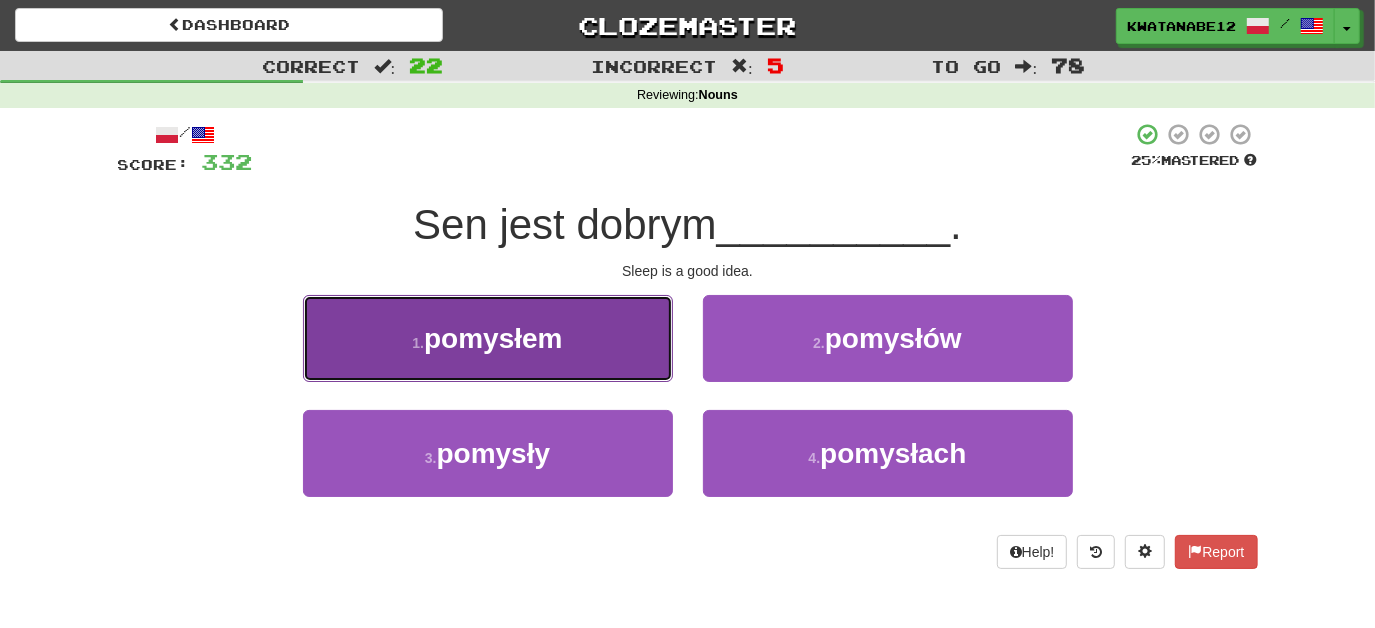 click on "1 .  pomysłem" at bounding box center [488, 338] 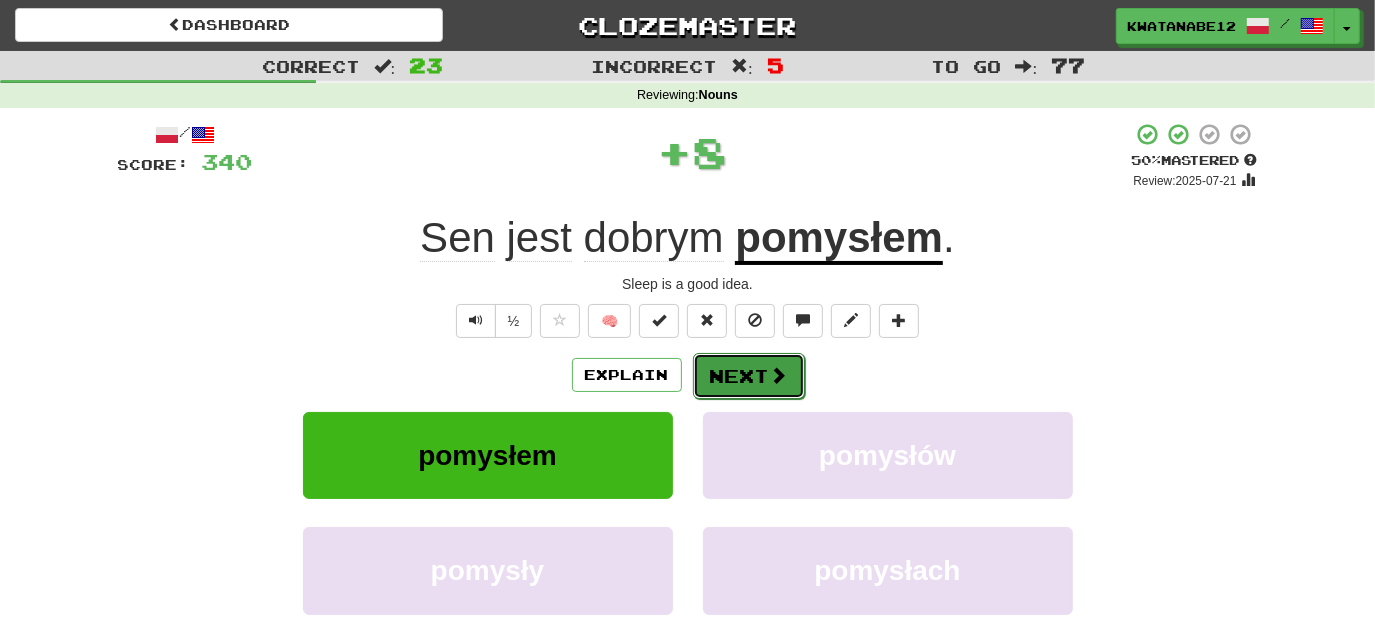 click on "Next" at bounding box center [749, 376] 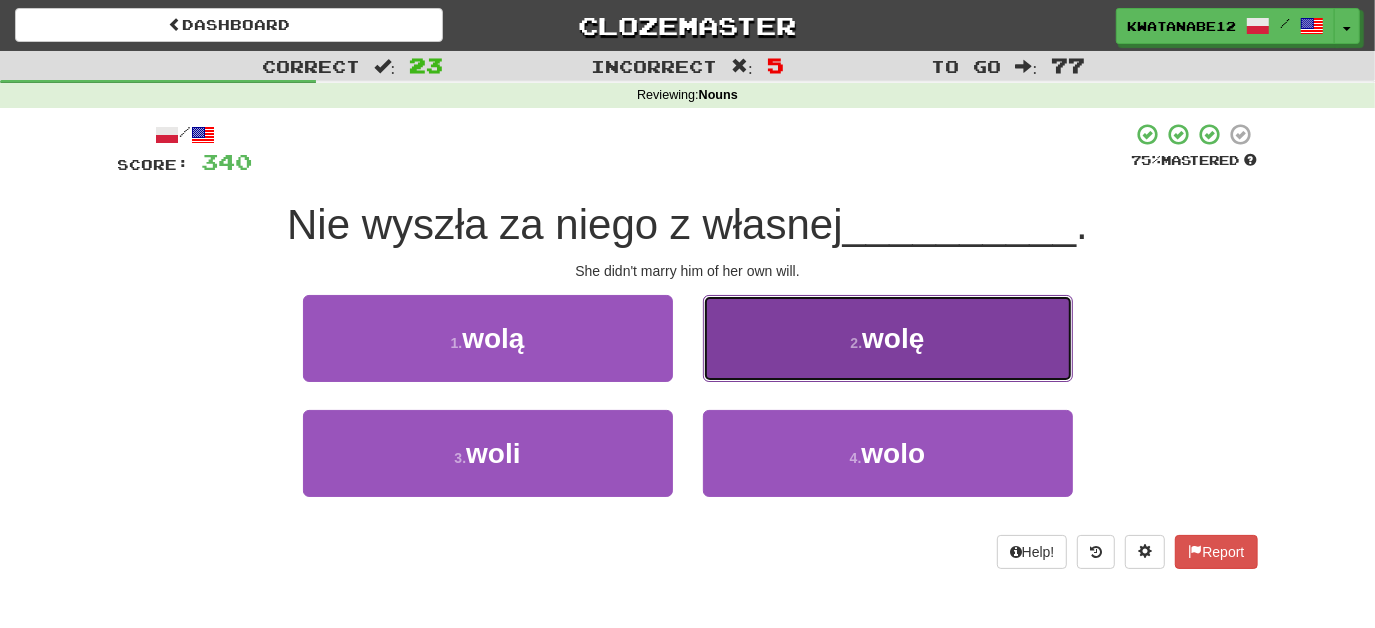 click on "2 .  wolę" at bounding box center [888, 338] 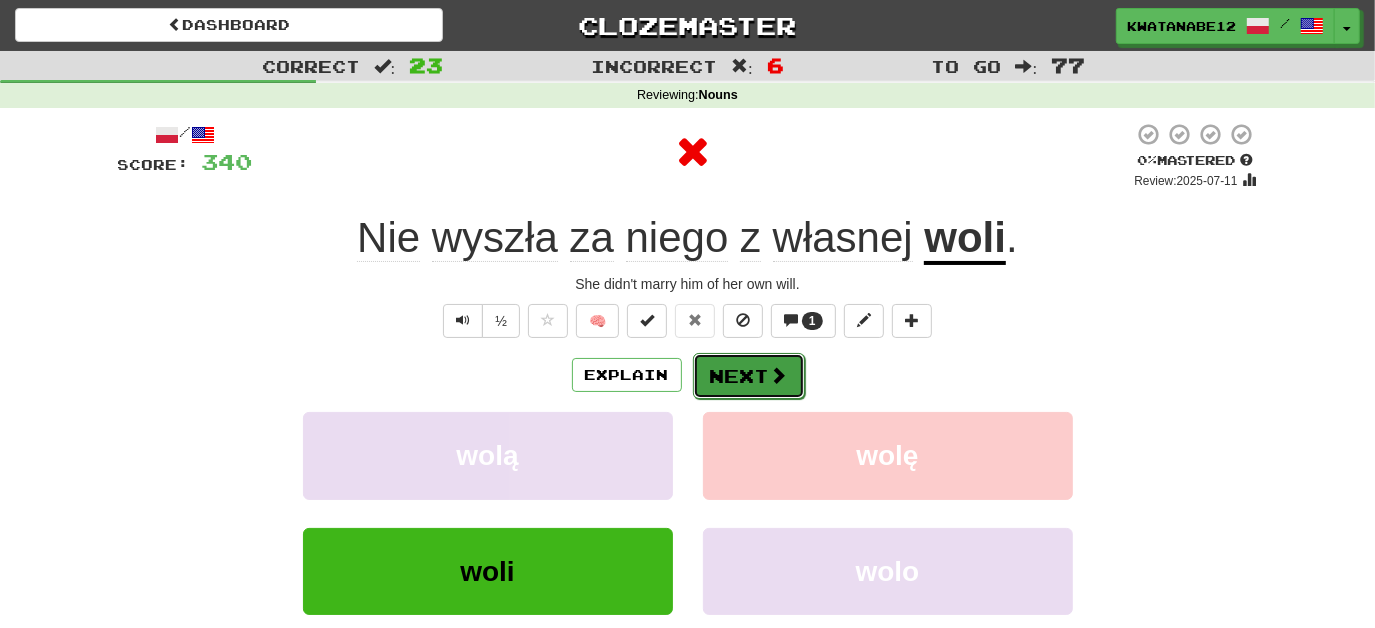 click on "Next" at bounding box center [749, 376] 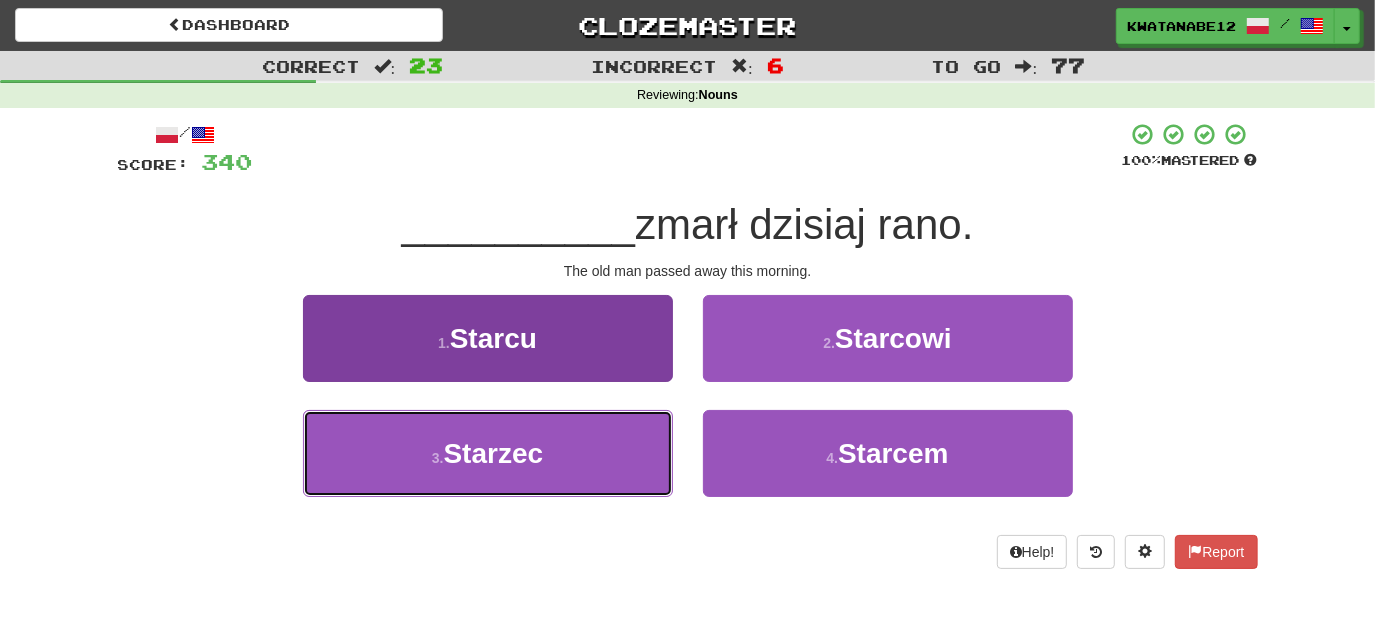 click on "3 .  Starzec" at bounding box center [488, 453] 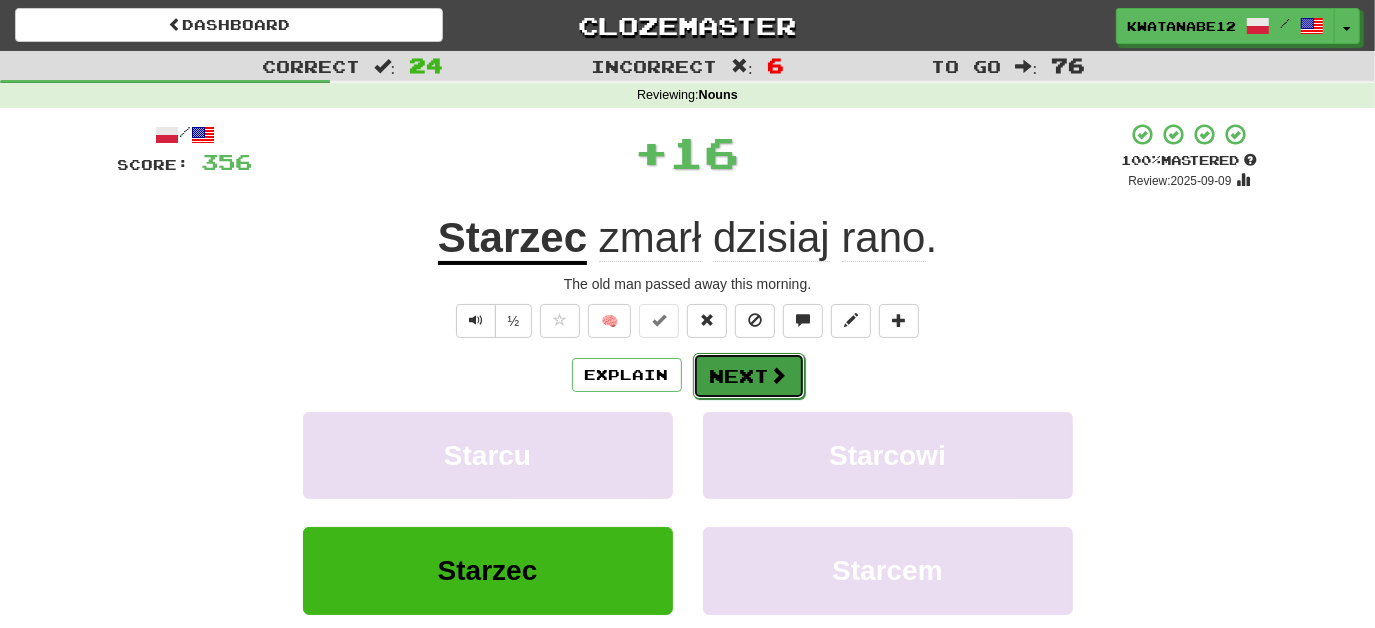 drag, startPoint x: 738, startPoint y: 364, endPoint x: 750, endPoint y: 354, distance: 15.6205 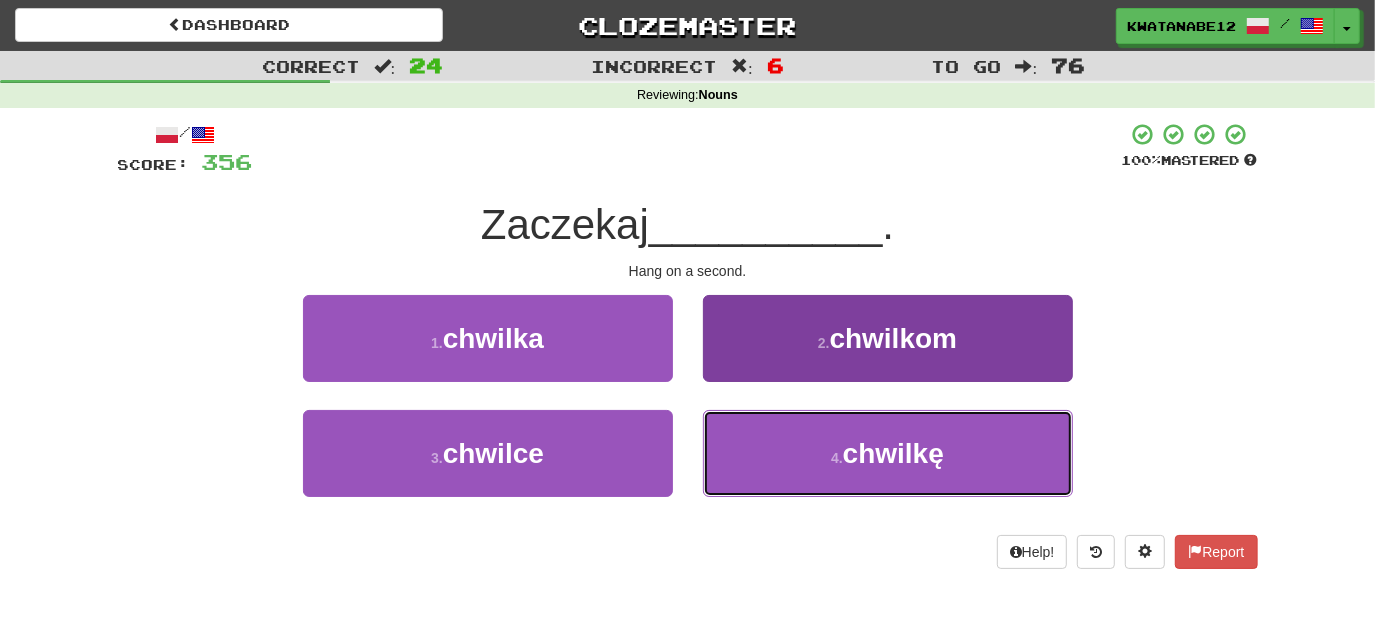 click on "4 .  chwilkę" at bounding box center [888, 453] 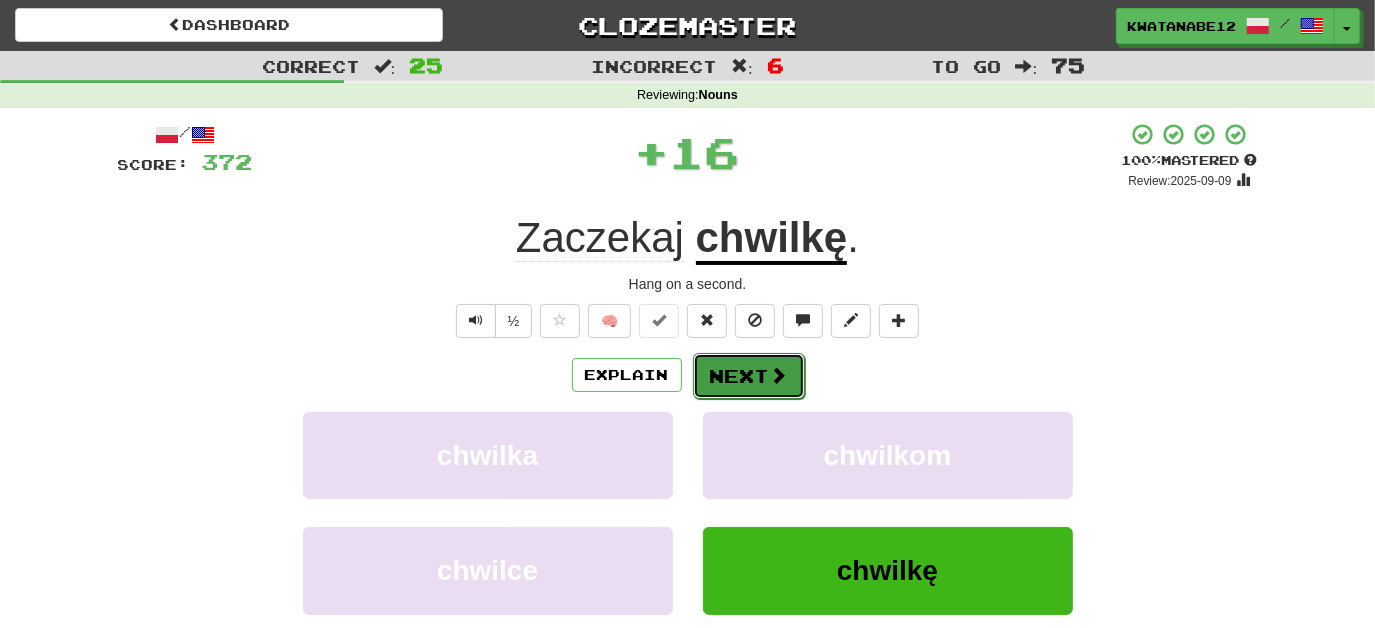 click on "Next" at bounding box center (749, 376) 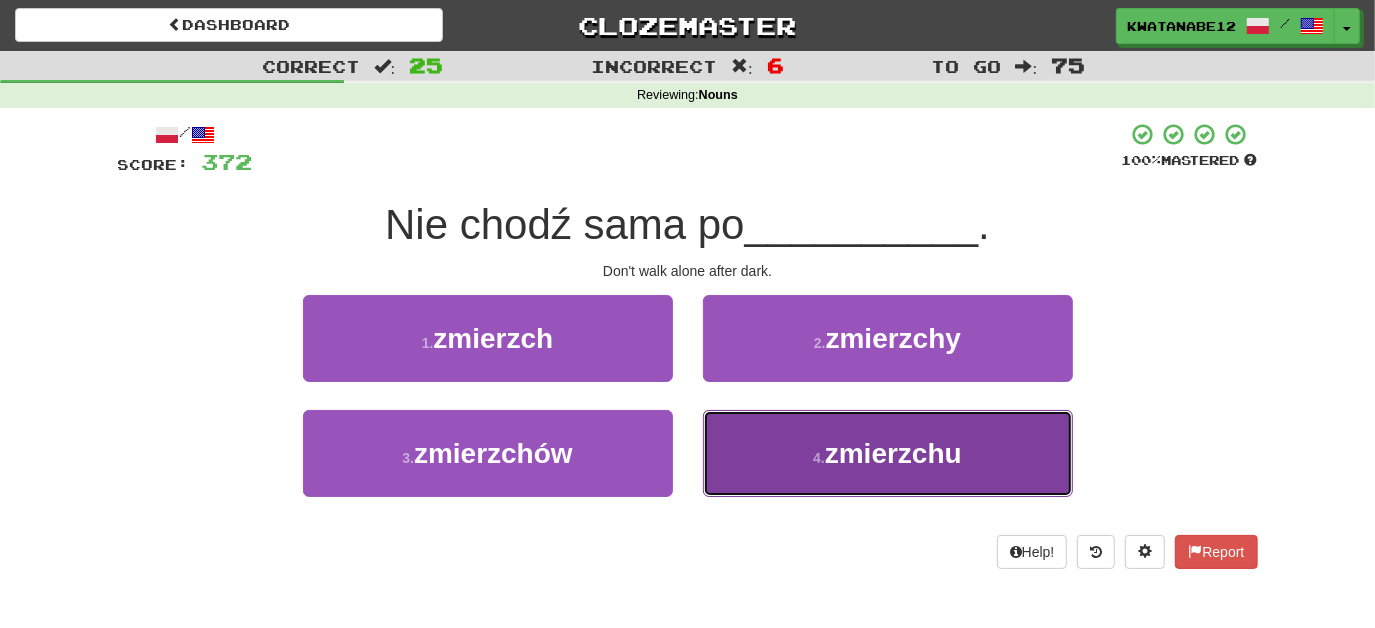click on "4 .  zmierzchu" at bounding box center [888, 453] 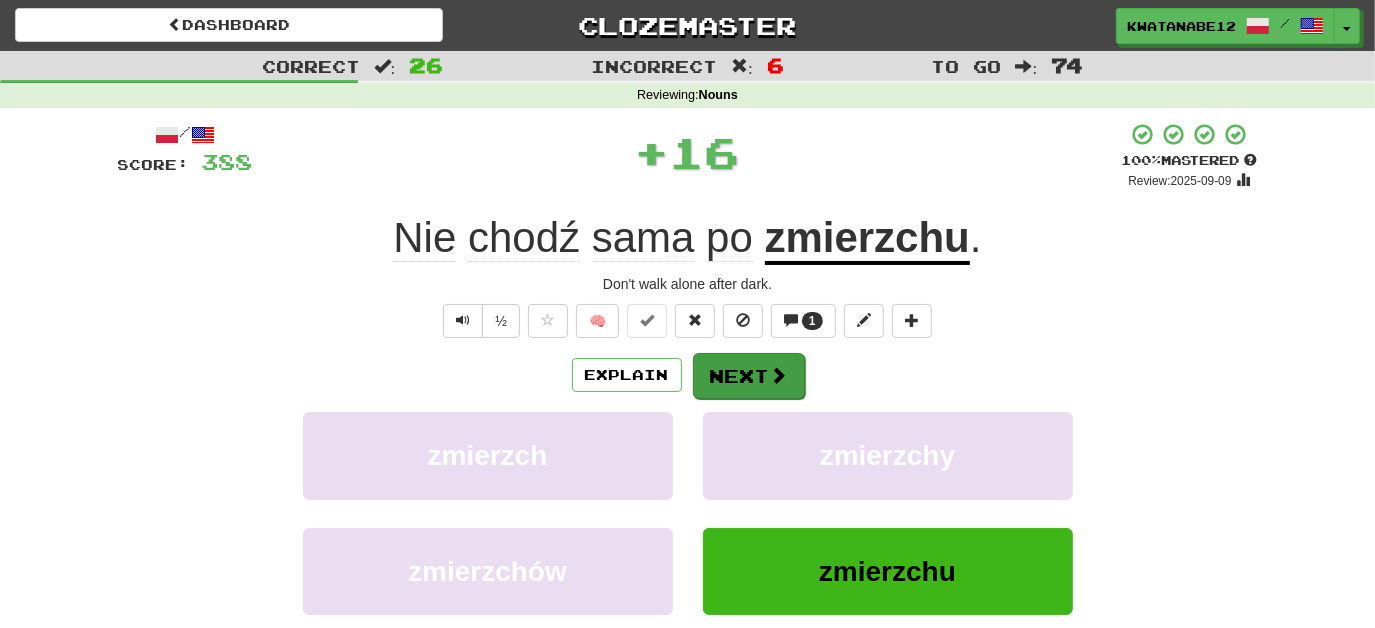click on "Explain Next" at bounding box center (688, 375) 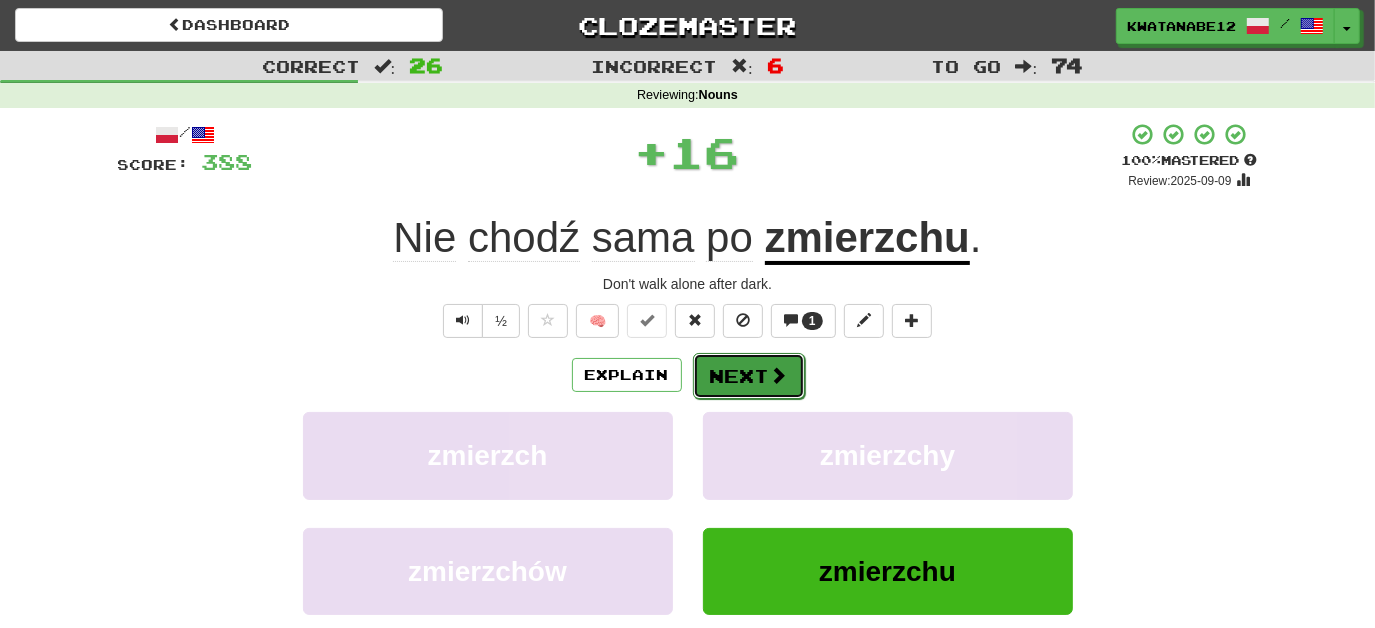 click on "Next" at bounding box center [749, 376] 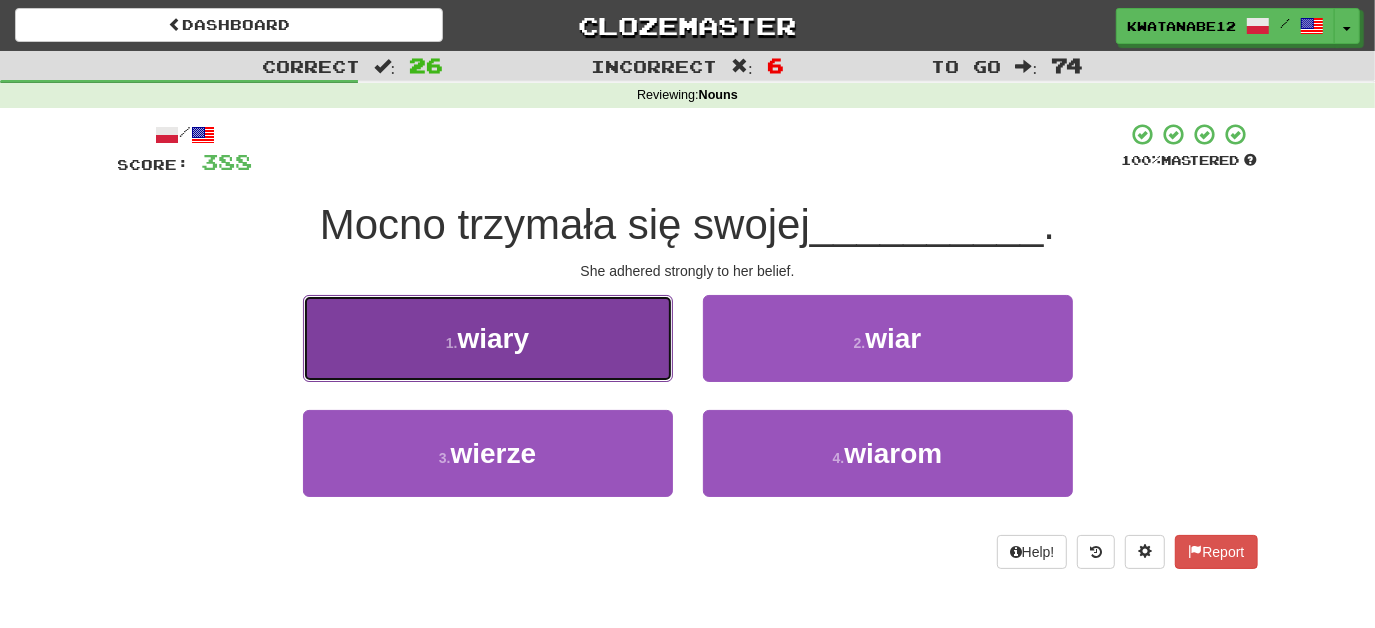 click on "1 .  wiary" at bounding box center [488, 338] 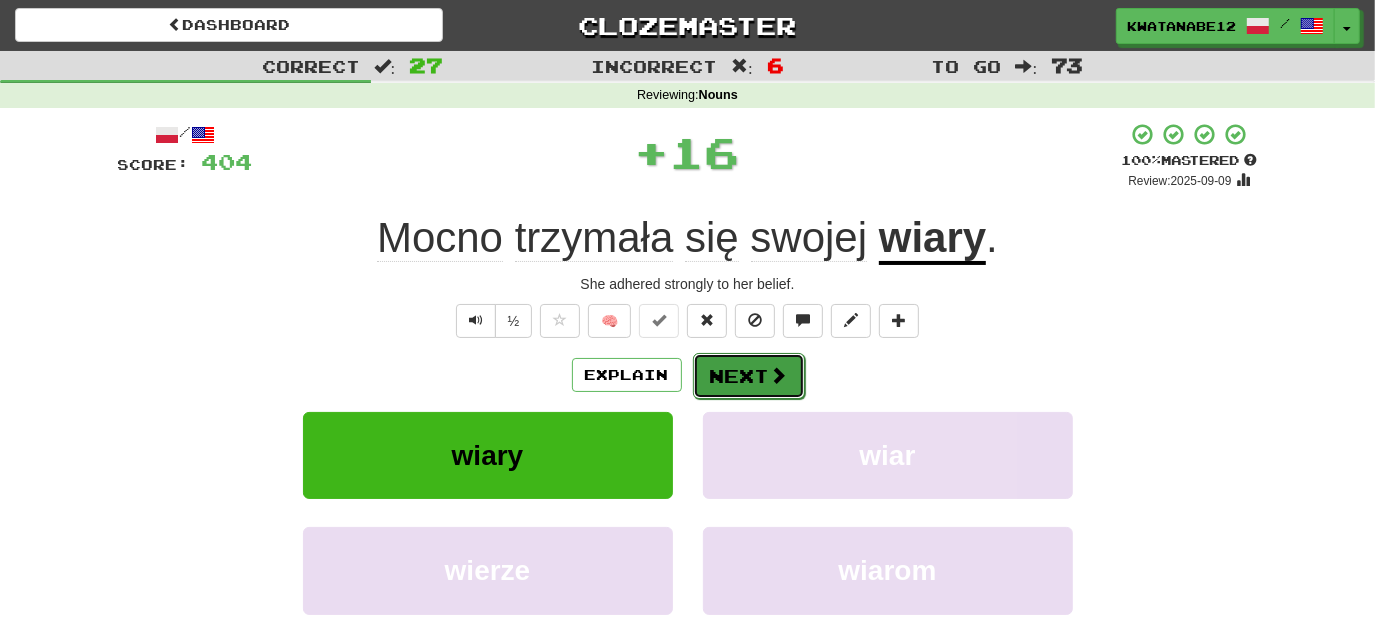 click on "Next" at bounding box center [749, 376] 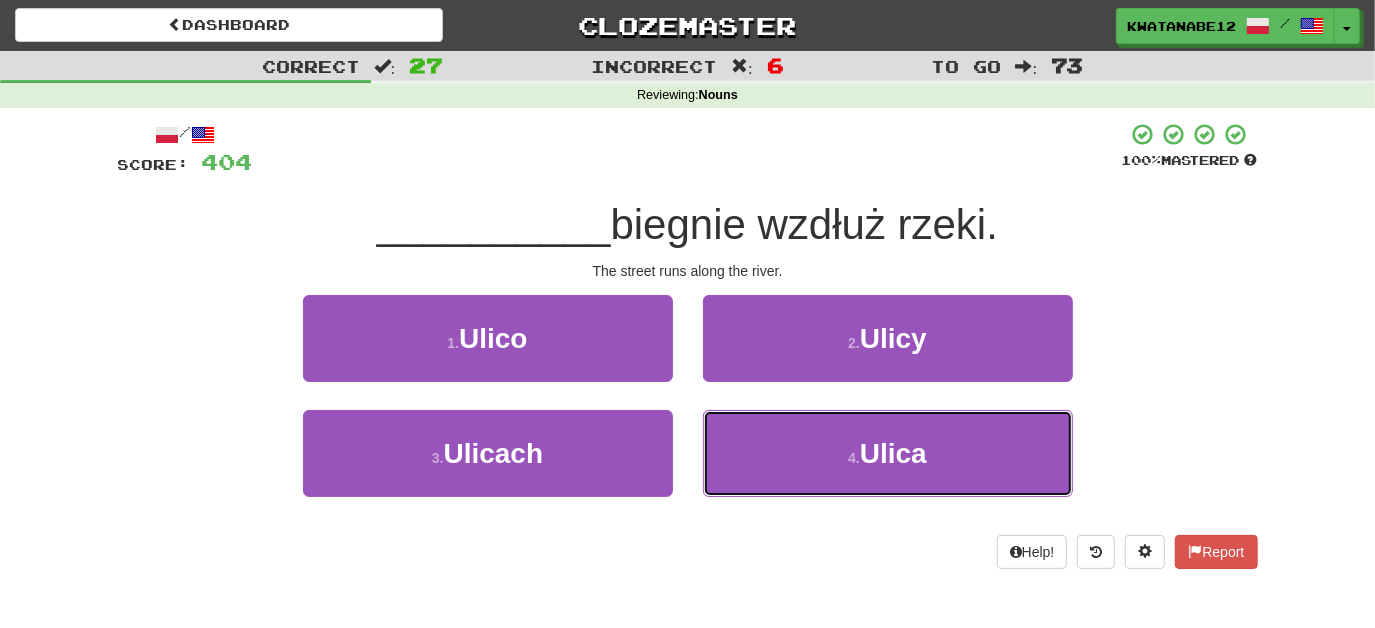 drag, startPoint x: 765, startPoint y: 424, endPoint x: 760, endPoint y: 404, distance: 20.615528 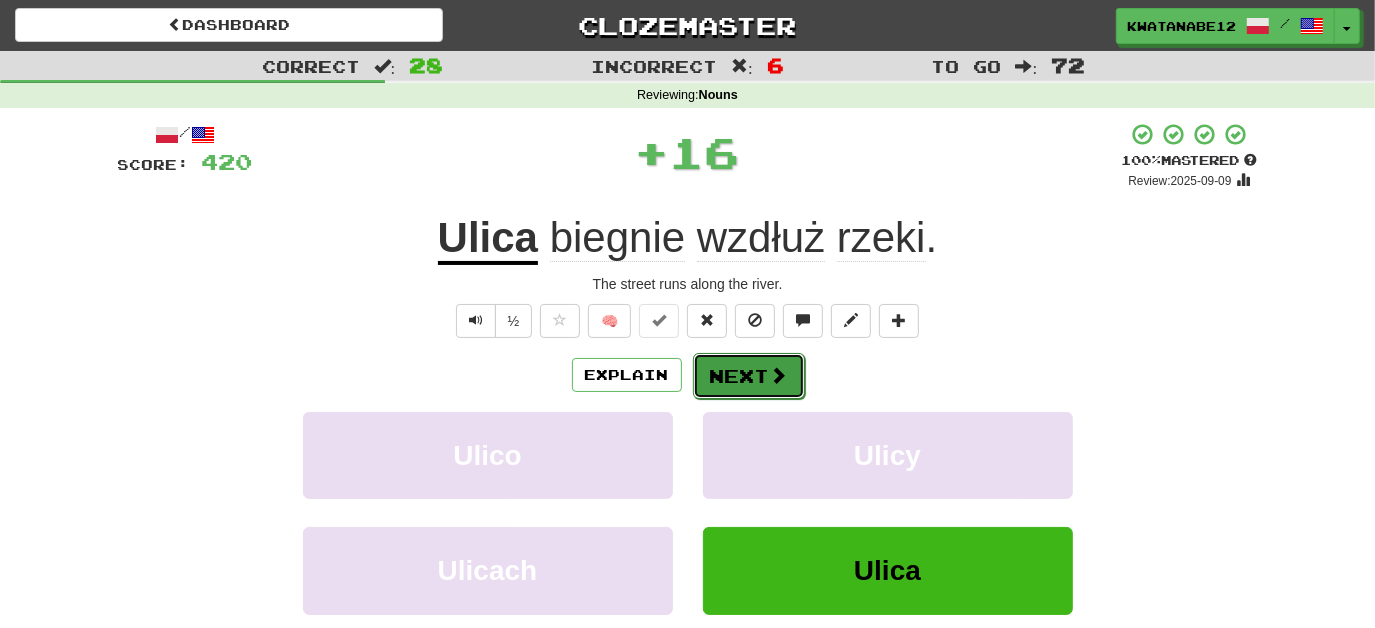 click on "Next" at bounding box center (749, 376) 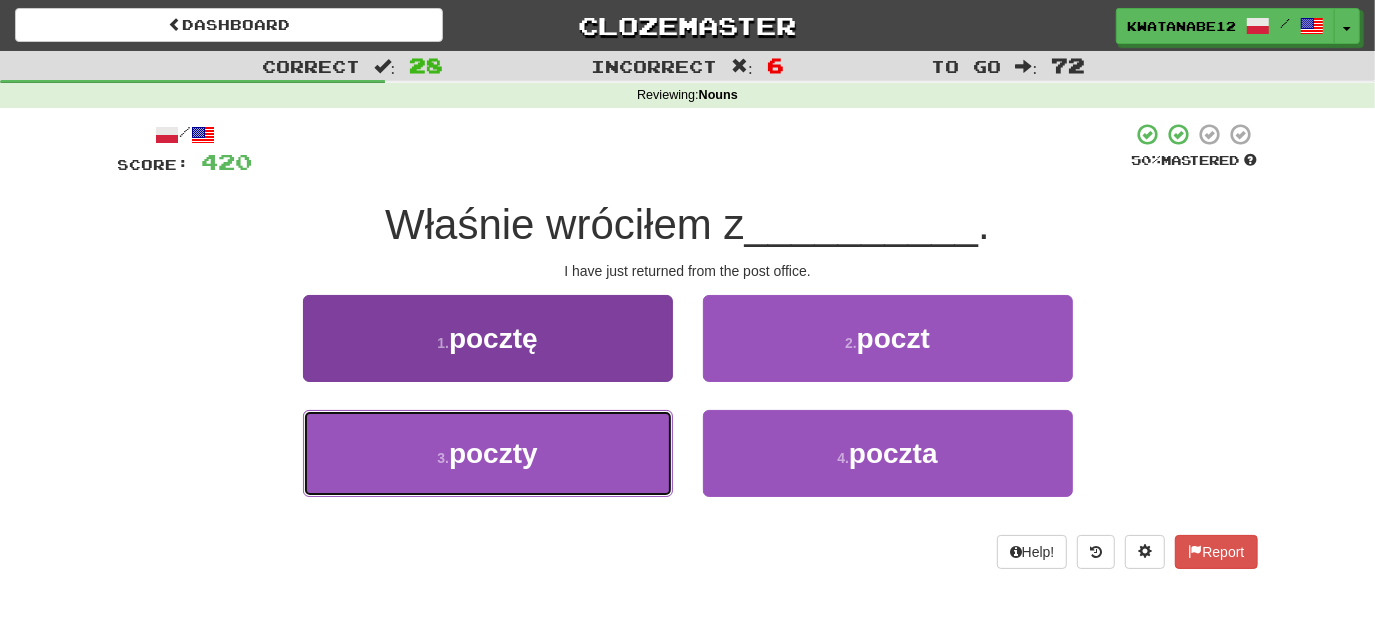 click on "3 .  poczty" at bounding box center [488, 453] 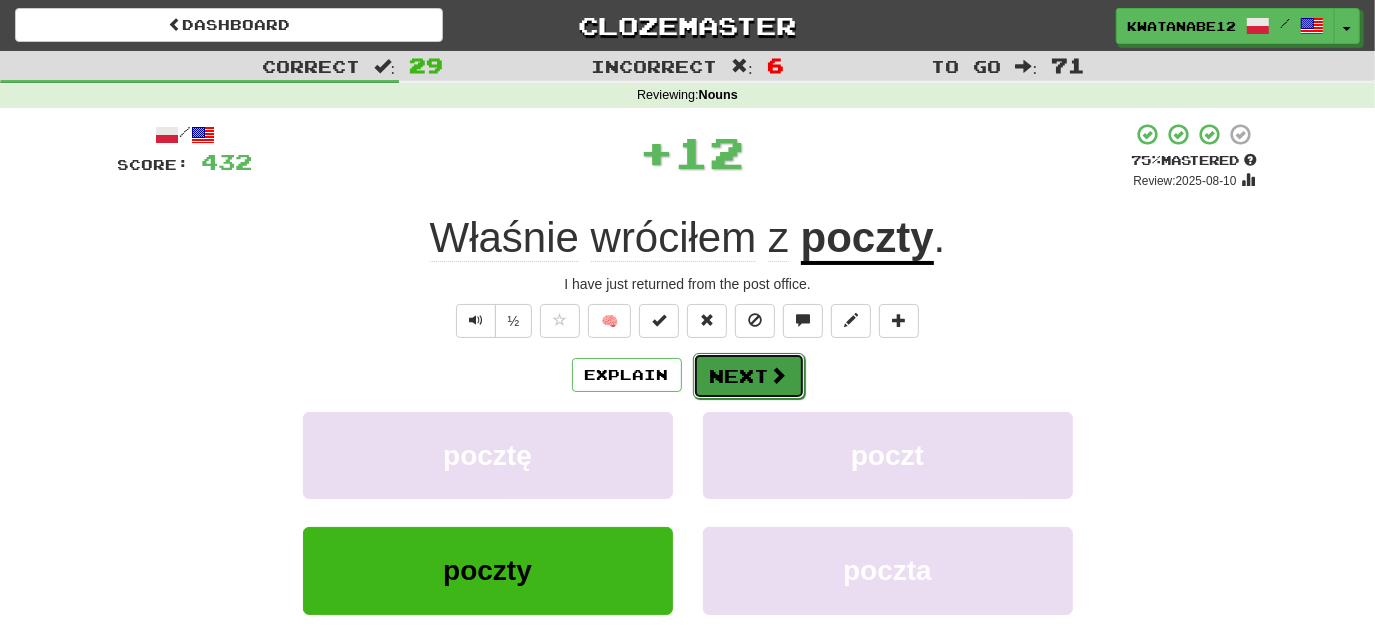 click on "Next" at bounding box center [749, 376] 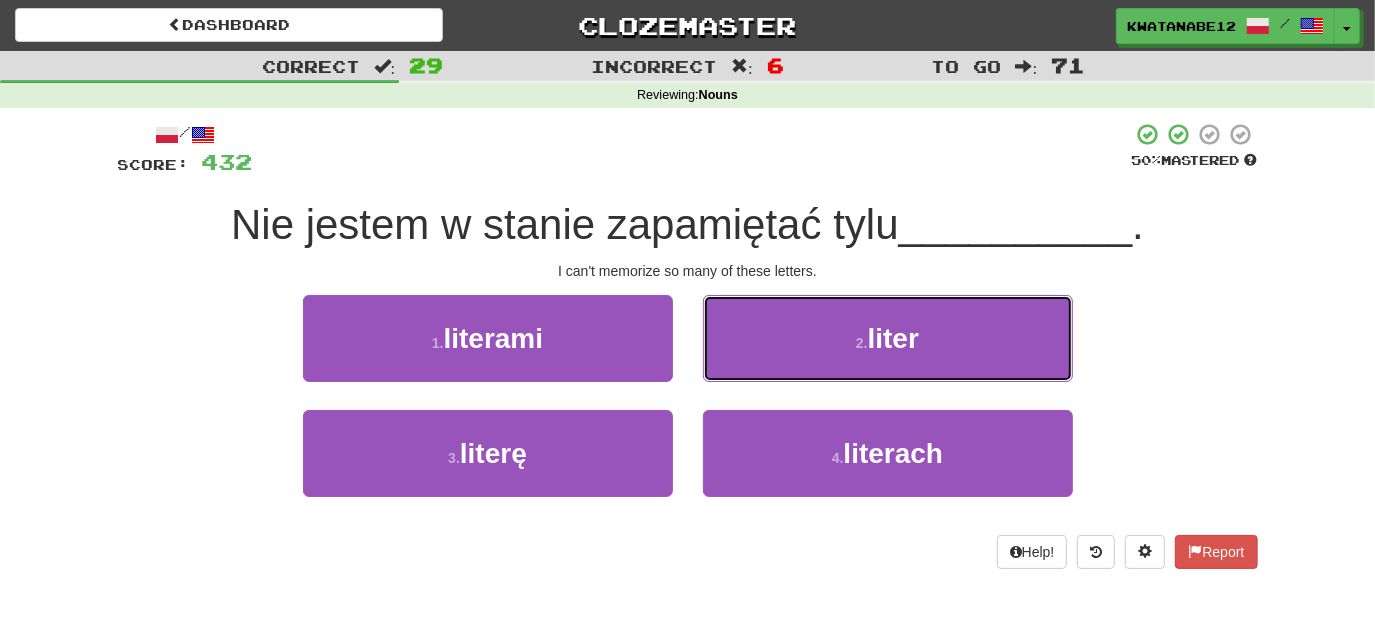 click on "2 .  liter" at bounding box center [888, 338] 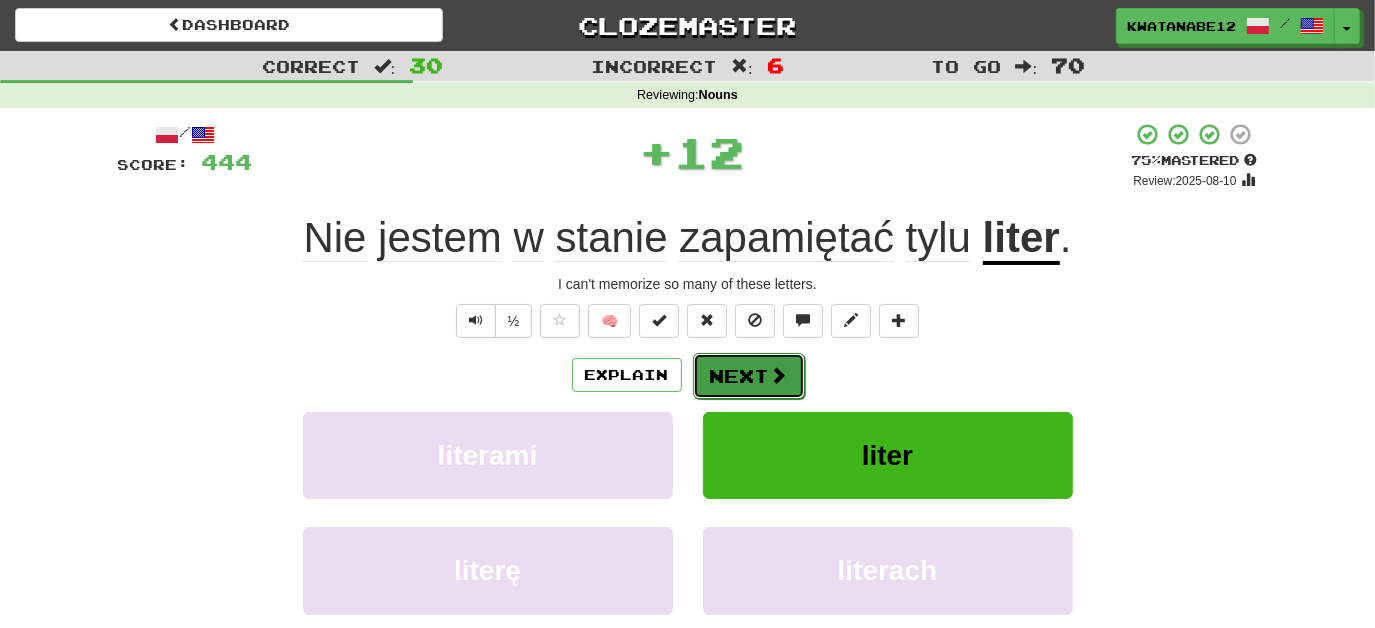 click on "Next" at bounding box center (749, 376) 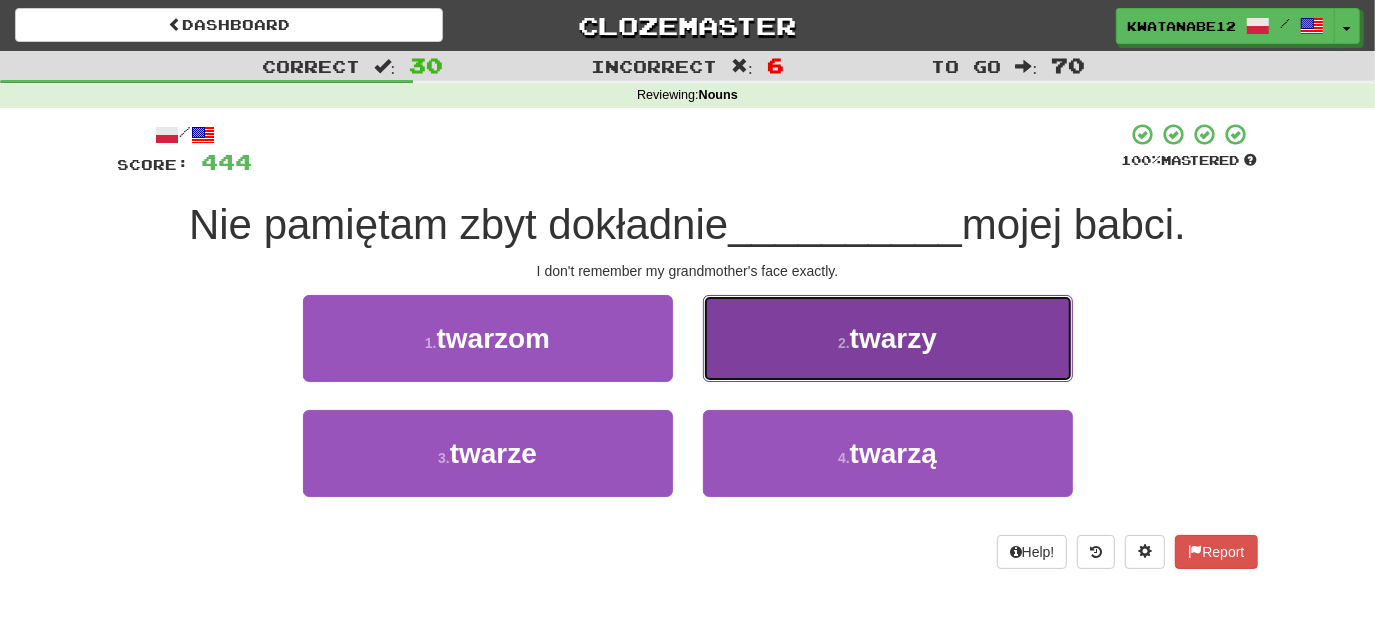 click on "2 .  twarzy" at bounding box center [888, 338] 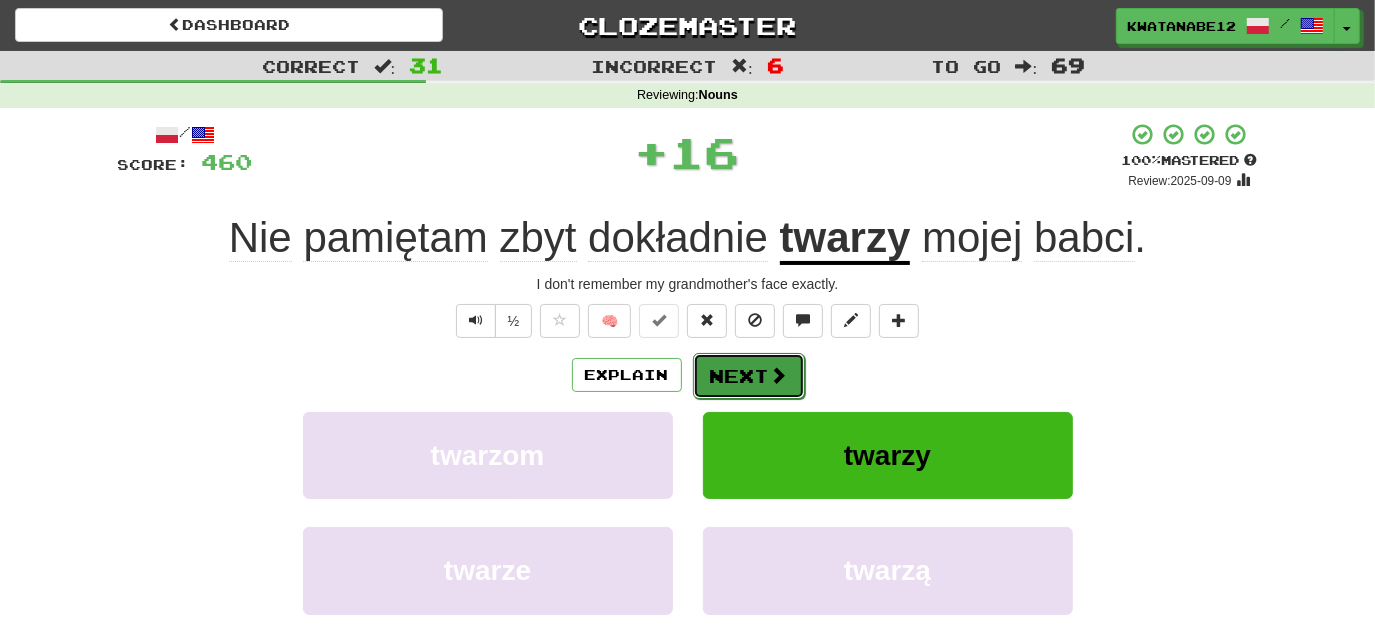 click on "Next" at bounding box center [749, 376] 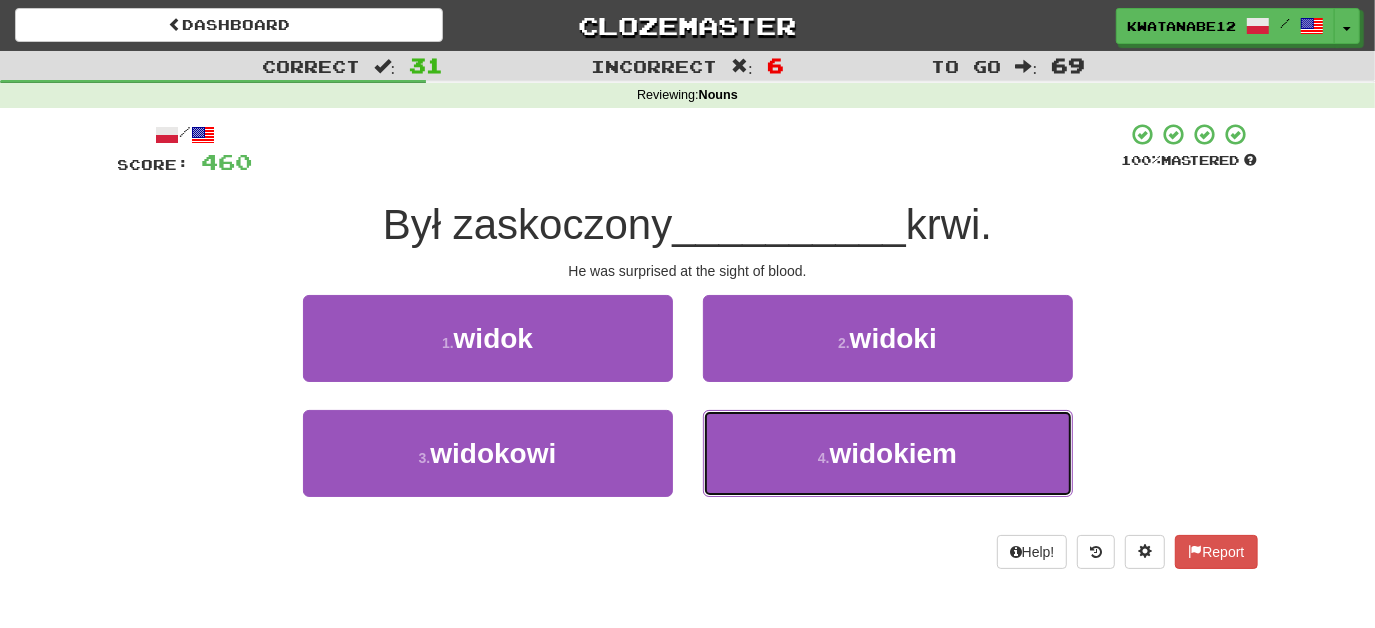 drag, startPoint x: 789, startPoint y: 439, endPoint x: 762, endPoint y: 400, distance: 47.434166 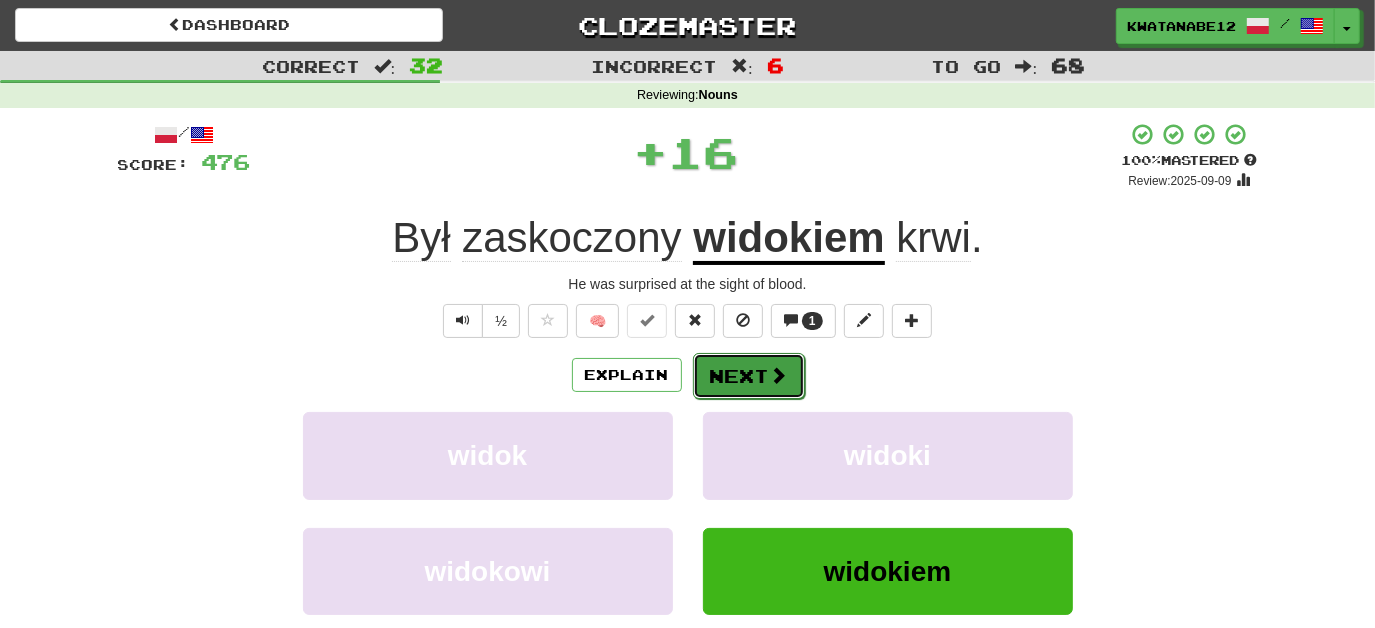 click on "Next" at bounding box center (749, 376) 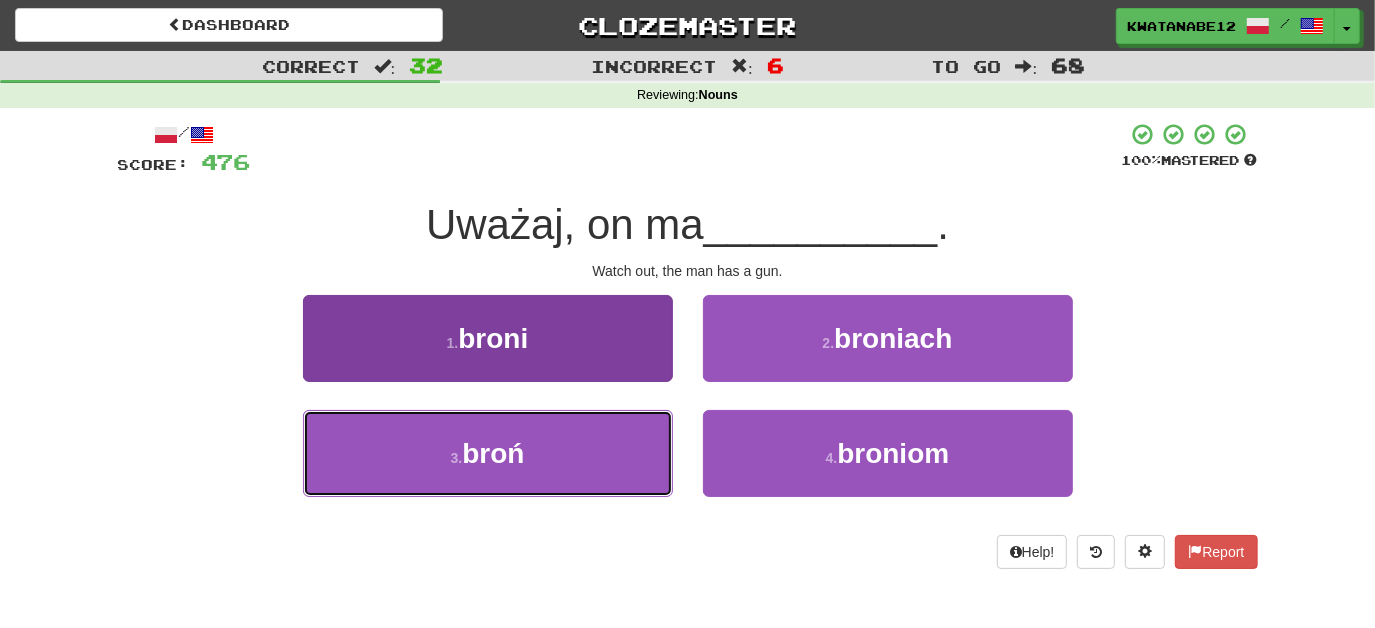 drag, startPoint x: 612, startPoint y: 442, endPoint x: 652, endPoint y: 412, distance: 50 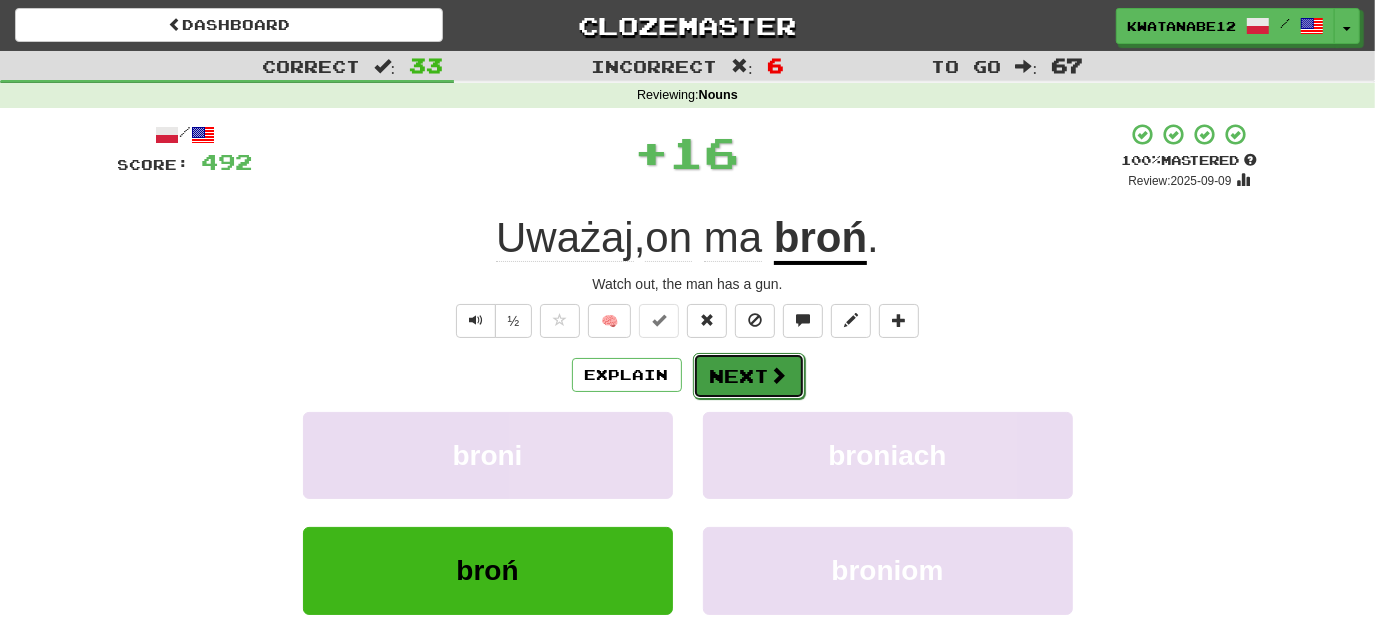 click on "Next" at bounding box center (749, 376) 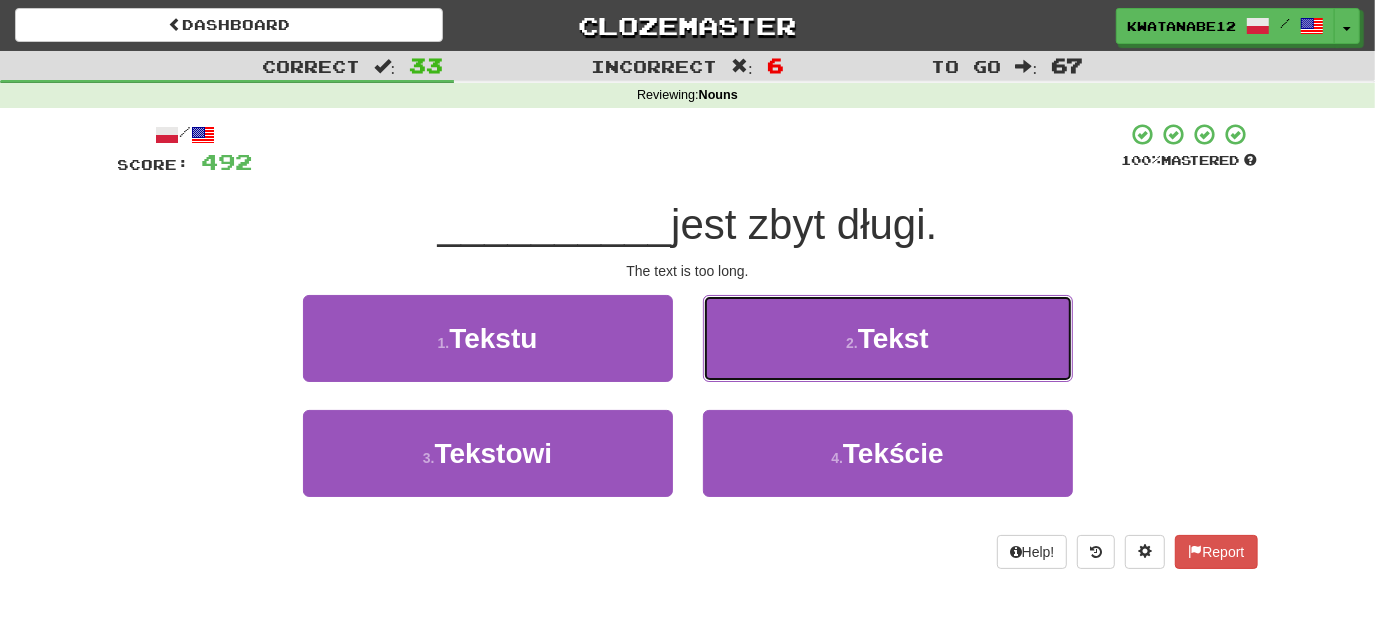 drag, startPoint x: 756, startPoint y: 334, endPoint x: 752, endPoint y: 348, distance: 14.56022 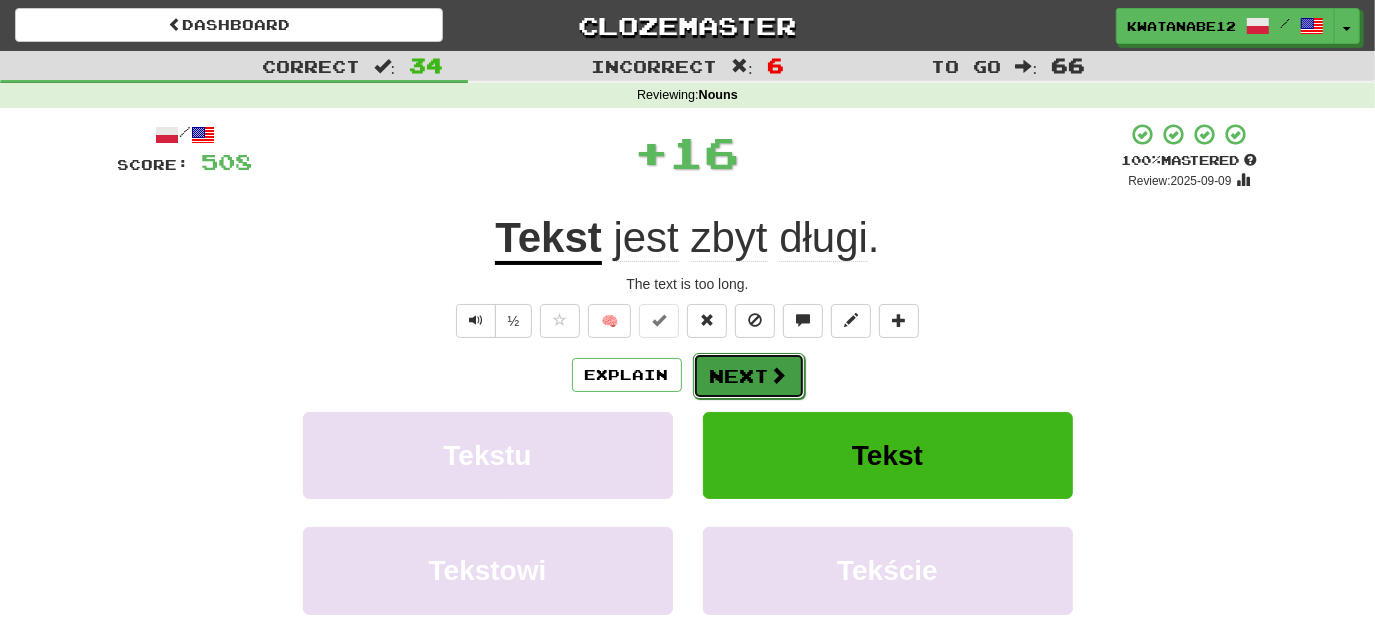 click on "Next" at bounding box center (749, 376) 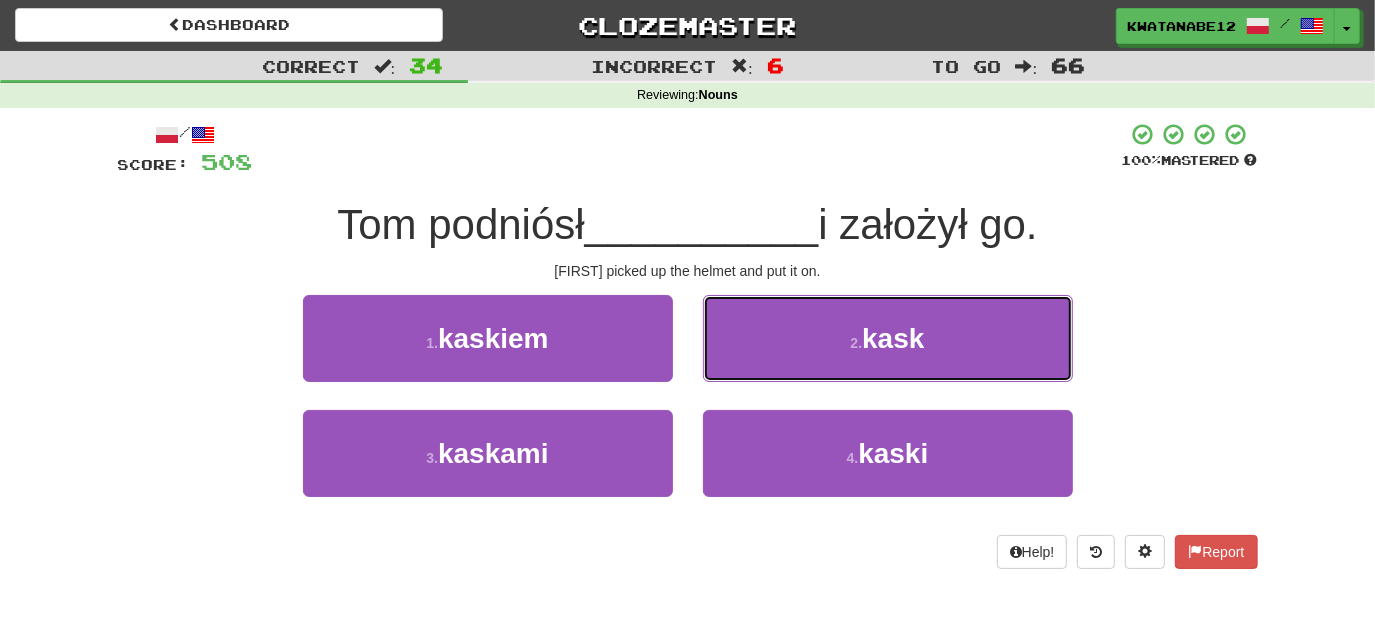 click on "2 .  kask" at bounding box center (888, 338) 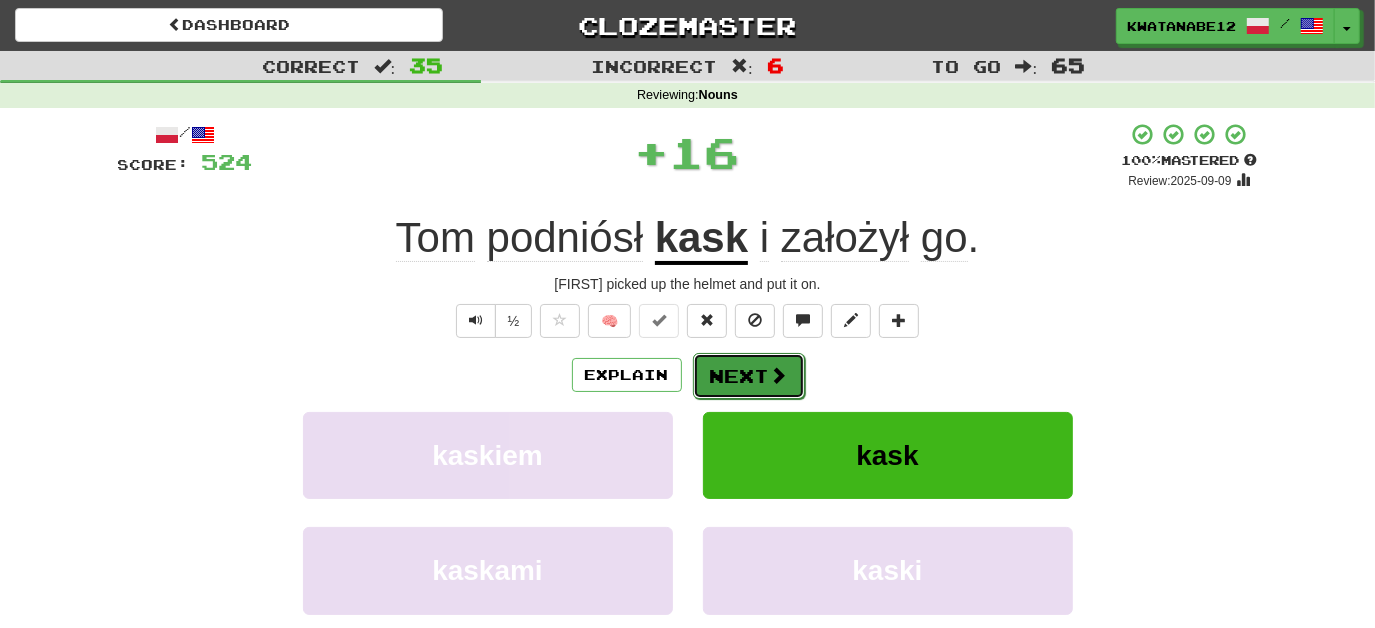 click on "Next" at bounding box center (749, 376) 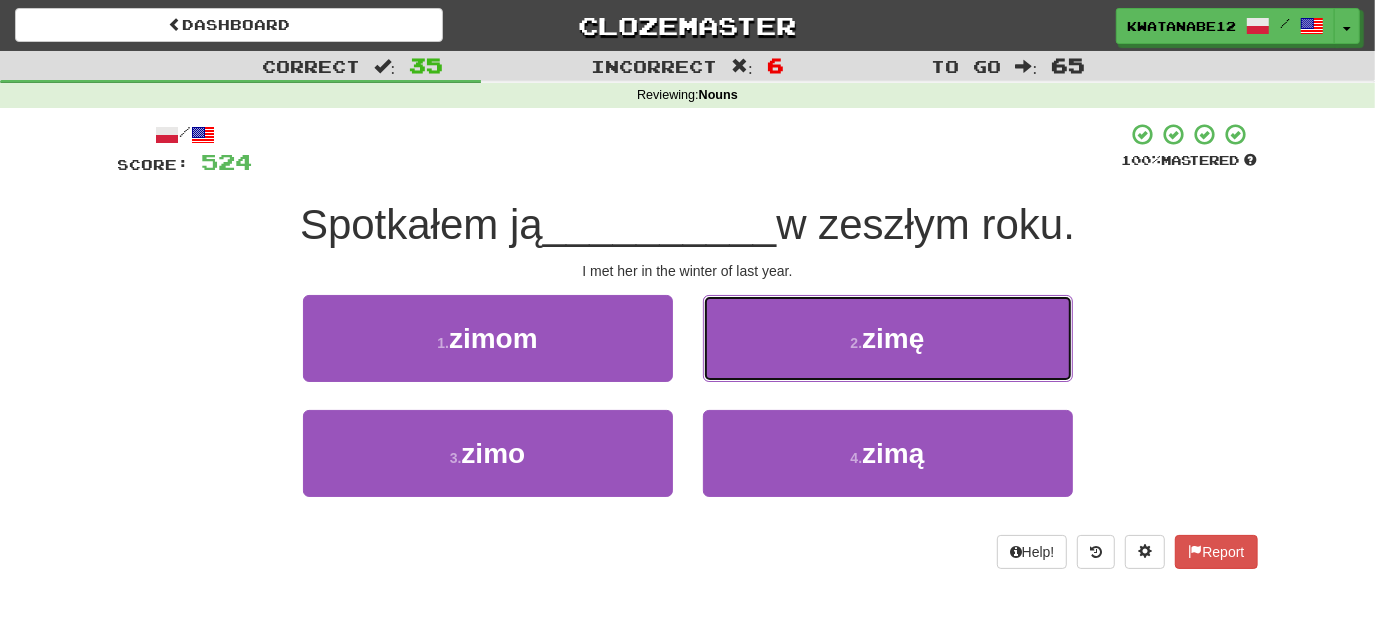 drag, startPoint x: 759, startPoint y: 335, endPoint x: 750, endPoint y: 348, distance: 15.811388 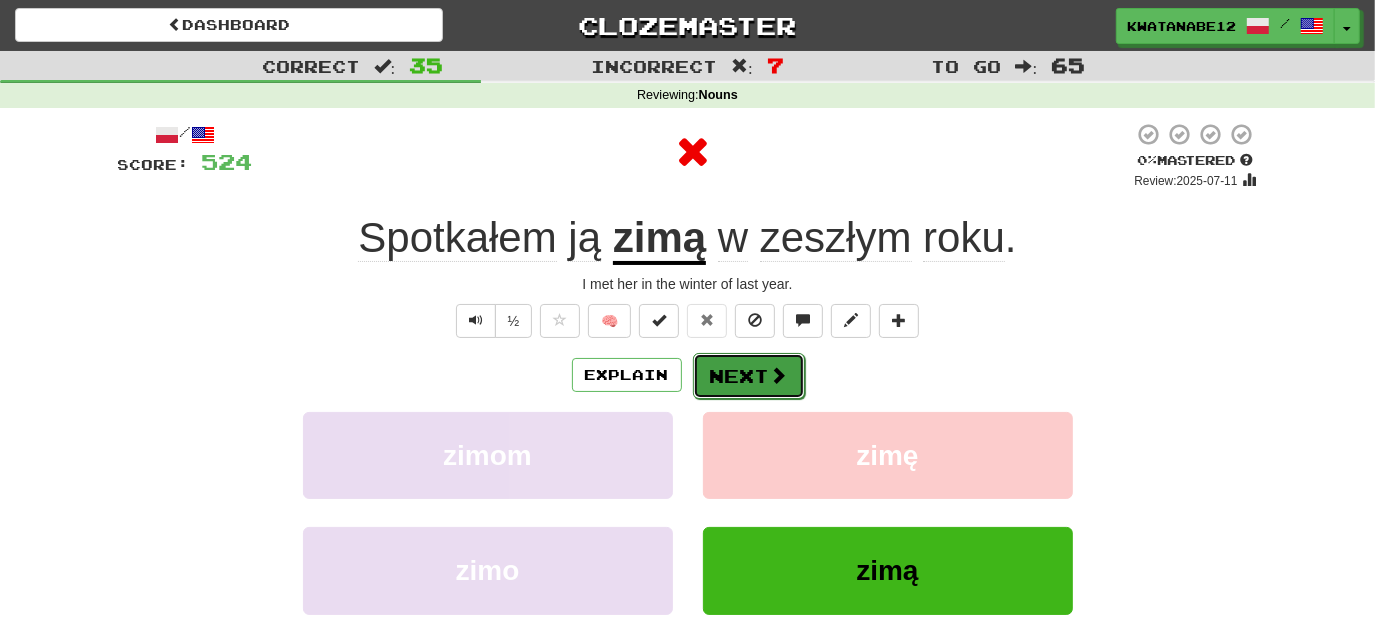 click on "Next" at bounding box center (749, 376) 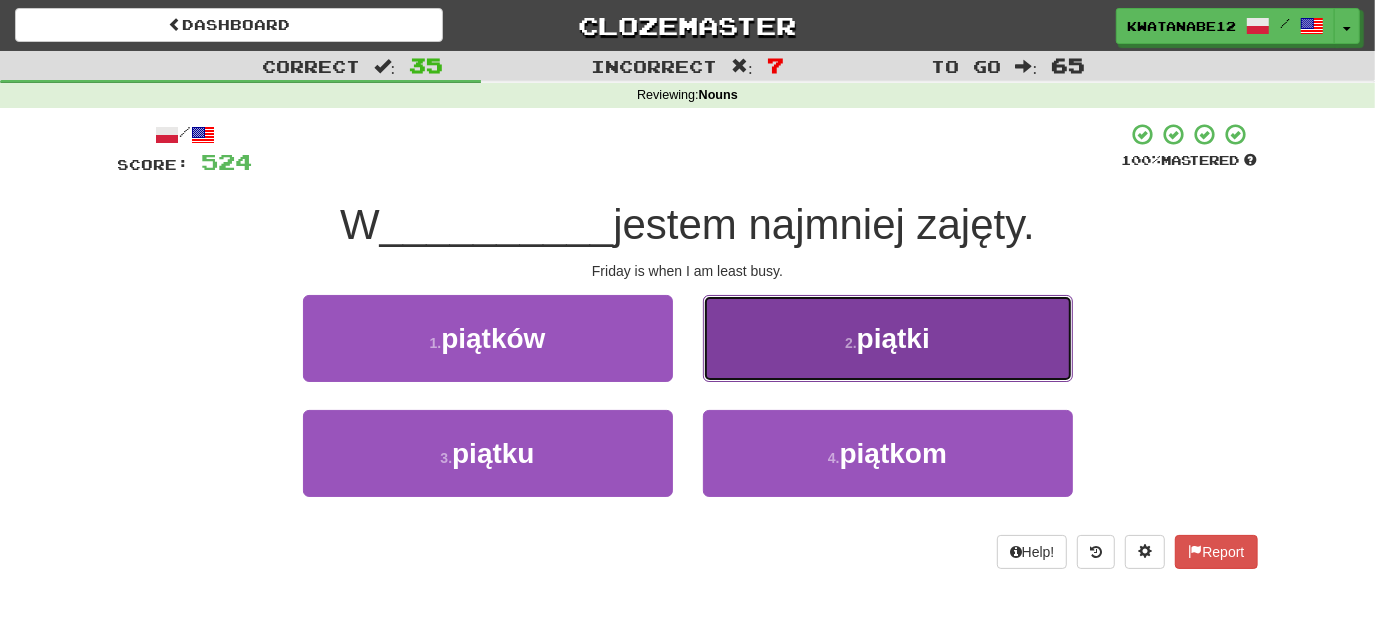 click on "2 .  piątki" at bounding box center [888, 338] 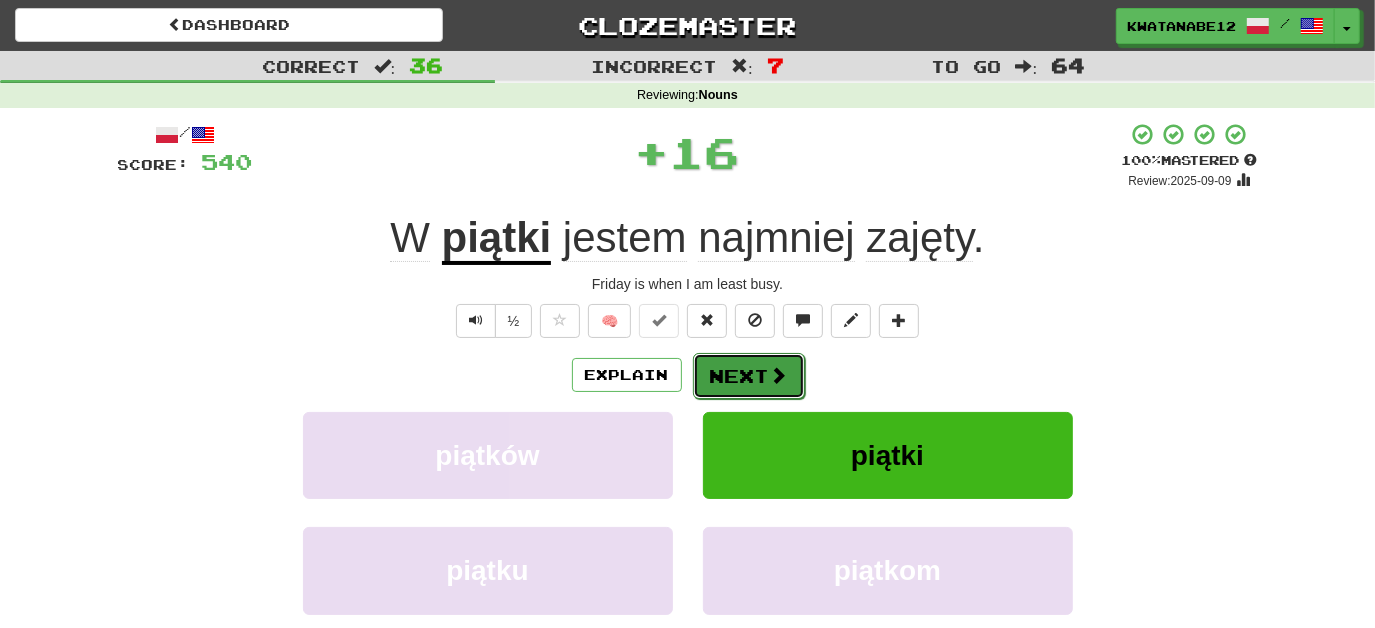 click on "Next" at bounding box center [749, 376] 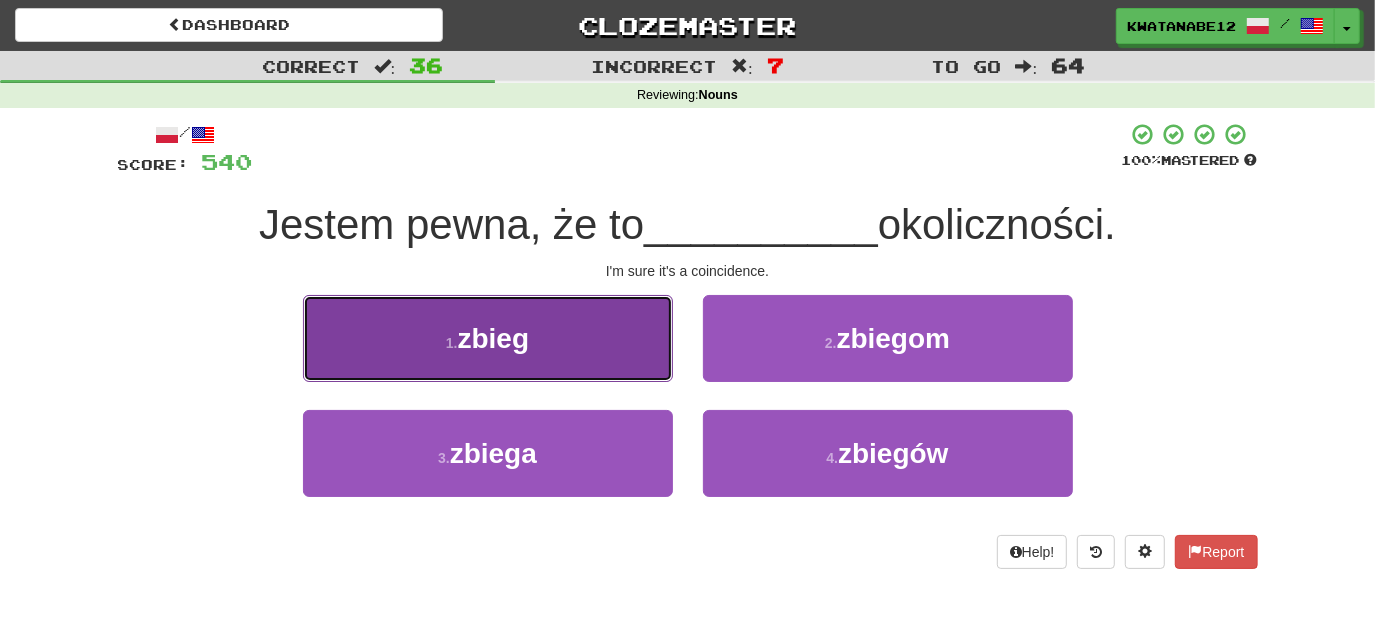 drag, startPoint x: 579, startPoint y: 360, endPoint x: 609, endPoint y: 359, distance: 30.016663 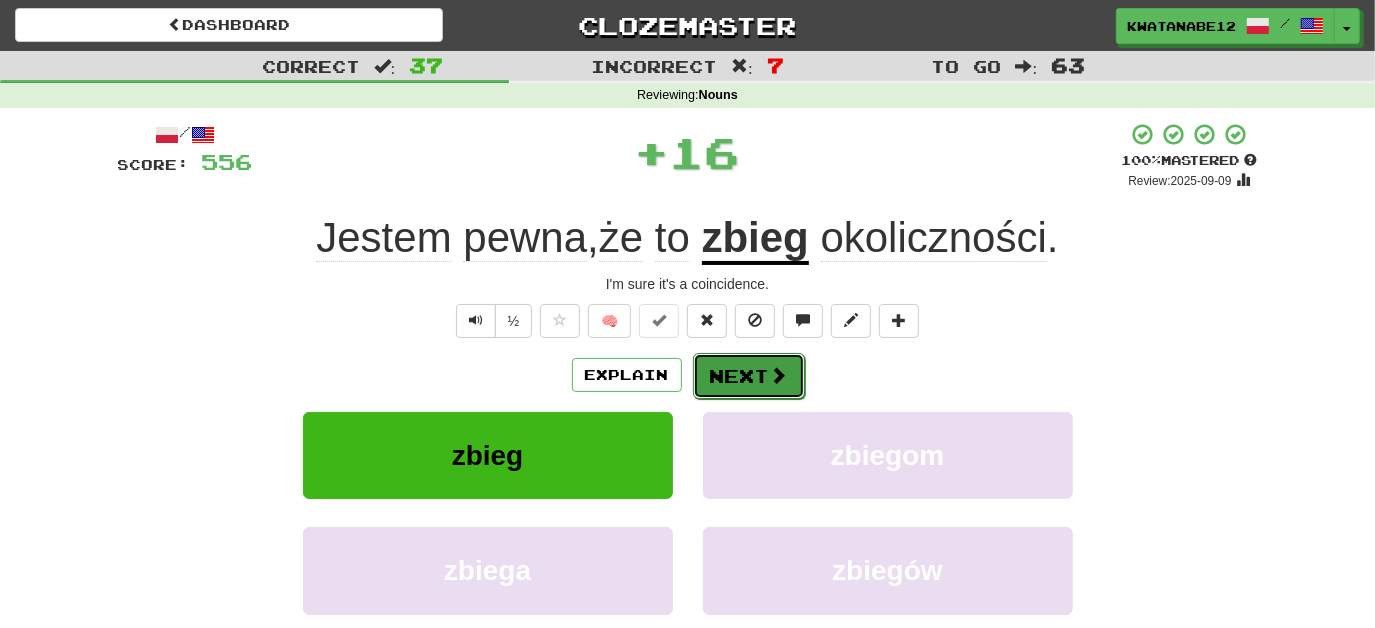 click on "Next" at bounding box center [749, 376] 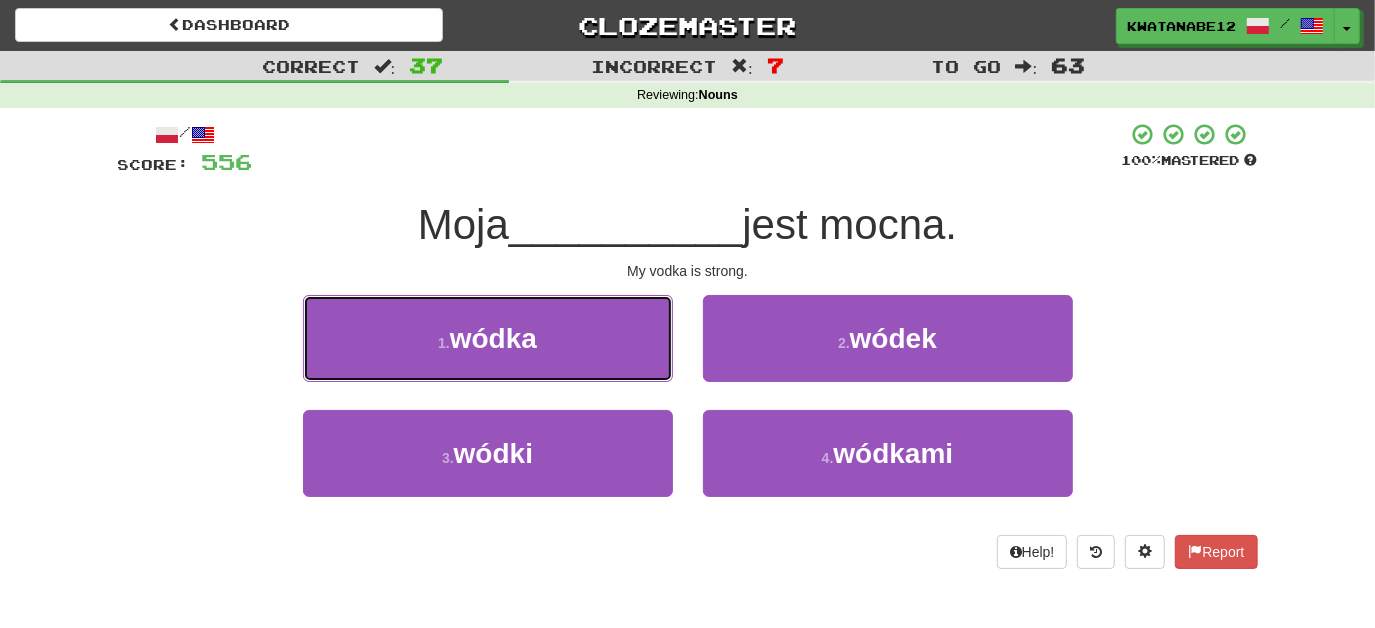drag, startPoint x: 623, startPoint y: 338, endPoint x: 664, endPoint y: 341, distance: 41.109608 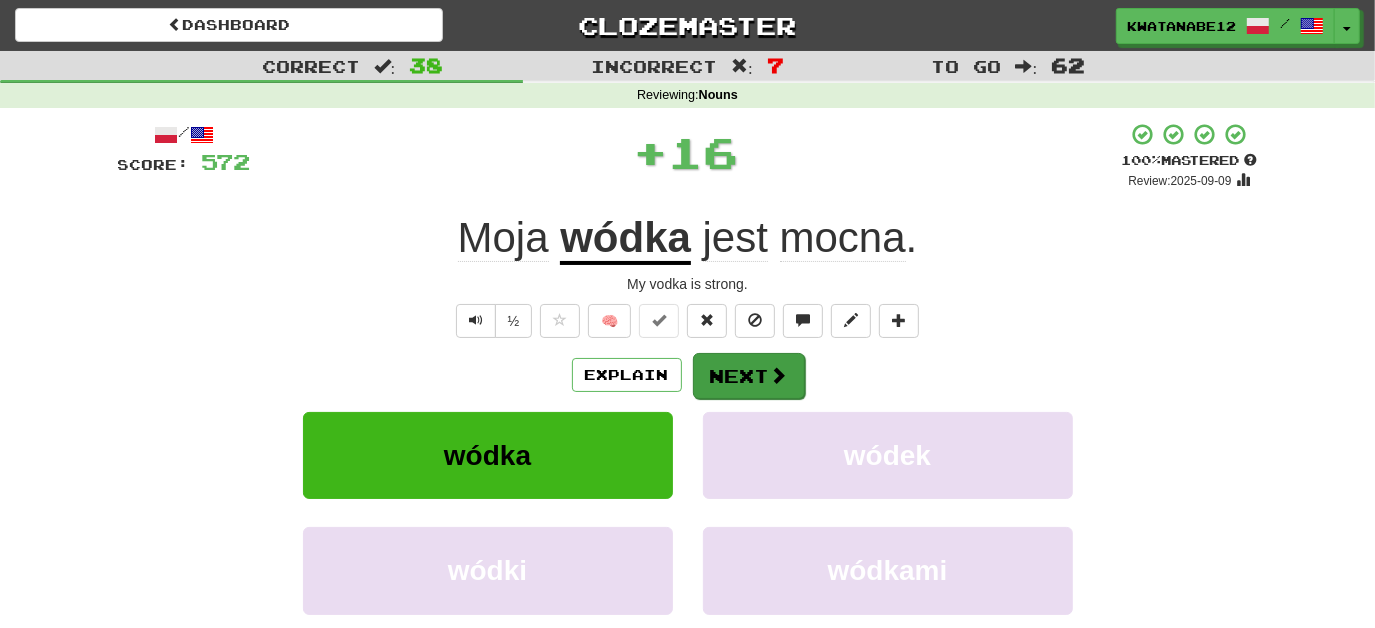 drag, startPoint x: 744, startPoint y: 350, endPoint x: 715, endPoint y: 396, distance: 54.378304 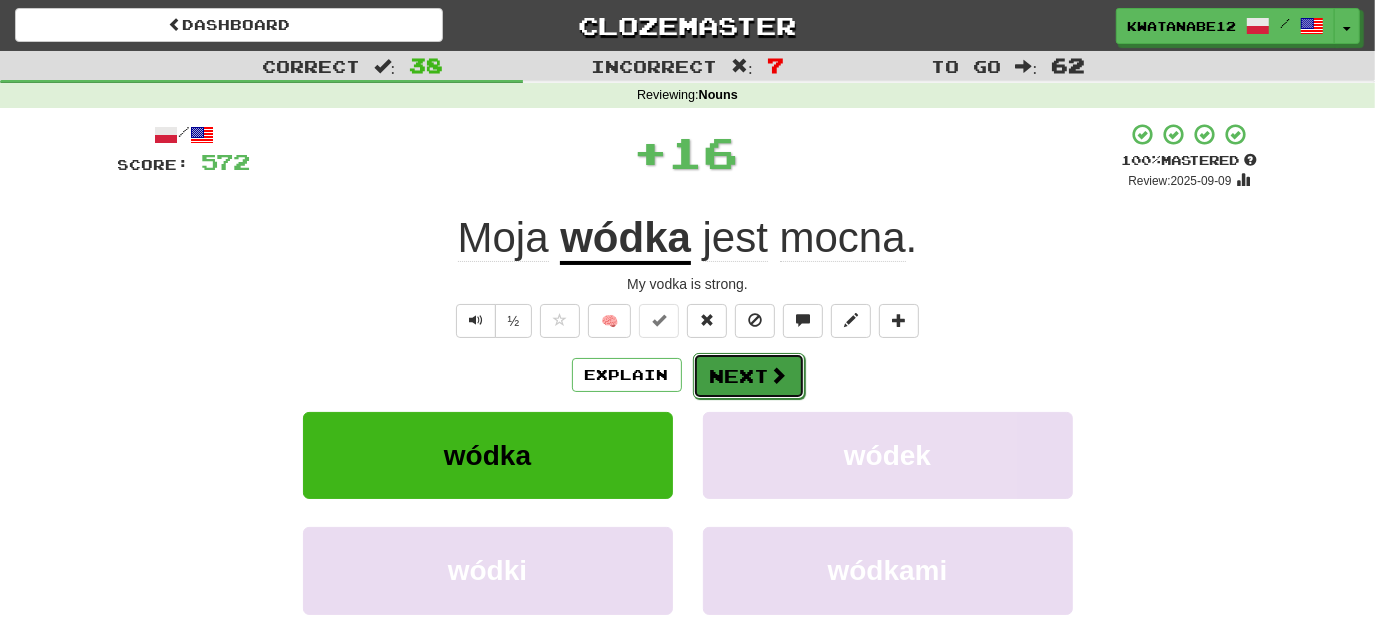 click on "Next" at bounding box center [749, 376] 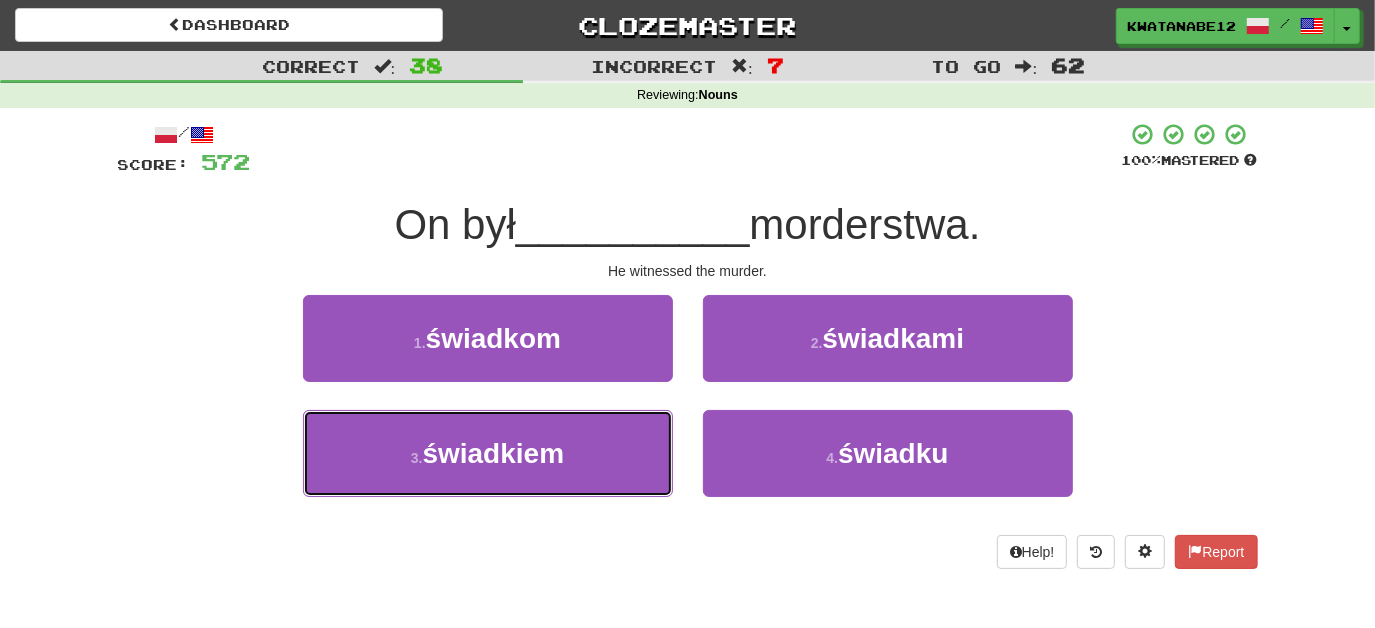 drag, startPoint x: 633, startPoint y: 424, endPoint x: 675, endPoint y: 399, distance: 48.8774 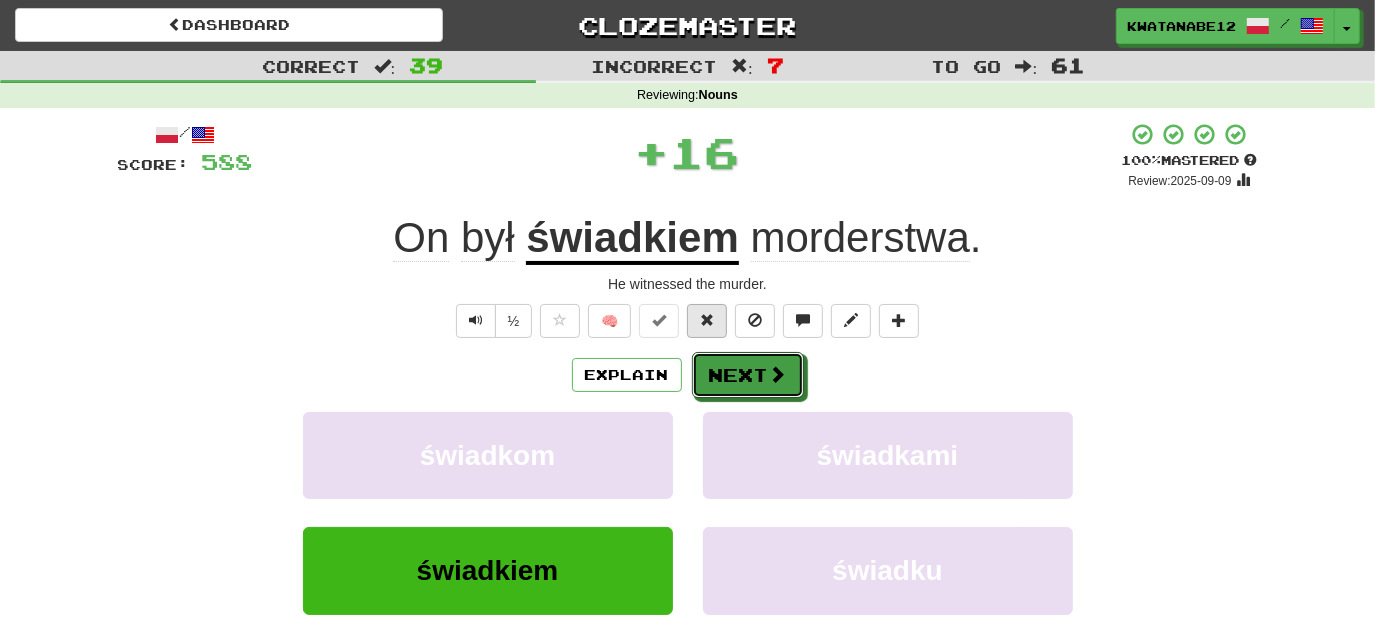 drag, startPoint x: 742, startPoint y: 354, endPoint x: 718, endPoint y: 333, distance: 31.890438 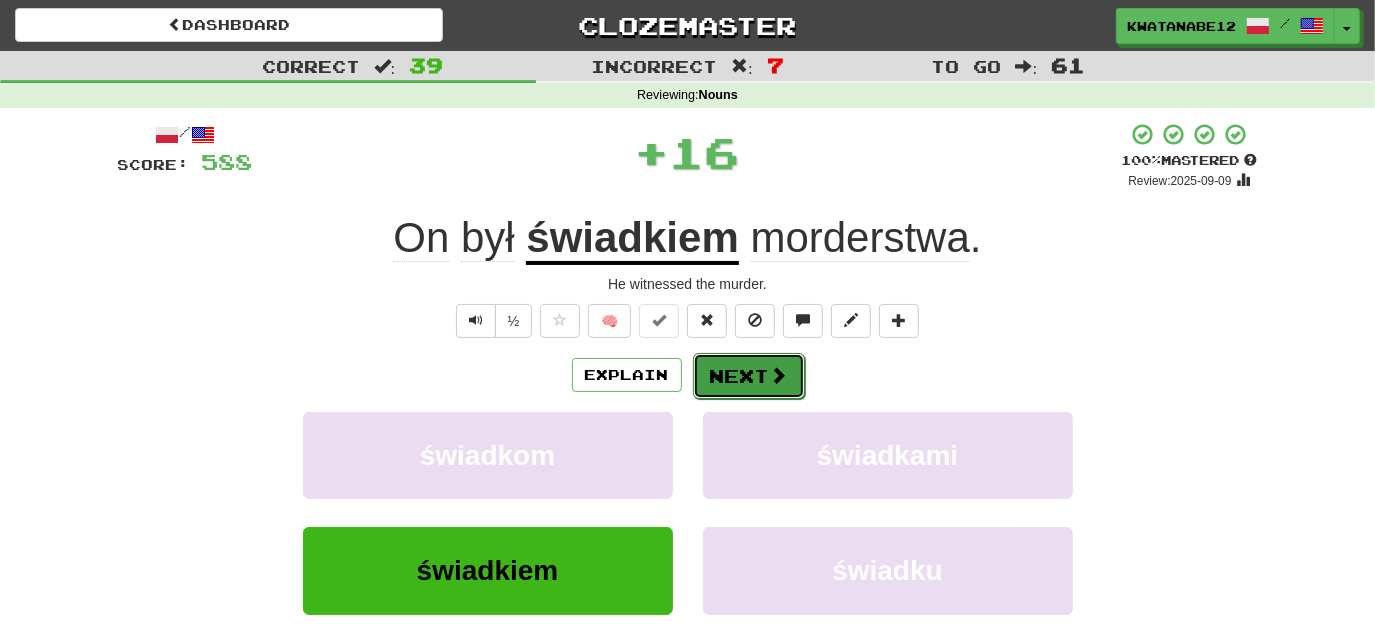 click on "Next" at bounding box center (749, 376) 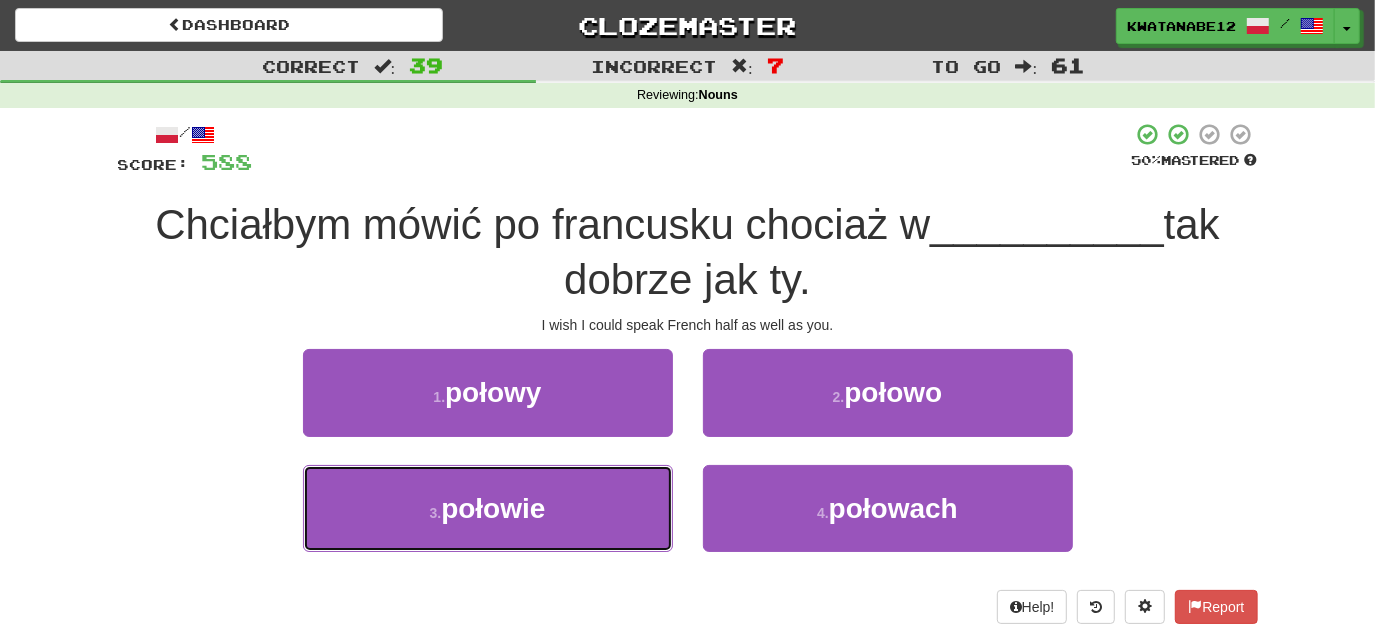 drag, startPoint x: 612, startPoint y: 510, endPoint x: 672, endPoint y: 467, distance: 73.817345 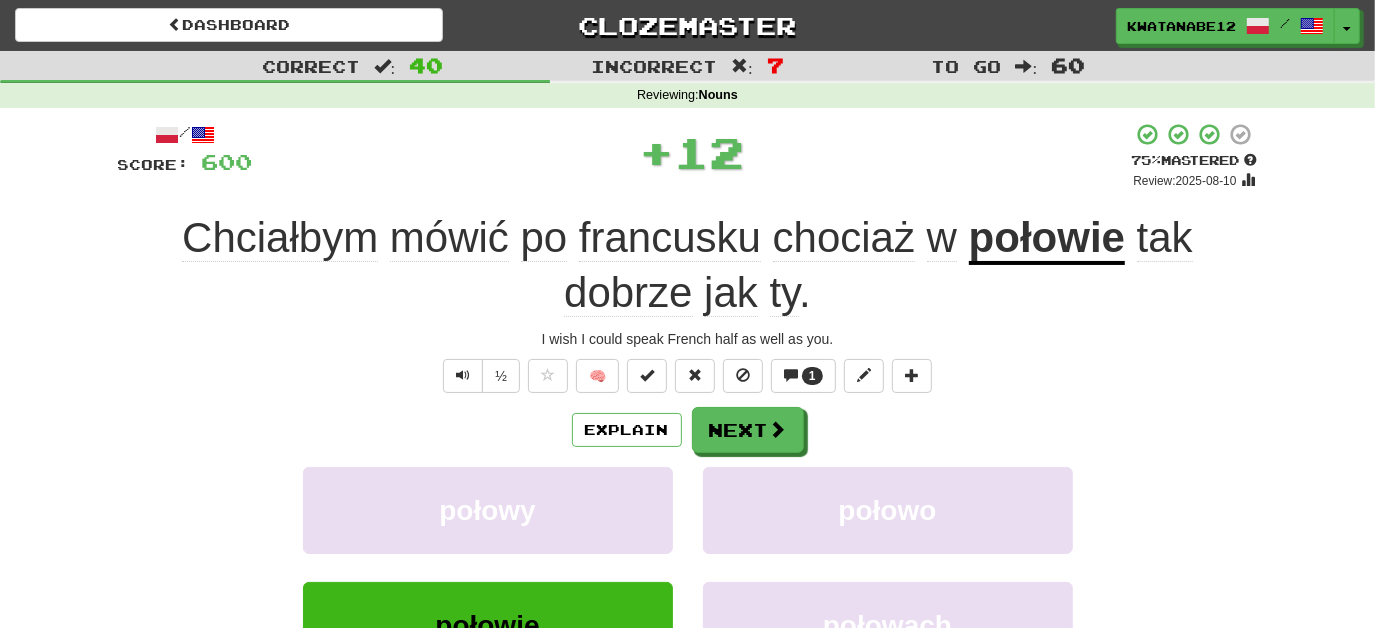 click on "/  Score:   600 + 12 75 %  Mastered Review:  2025-08-10 Chciałbym   mówić   po   francusku   chociaż   w   połowie   tak   dobrze   jak   ty . I wish I could speak French half as well as you. ½ 🧠 1 Explain Next połowy połowo połowie połowach Learn more: połowy połowo połowie połowach  Help!  Report Sentence Source" at bounding box center [688, 462] 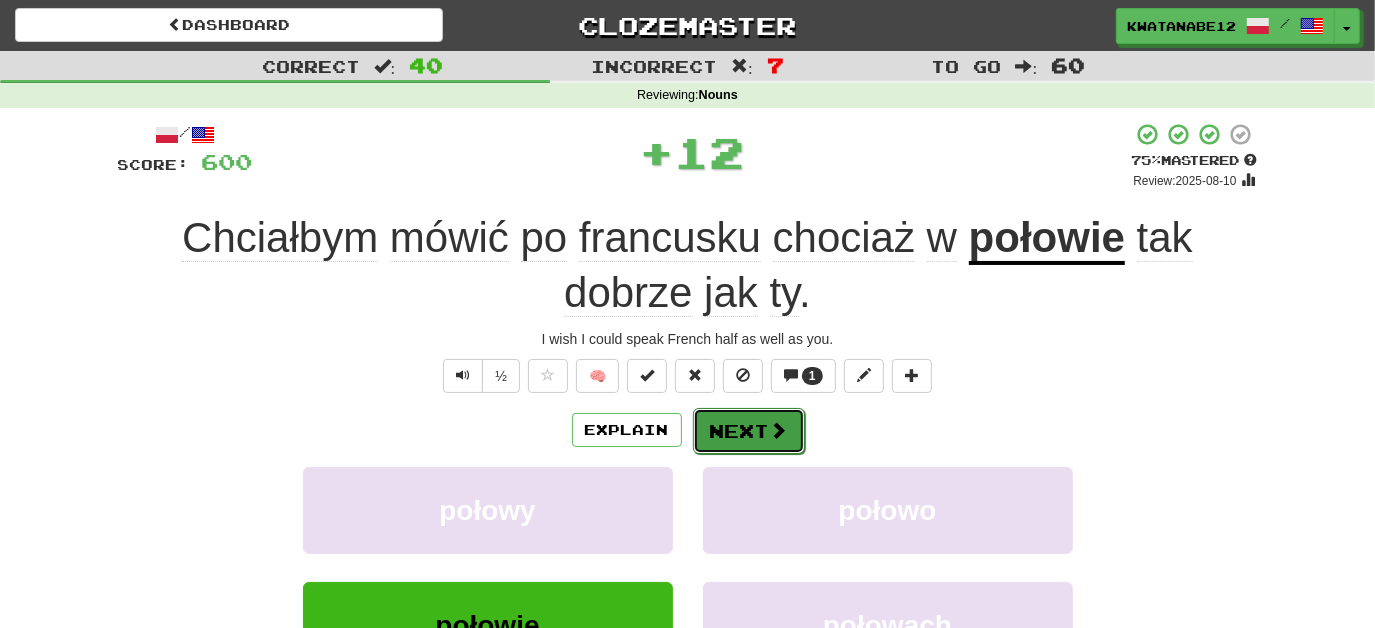 click on "Next" at bounding box center [749, 431] 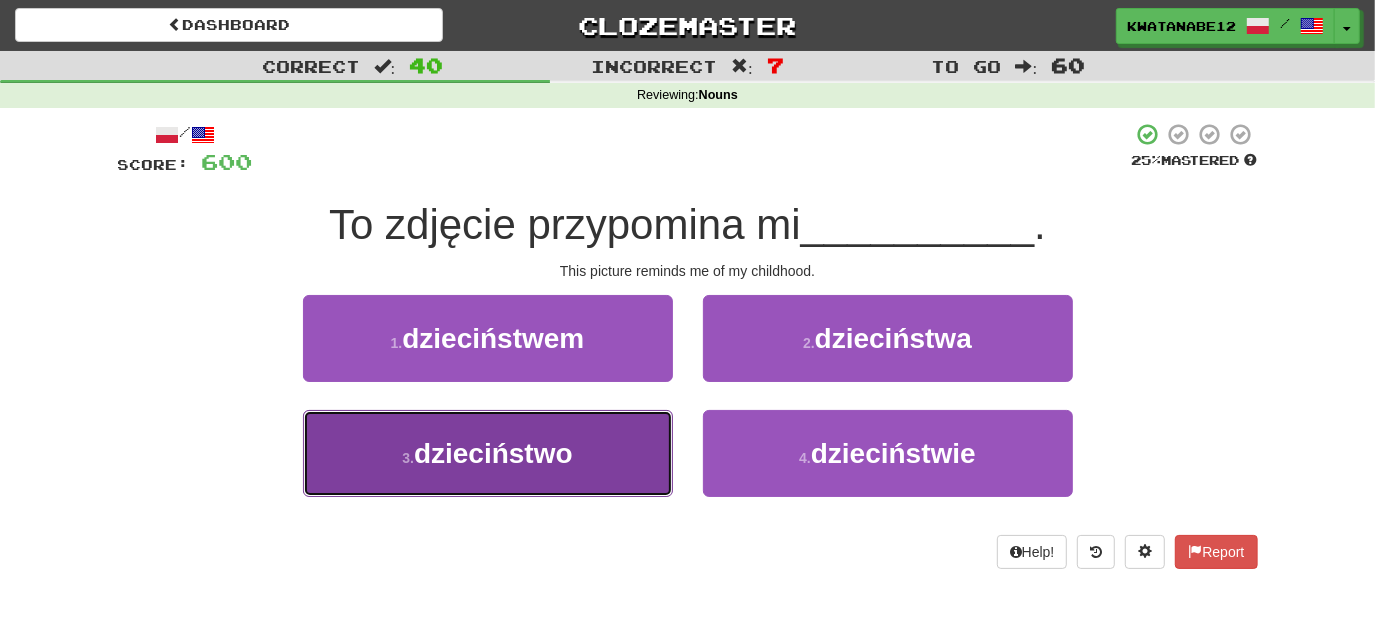 click on "[NUMBER] .  dzieciństwo" at bounding box center (488, 453) 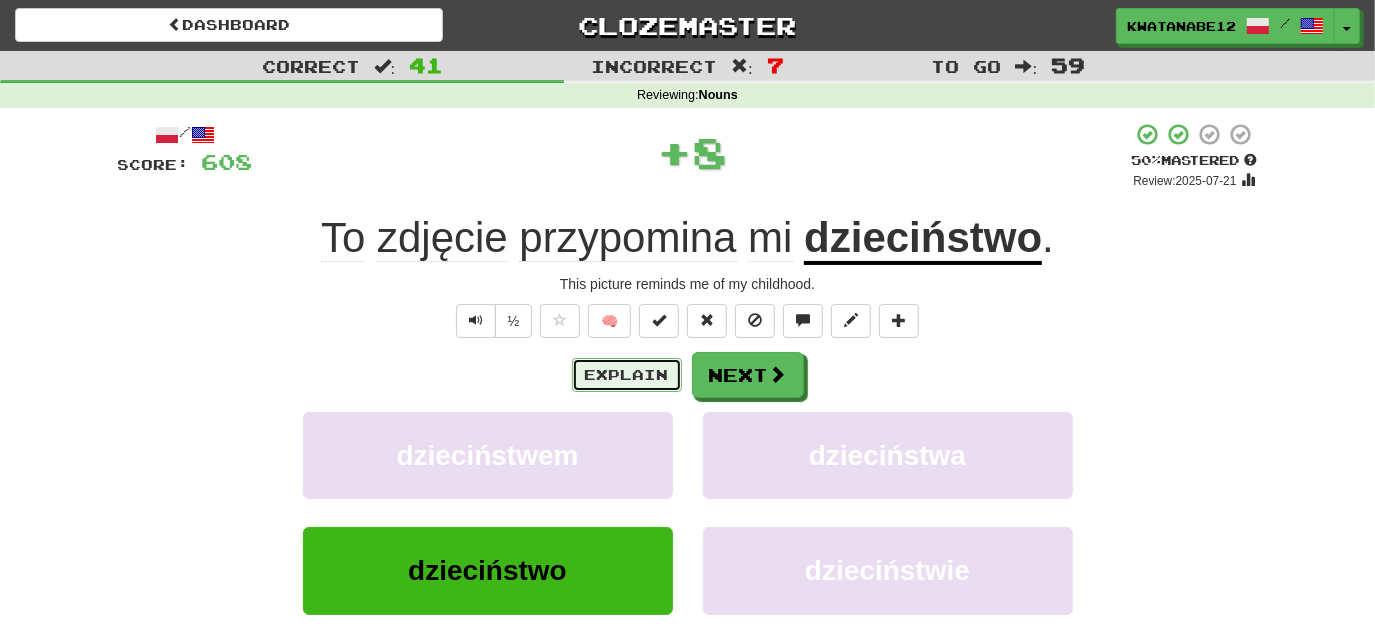 click on "Explain" at bounding box center (627, 375) 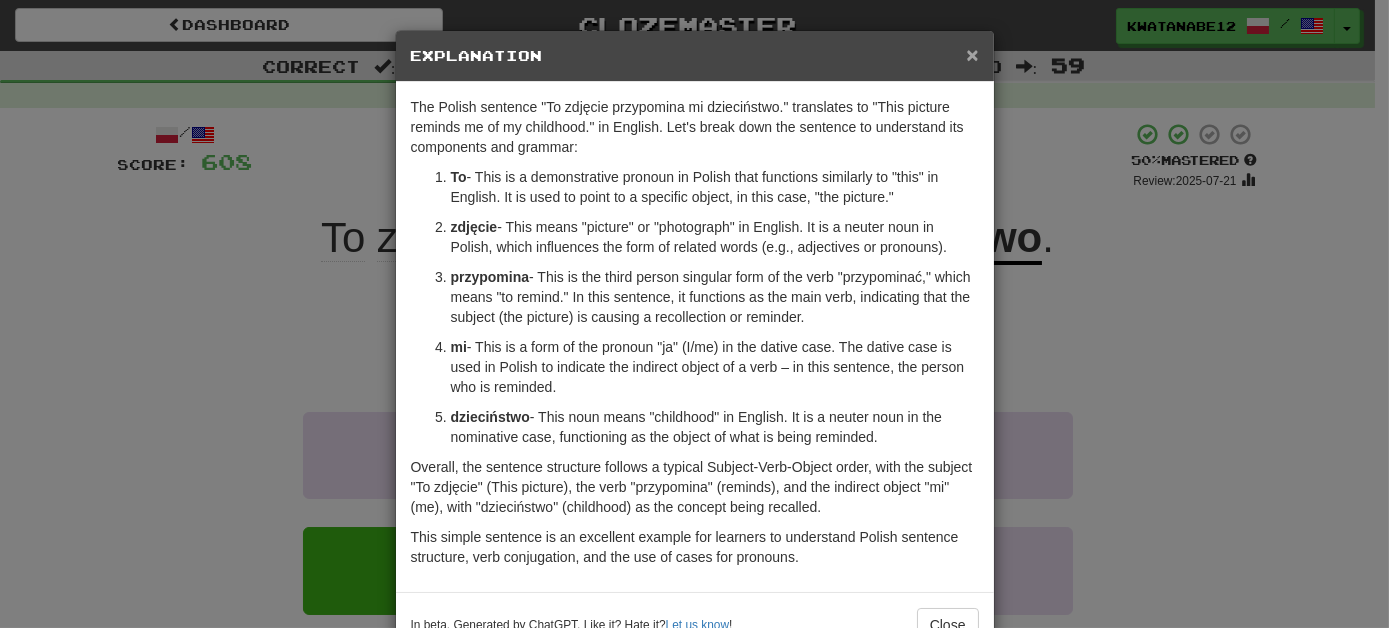 click on "×" at bounding box center (972, 54) 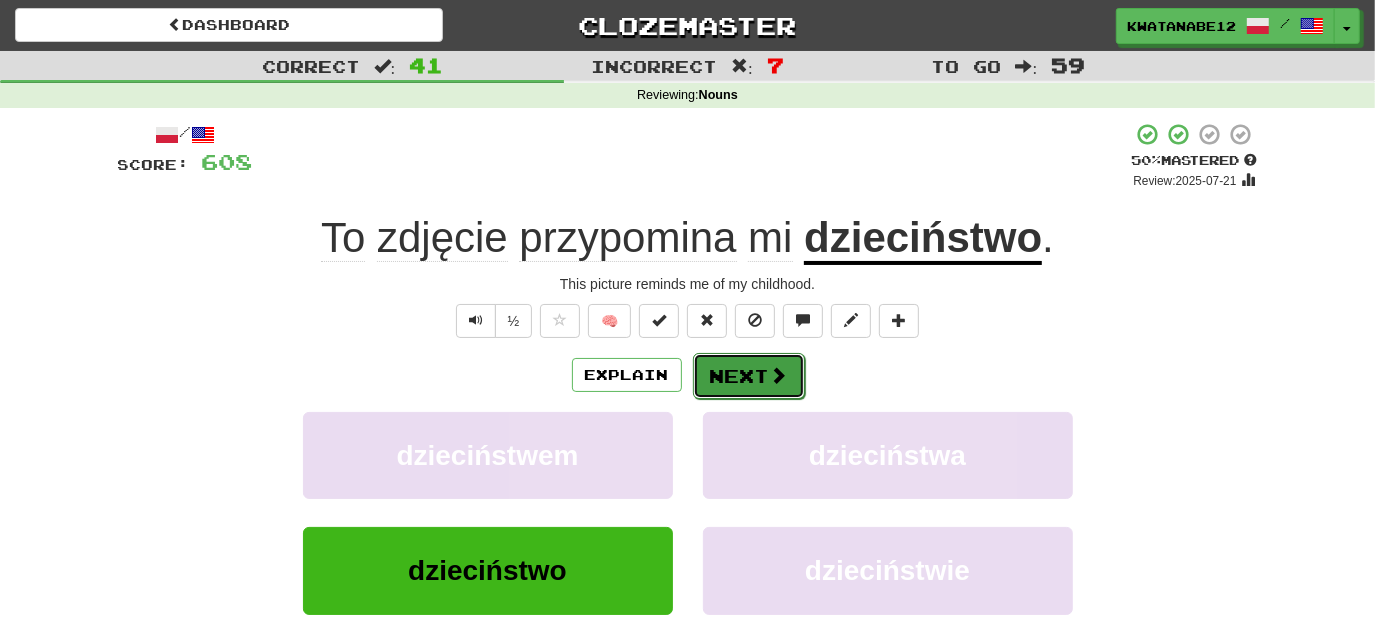 click on "Next" at bounding box center [749, 376] 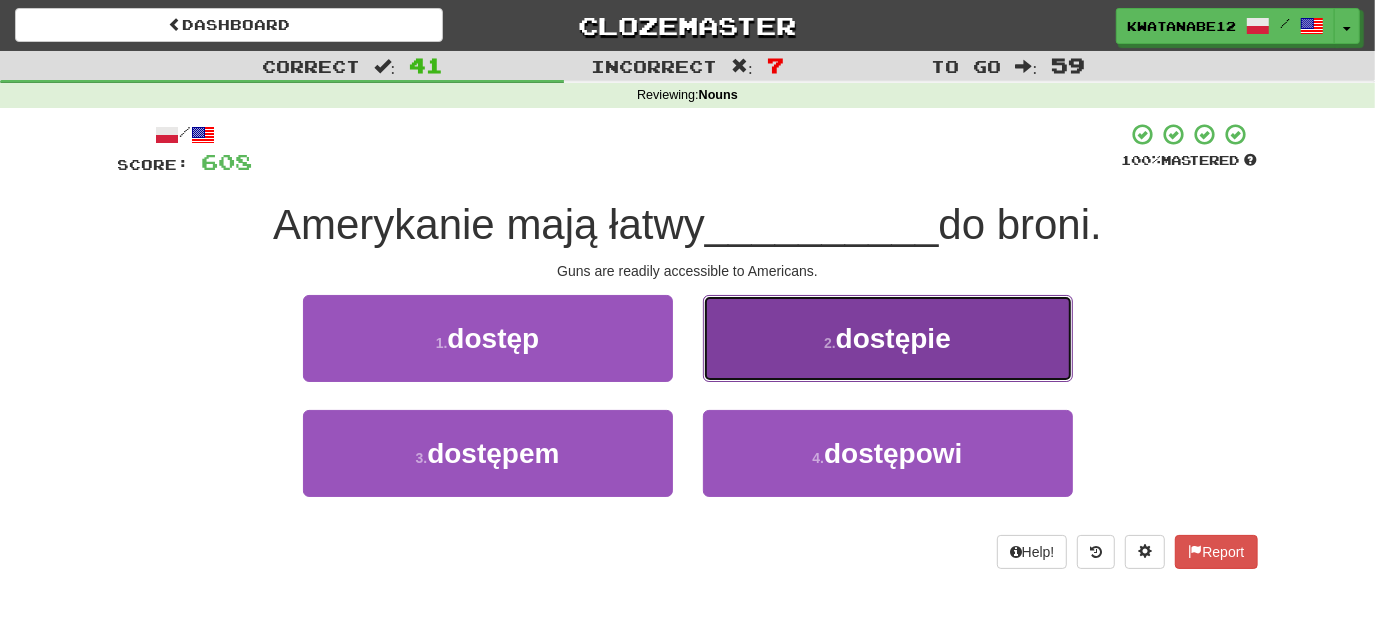click on "2 .  dostępie" at bounding box center (888, 338) 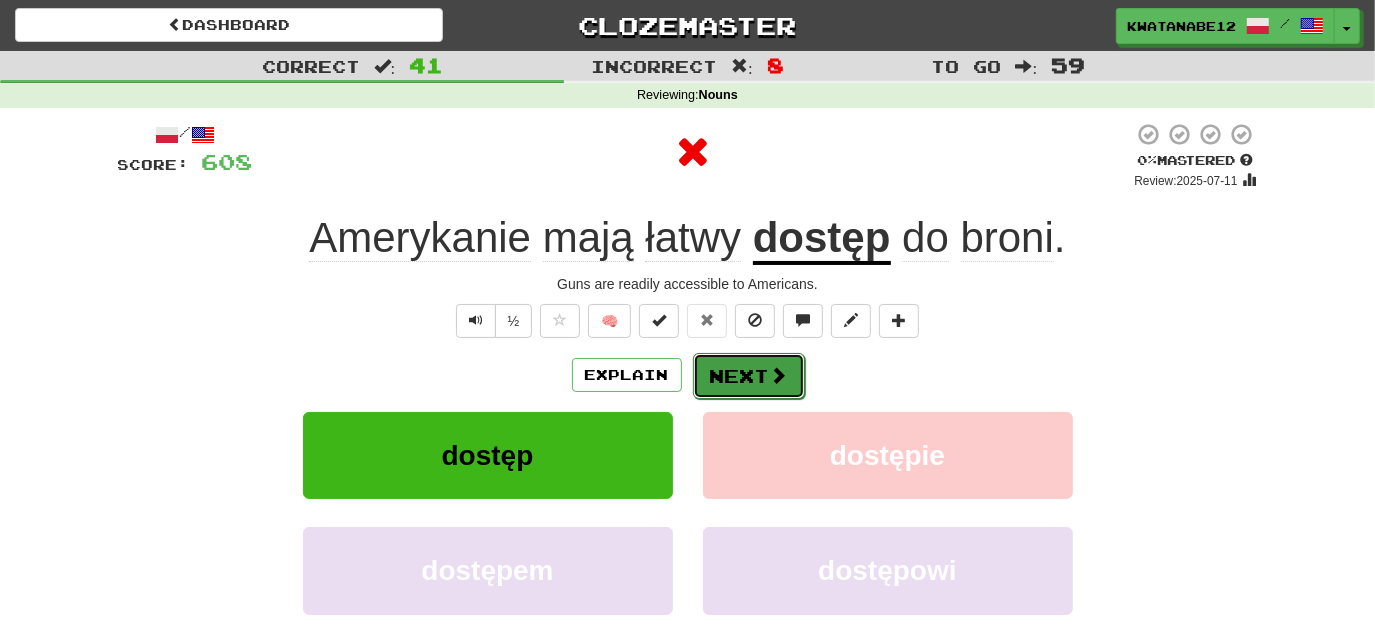 click on "Next" at bounding box center (749, 376) 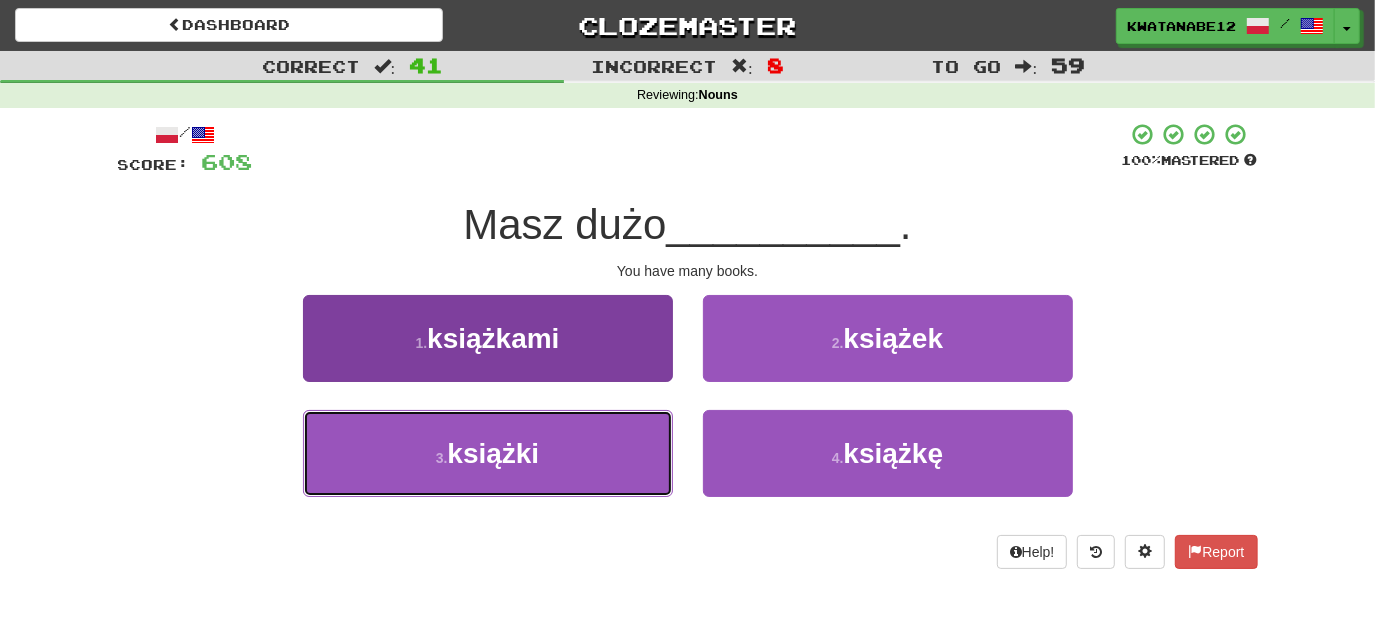 drag, startPoint x: 606, startPoint y: 450, endPoint x: 633, endPoint y: 429, distance: 34.20526 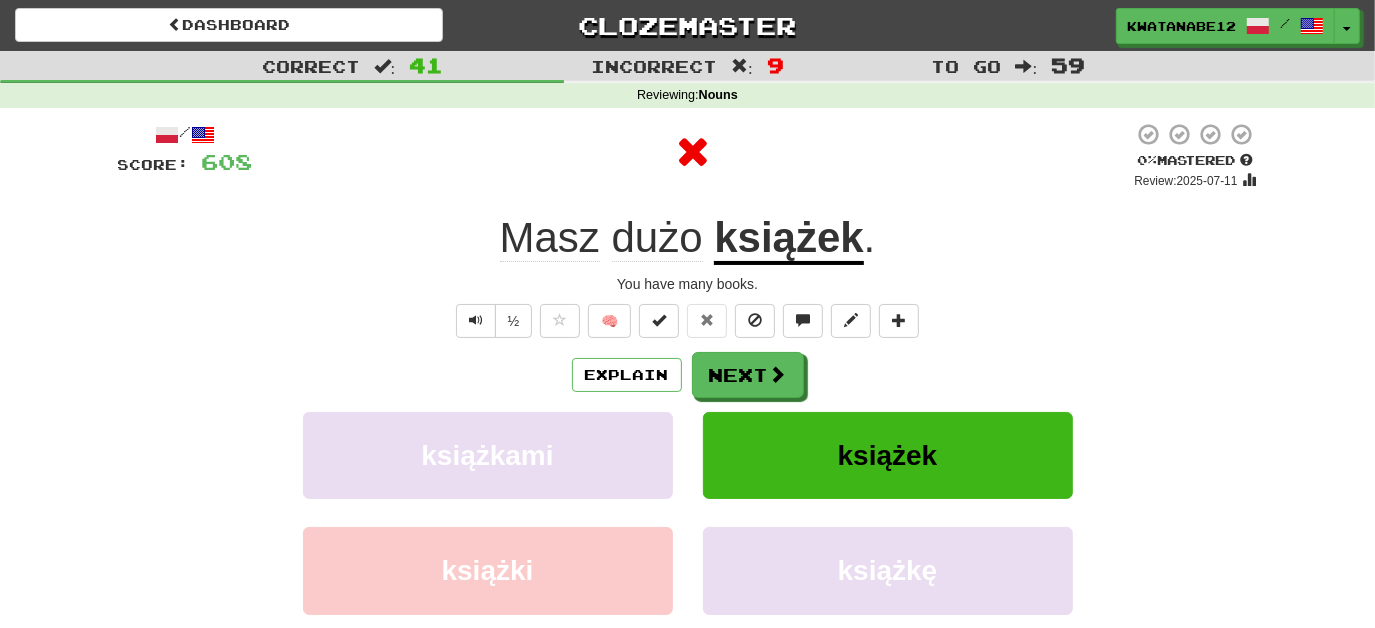 click on "/  Score:   608 0 %  Mastered Review:  2025-07-11 Masz   dużo   książek . You have many books. ½ 🧠 Explain Next książkami książek książki książkę Learn more: książkami książek książki książkę  Help!  Report Sentence Source" at bounding box center [688, 435] 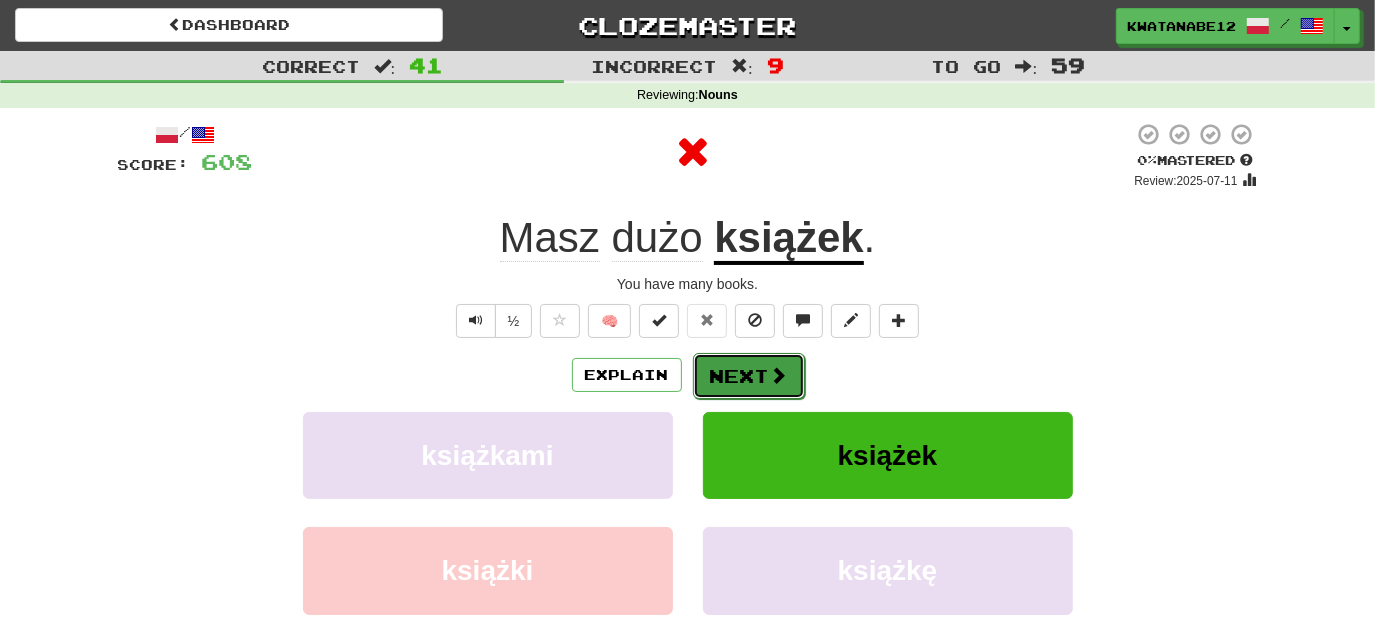 click on "Next" at bounding box center (749, 376) 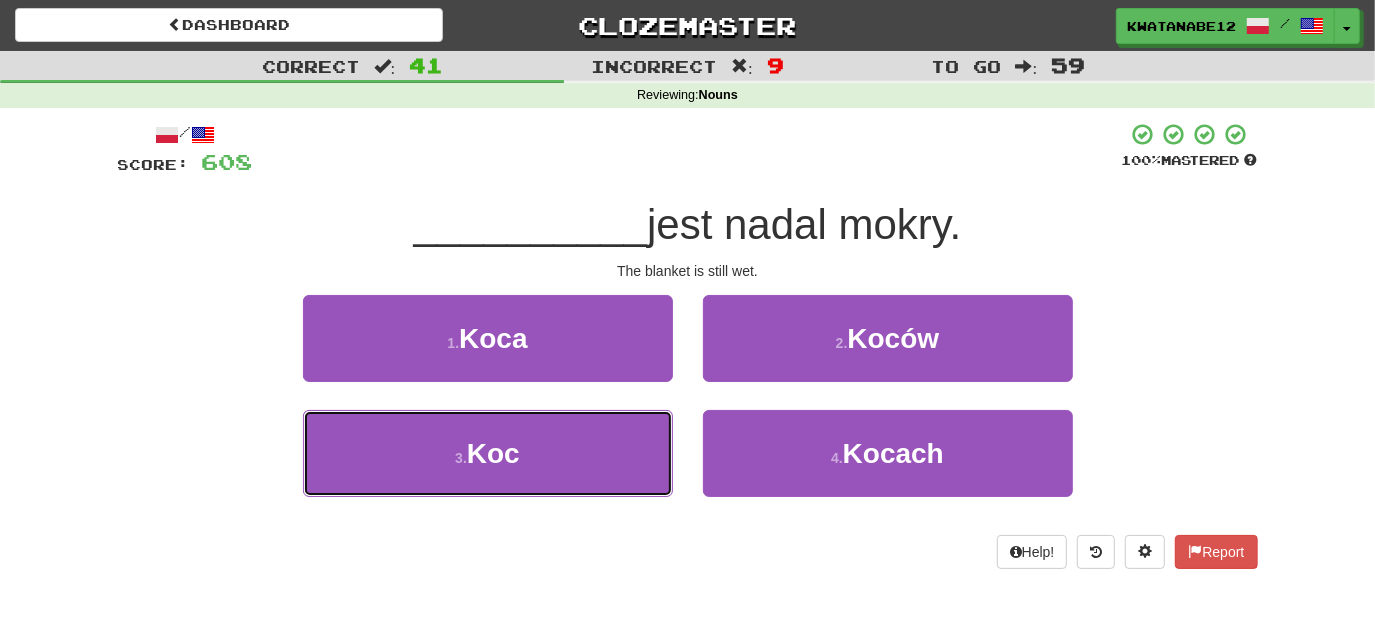 drag, startPoint x: 647, startPoint y: 452, endPoint x: 686, endPoint y: 399, distance: 65.802734 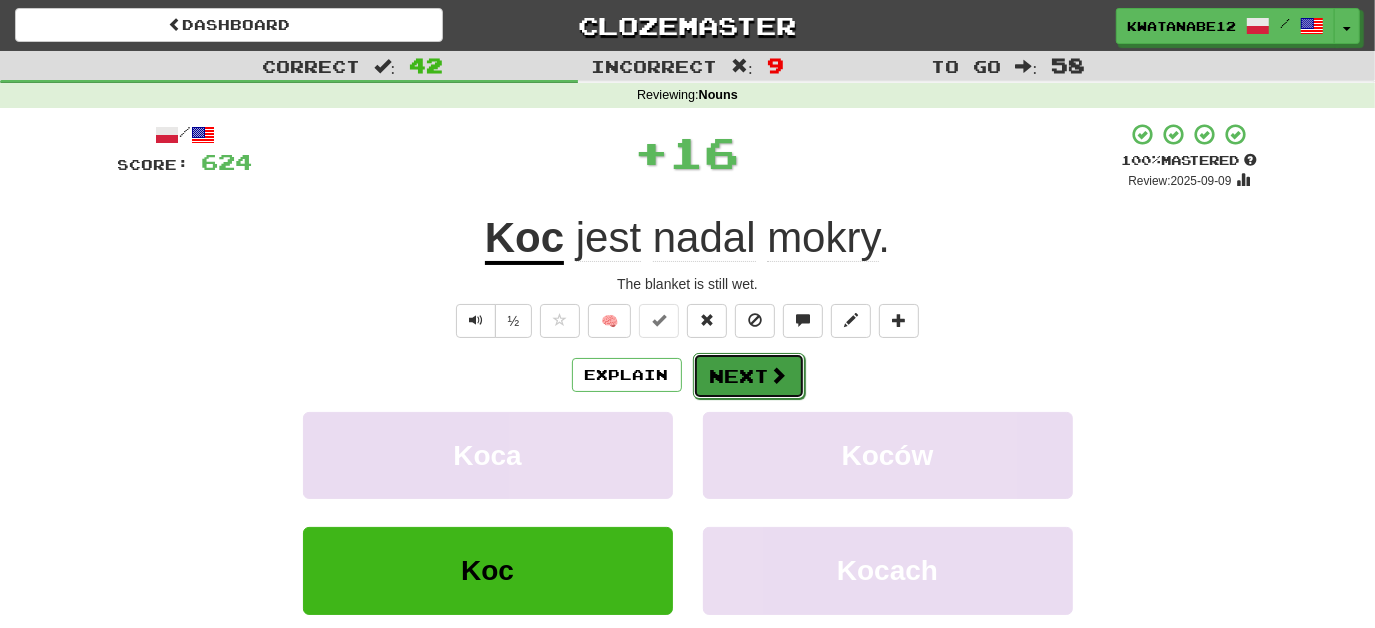 click on "Next" at bounding box center (749, 376) 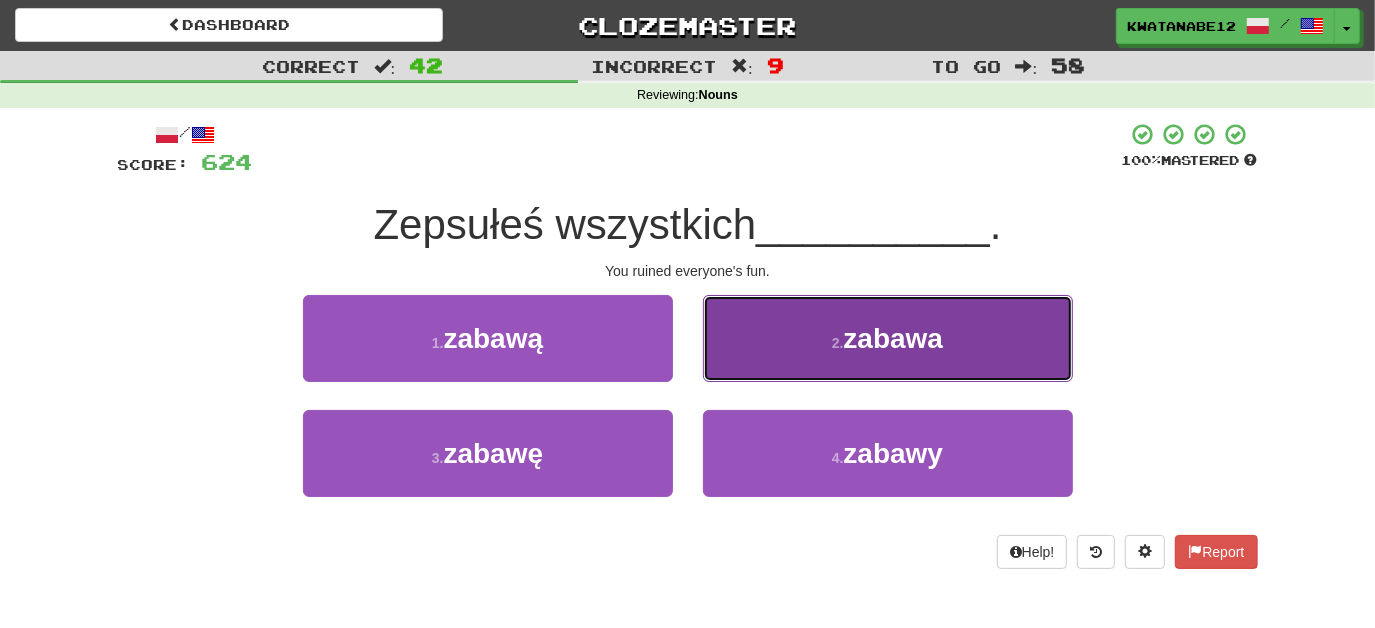 click on "2 .  zabawa" at bounding box center (888, 338) 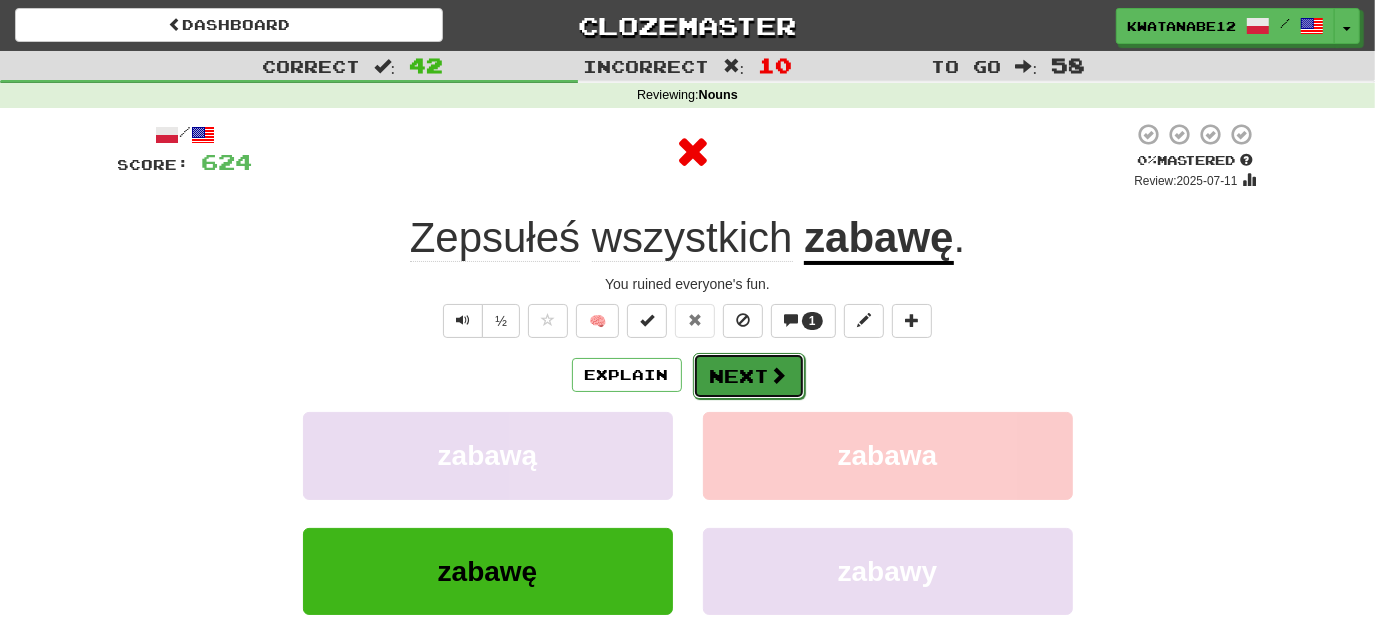click on "Next" at bounding box center (749, 376) 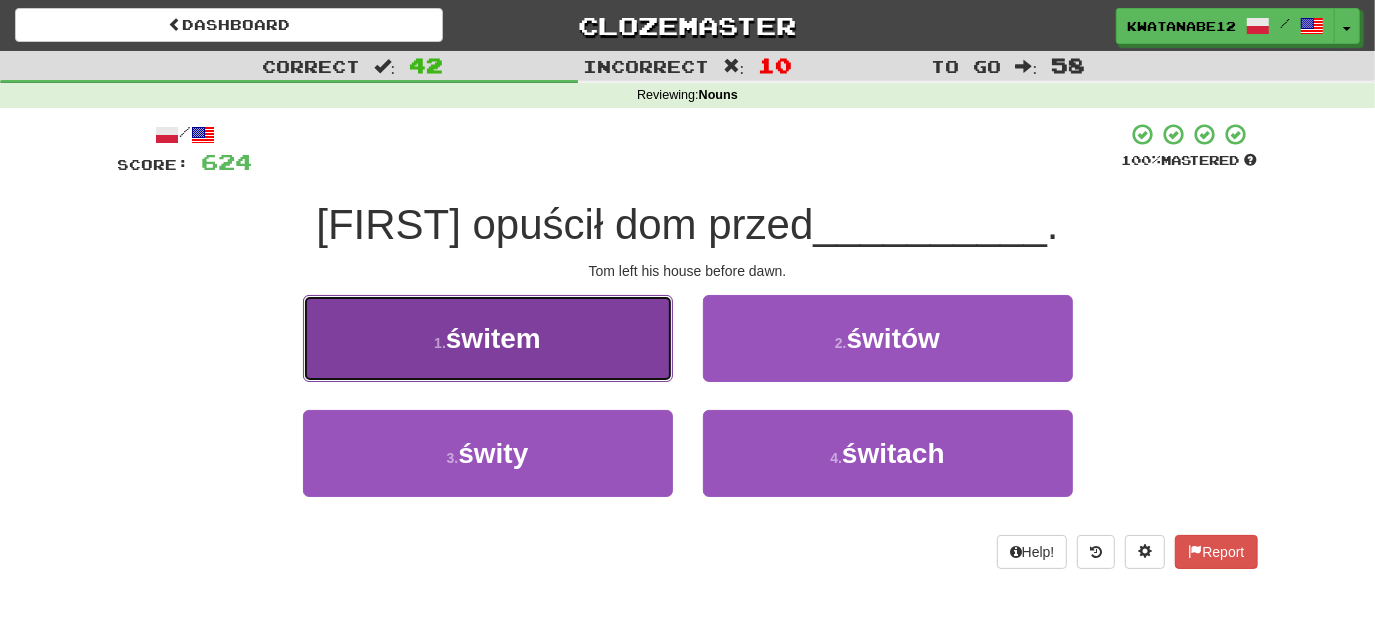 click on "1 .  świtem" at bounding box center [488, 338] 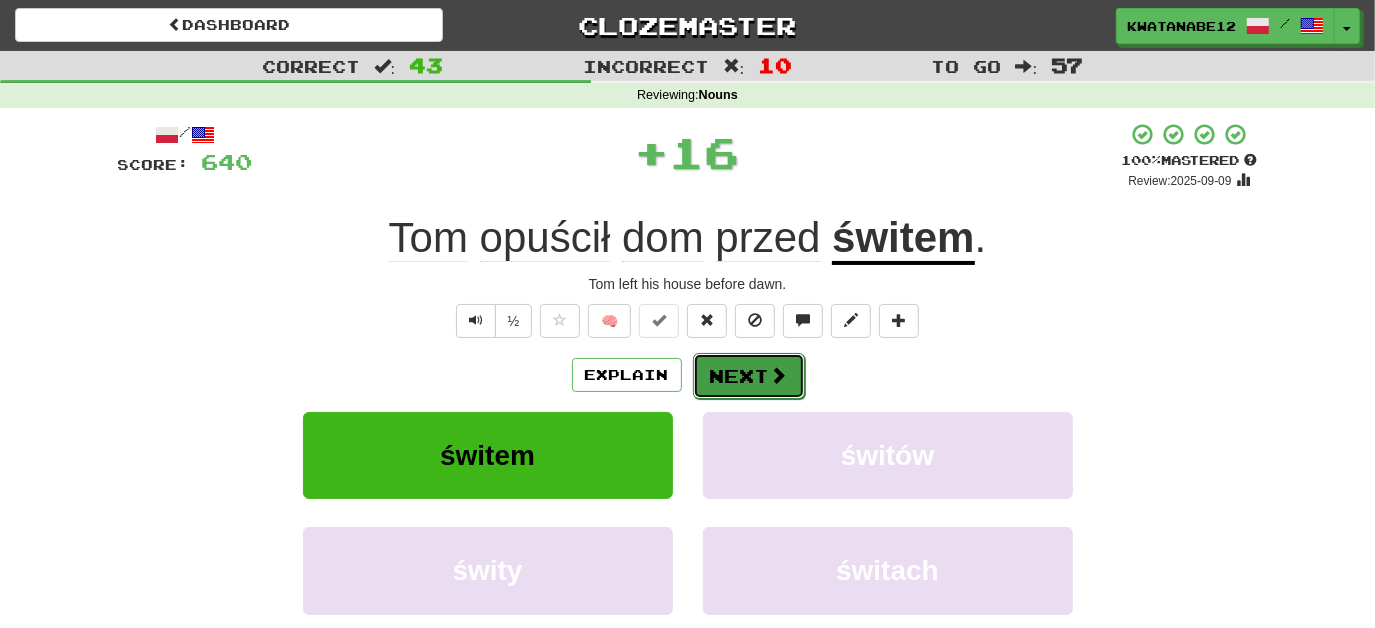 click on "Next" at bounding box center (749, 376) 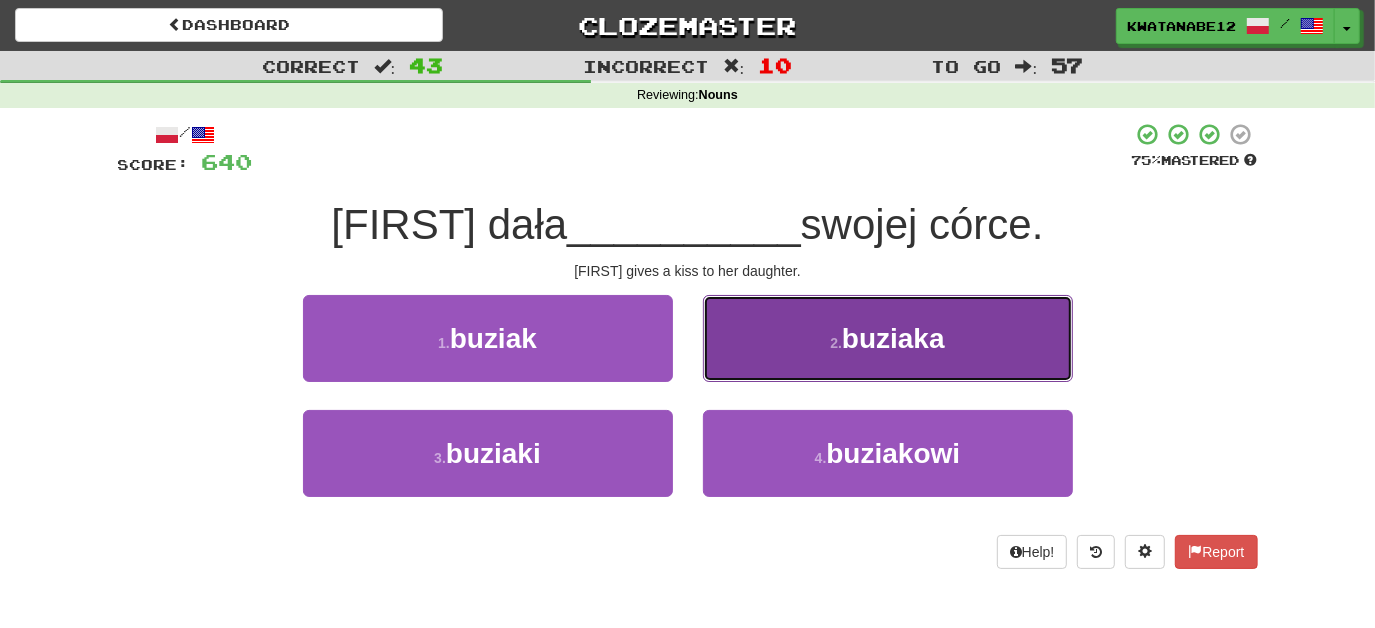 drag, startPoint x: 770, startPoint y: 345, endPoint x: 764, endPoint y: 355, distance: 11.661903 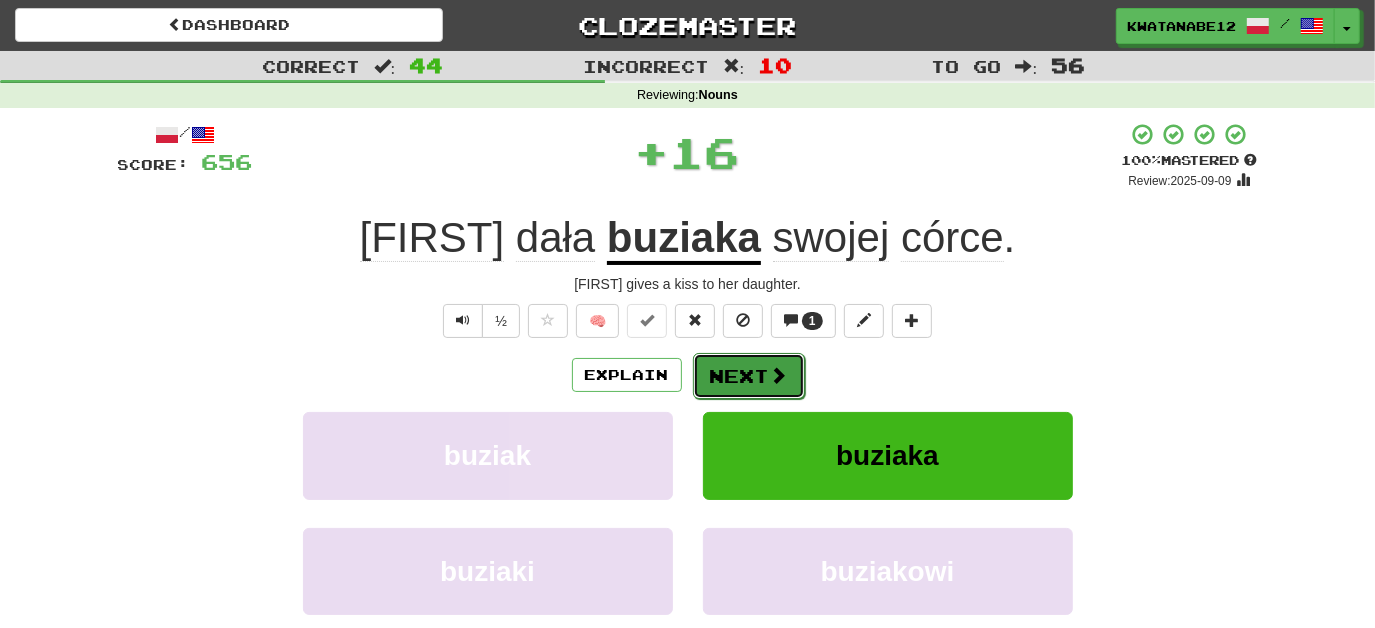click on "Next" at bounding box center [749, 376] 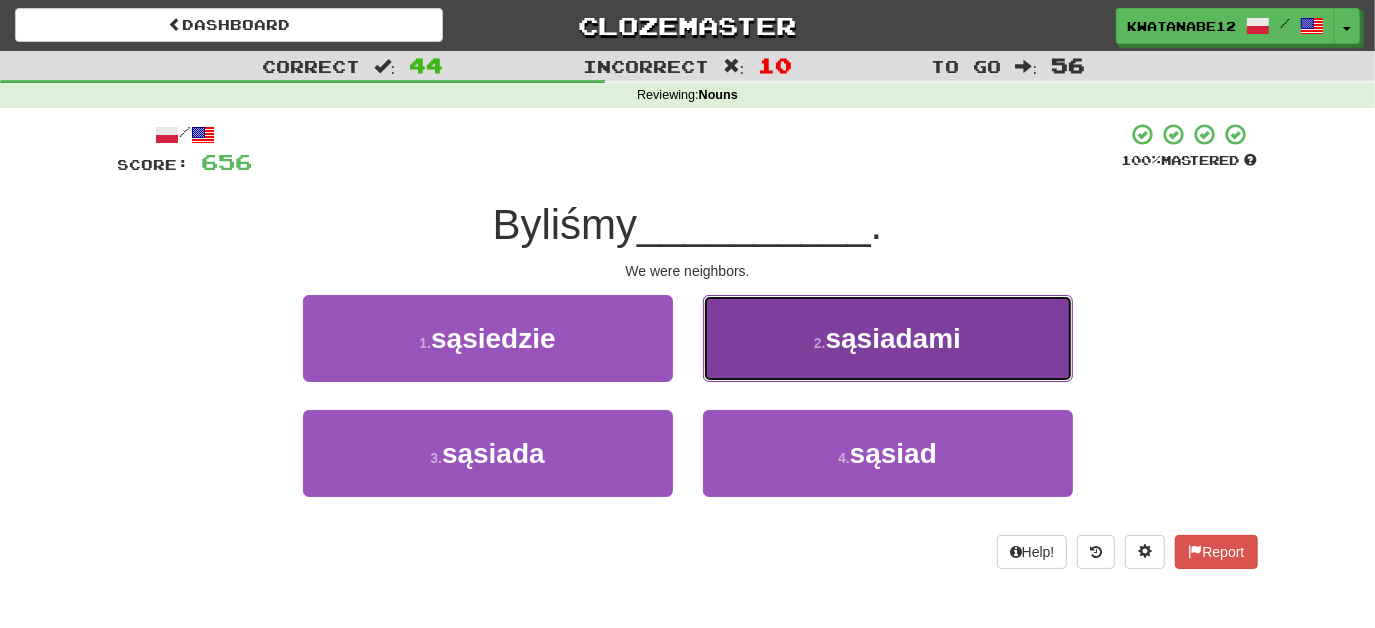 drag, startPoint x: 778, startPoint y: 359, endPoint x: 756, endPoint y: 362, distance: 22.203604 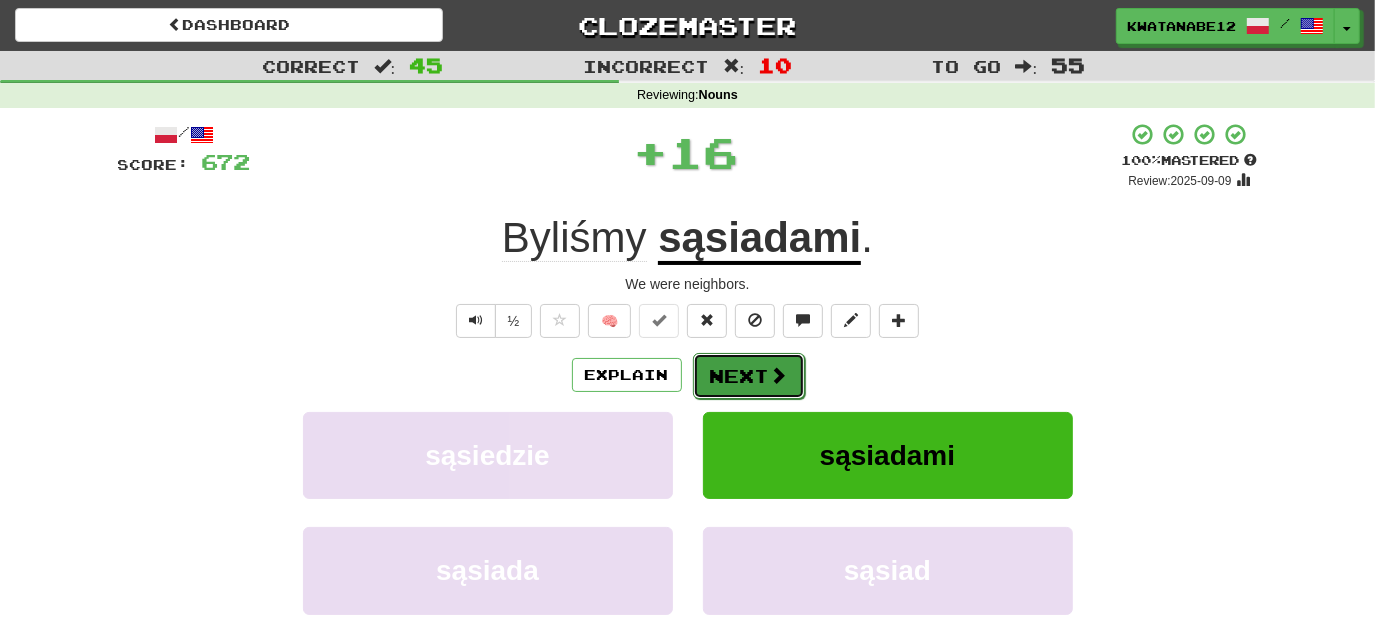 click on "Next" at bounding box center (749, 376) 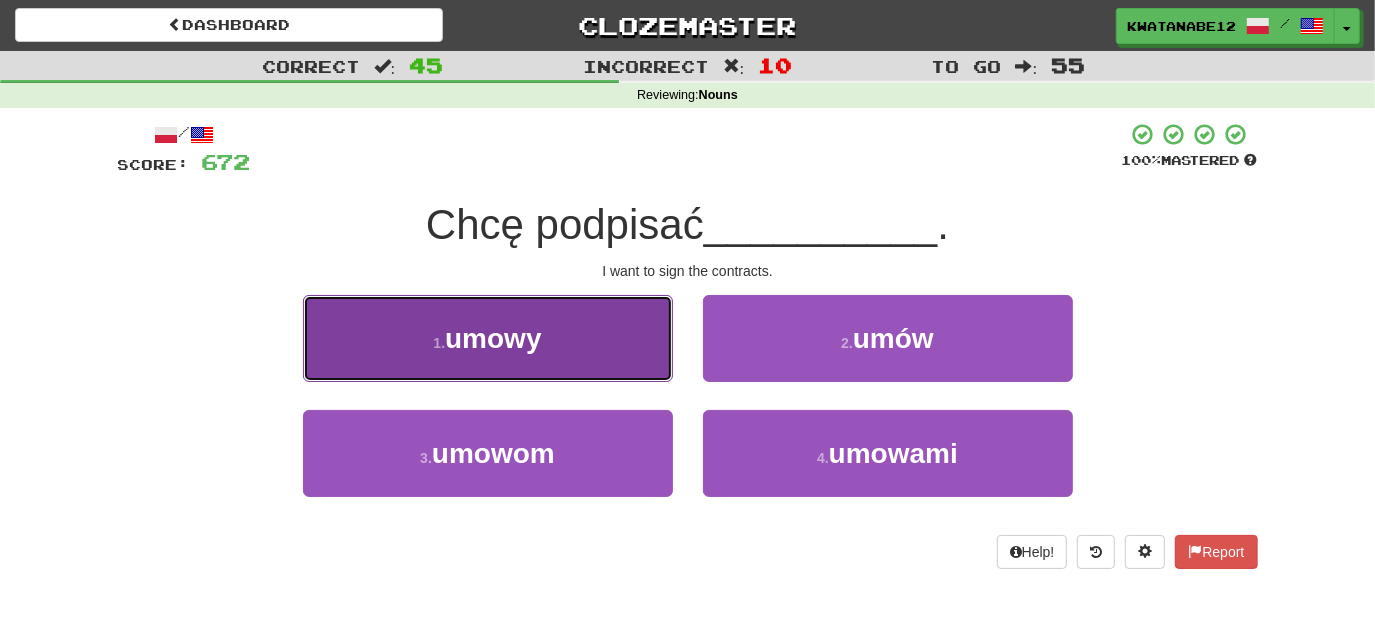 drag, startPoint x: 637, startPoint y: 354, endPoint x: 658, endPoint y: 353, distance: 21.023796 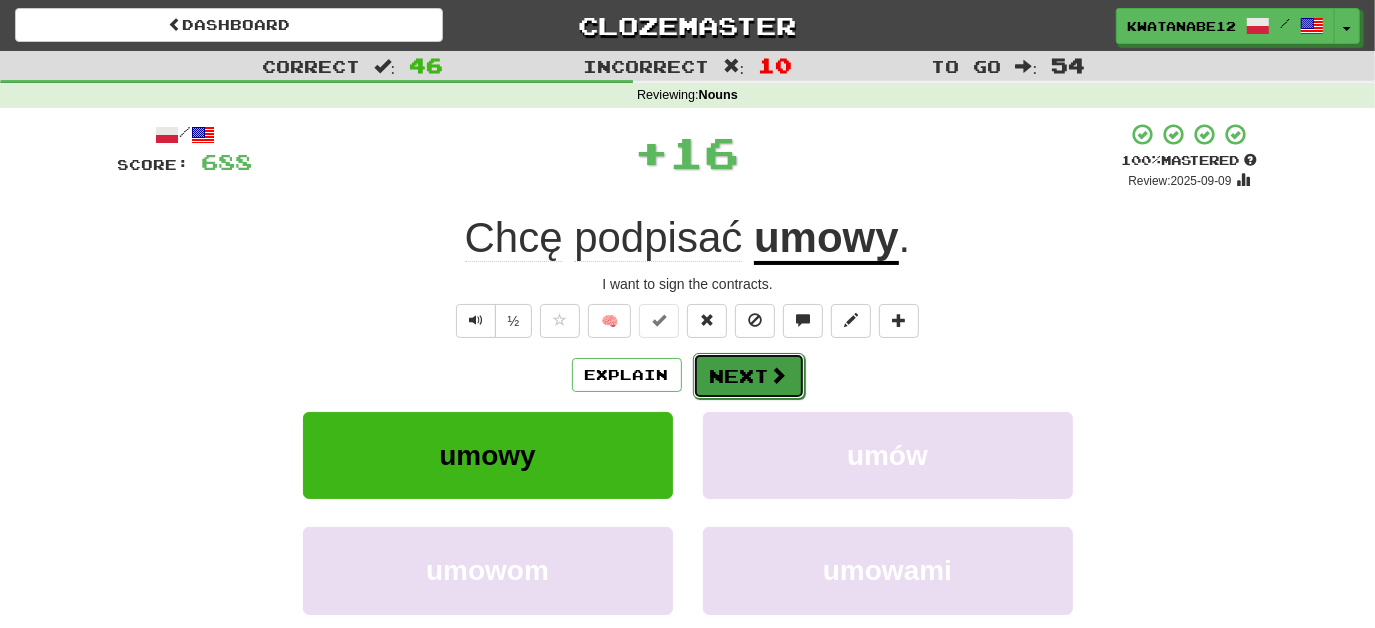 click at bounding box center (779, 375) 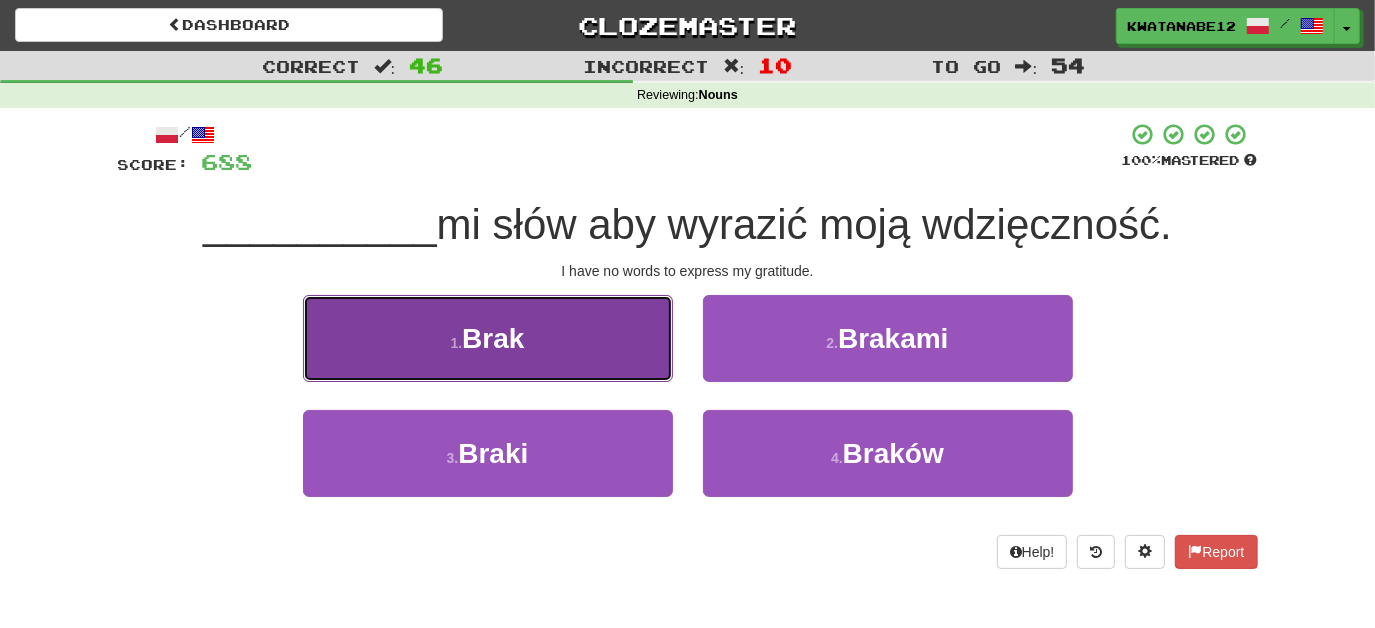 click on "[NUMBER] .  Brak" at bounding box center (488, 338) 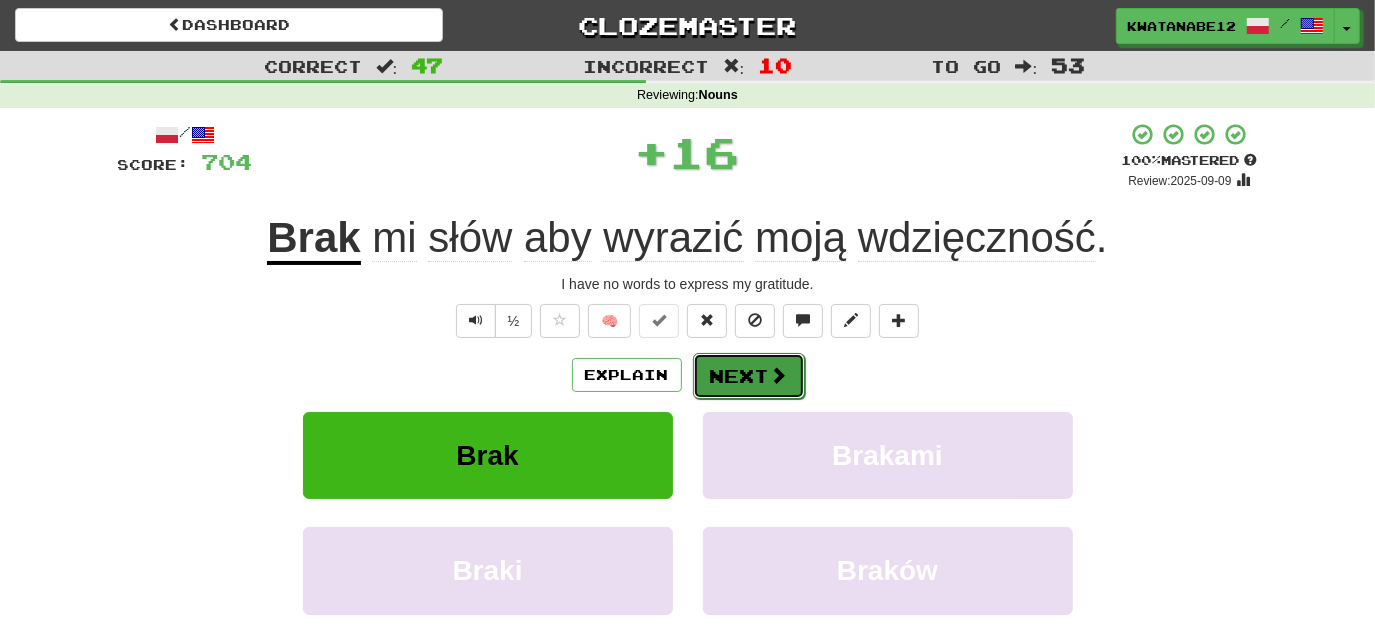 click on "Next" at bounding box center (749, 376) 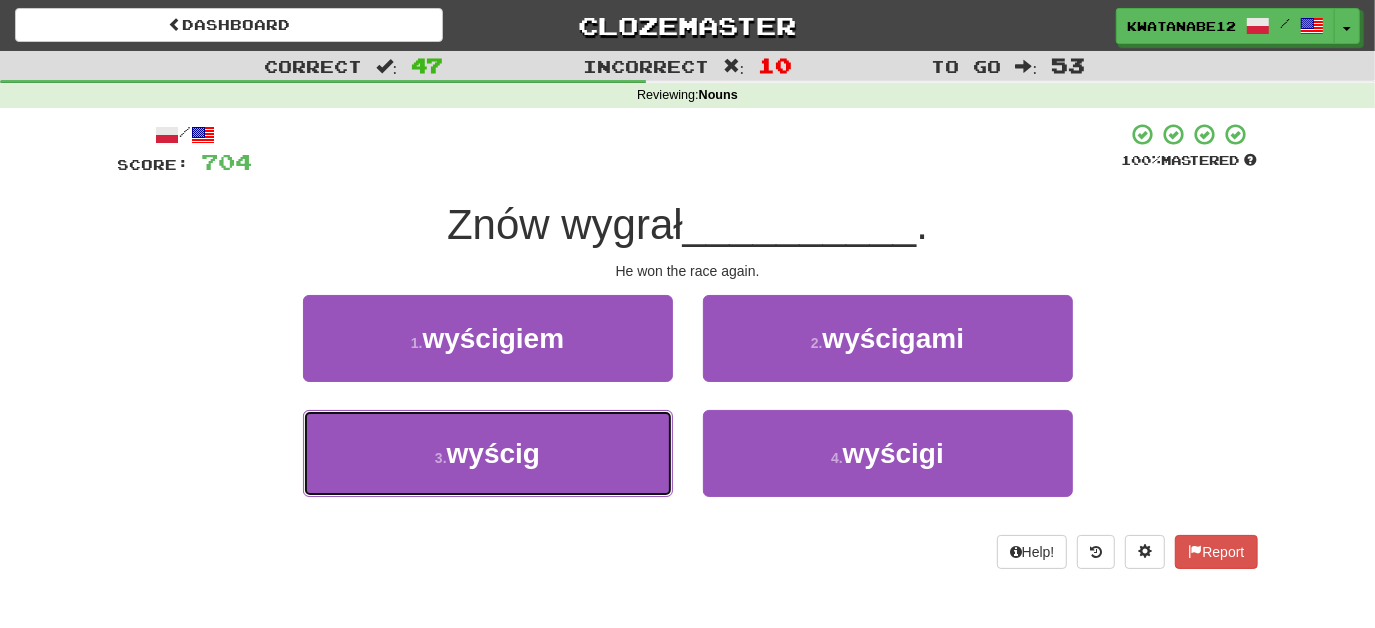 drag, startPoint x: 616, startPoint y: 423, endPoint x: 658, endPoint y: 398, distance: 48.8774 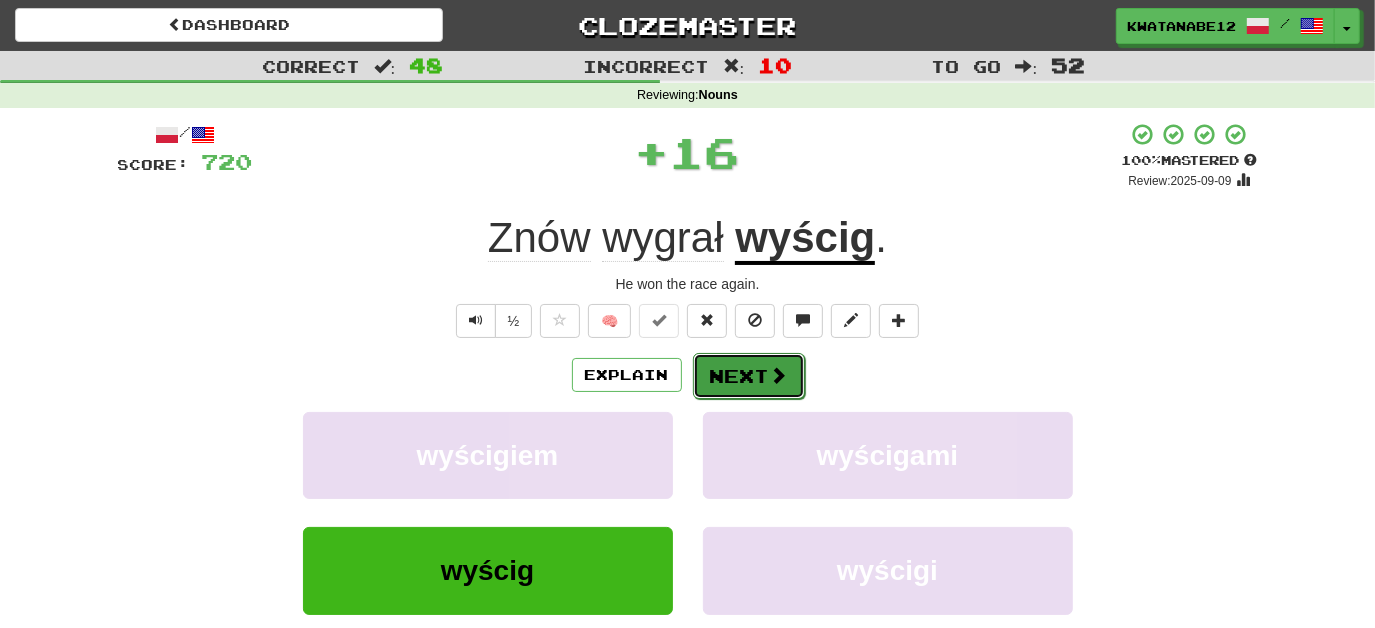 drag, startPoint x: 719, startPoint y: 356, endPoint x: 730, endPoint y: 355, distance: 11.045361 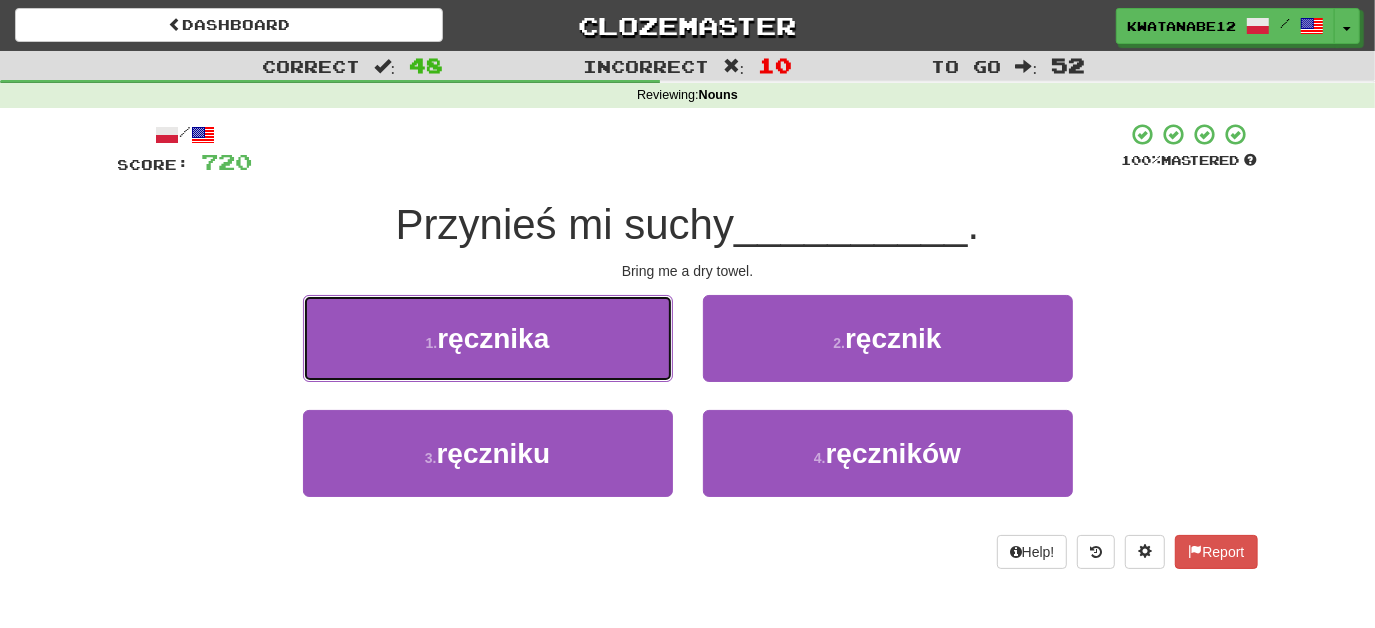 drag, startPoint x: 600, startPoint y: 351, endPoint x: 678, endPoint y: 348, distance: 78.05767 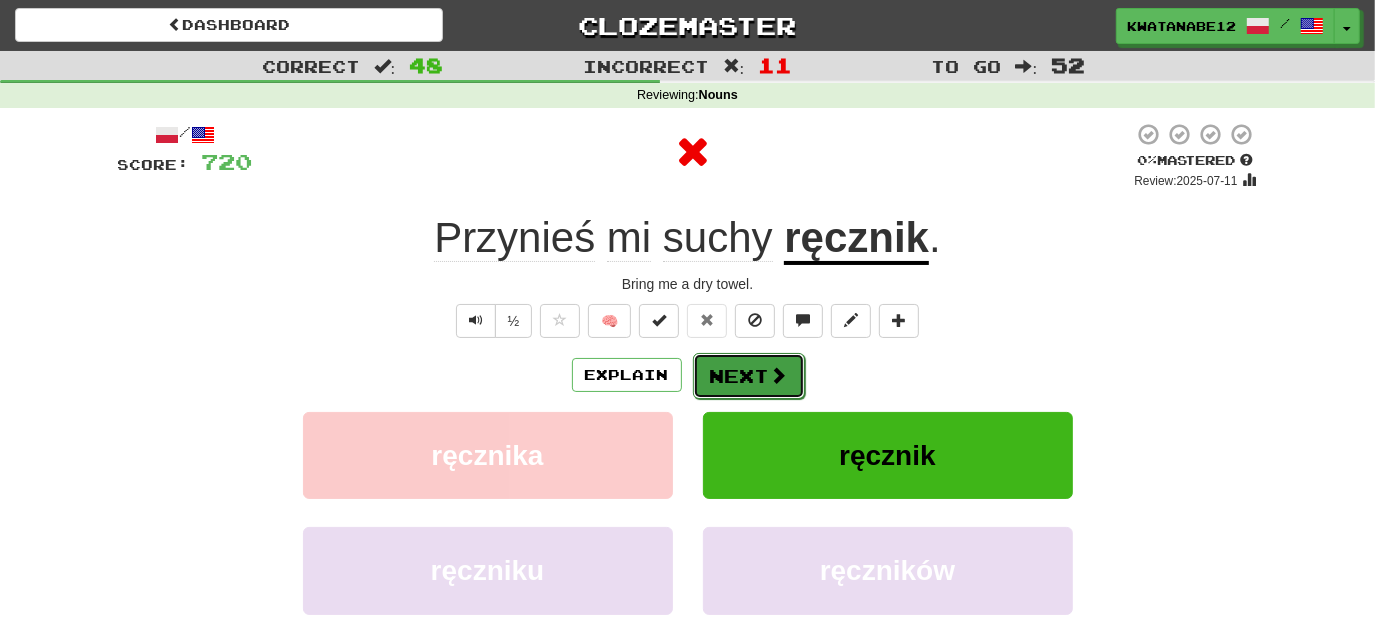 click on "Next" at bounding box center (749, 376) 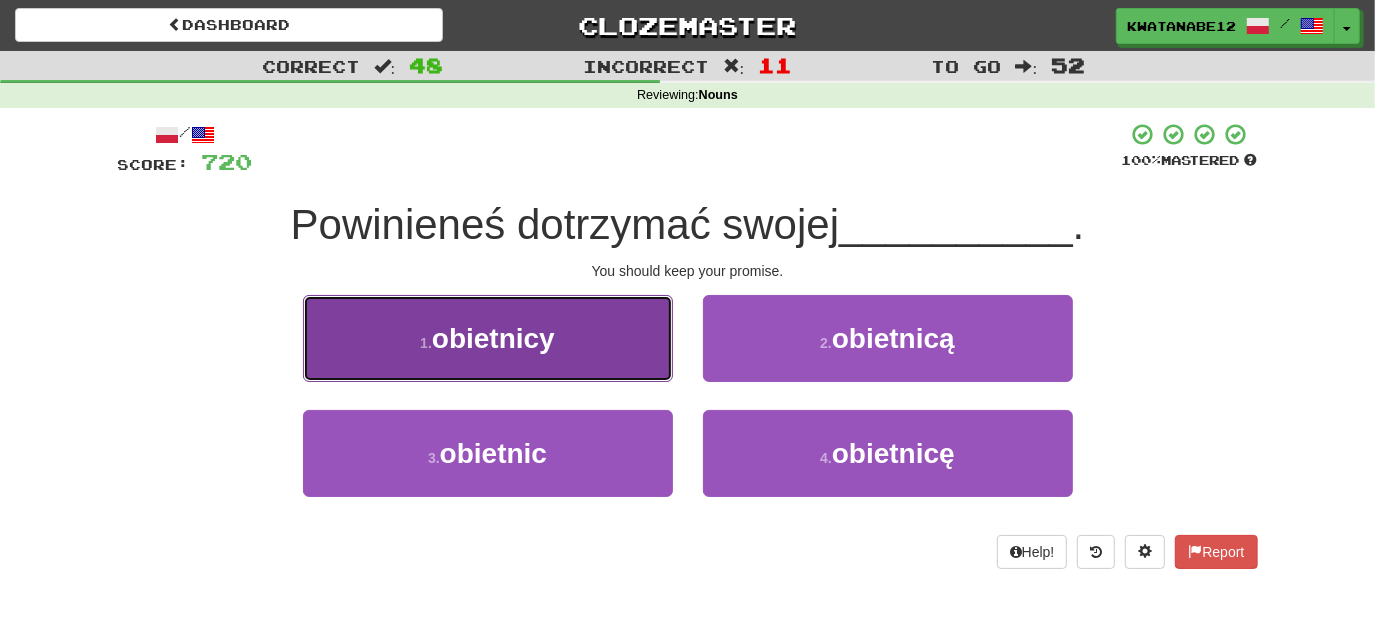 click on "1 .  obietnicy" at bounding box center (488, 338) 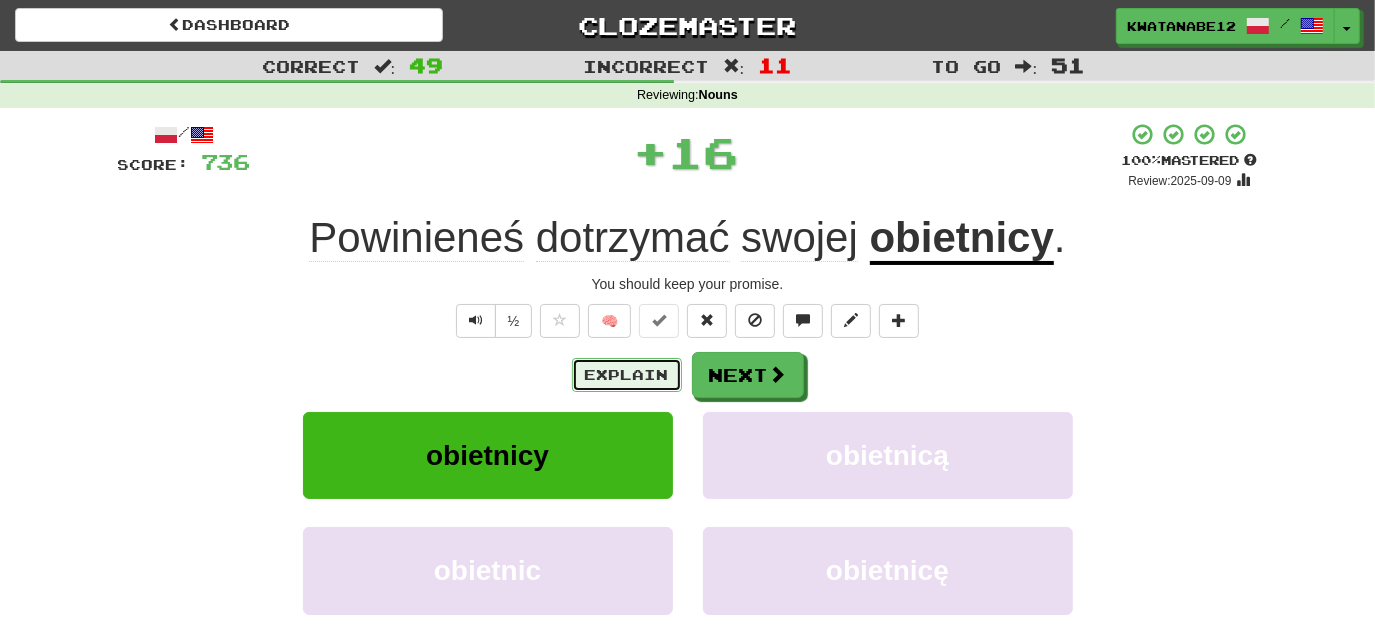 click on "Explain" at bounding box center [627, 375] 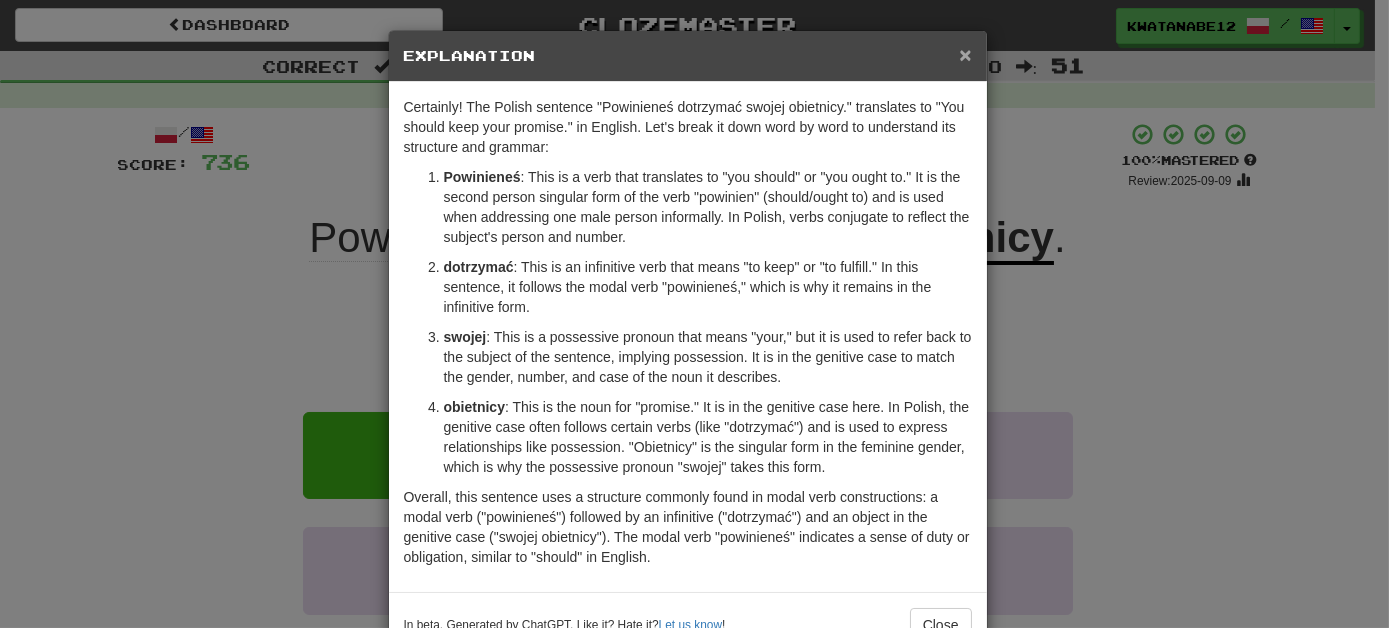 click on "×" at bounding box center (965, 54) 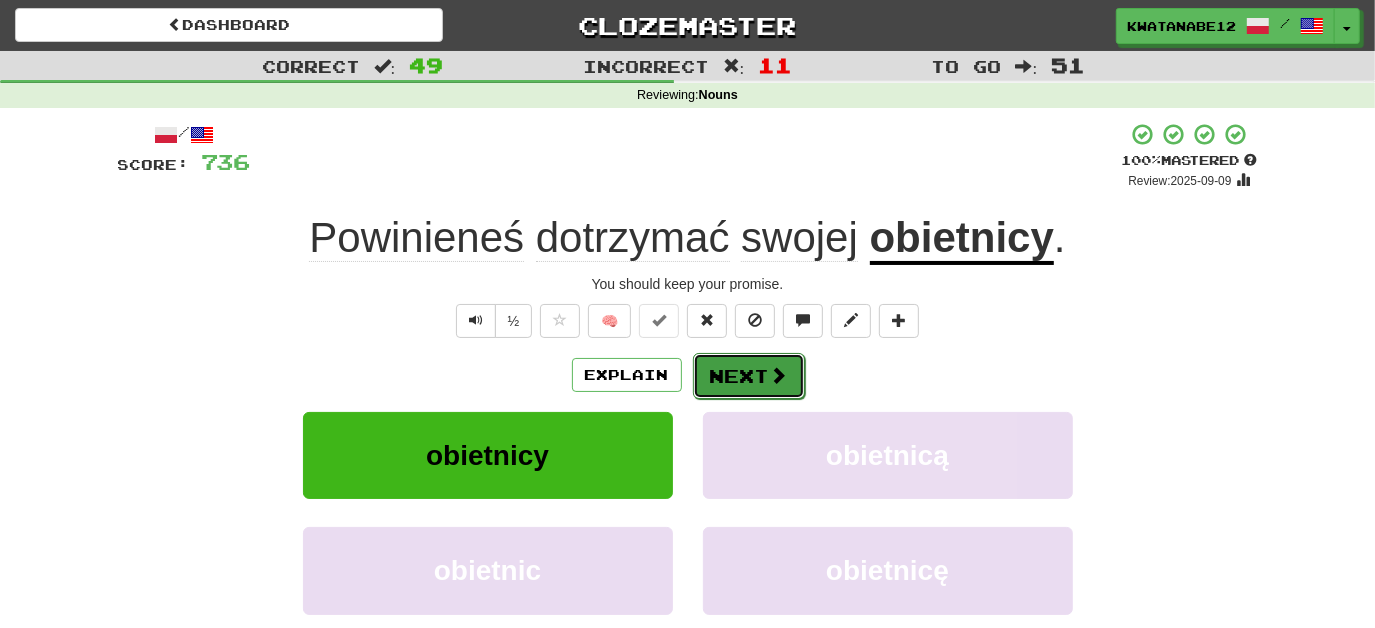 click at bounding box center [779, 375] 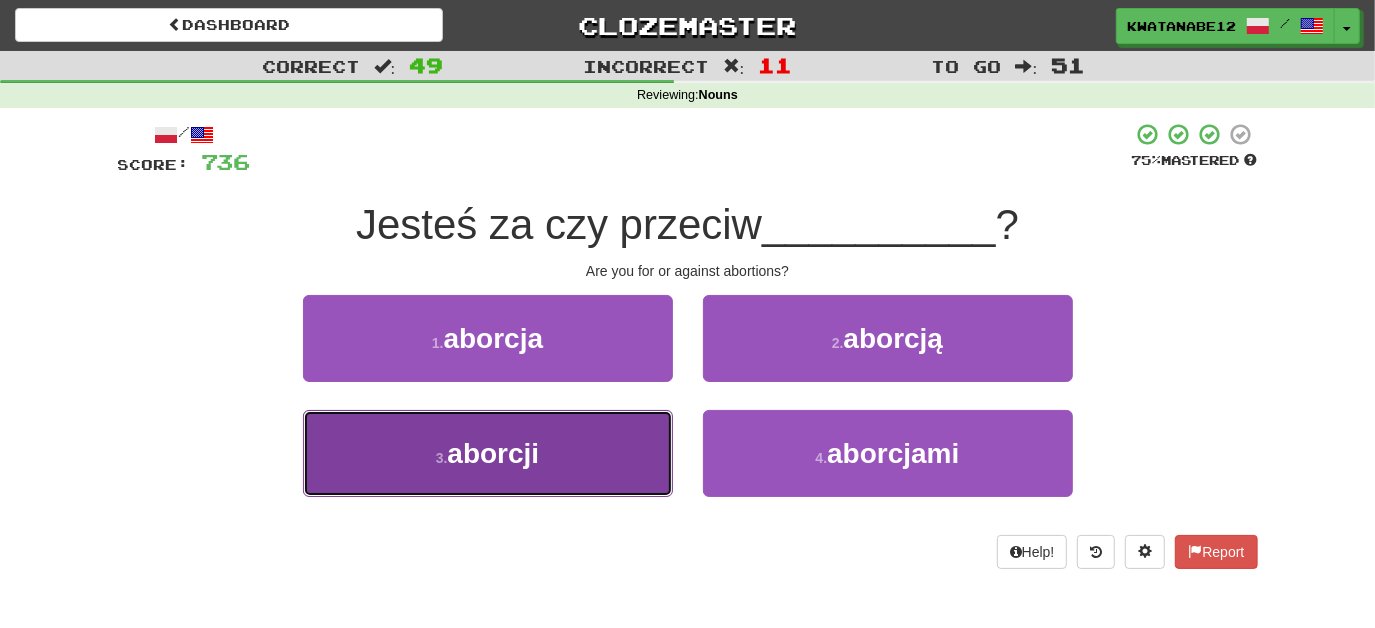 click on "3 .  aborcji" at bounding box center [488, 453] 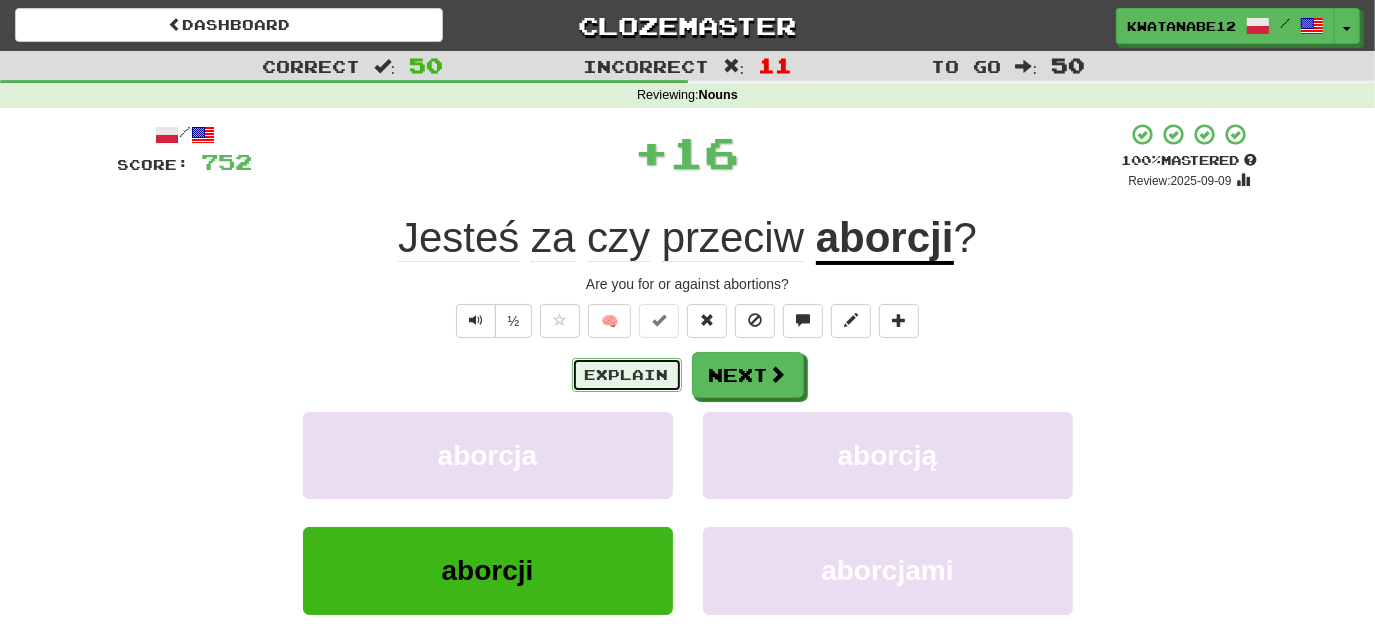 click on "Explain" at bounding box center (627, 375) 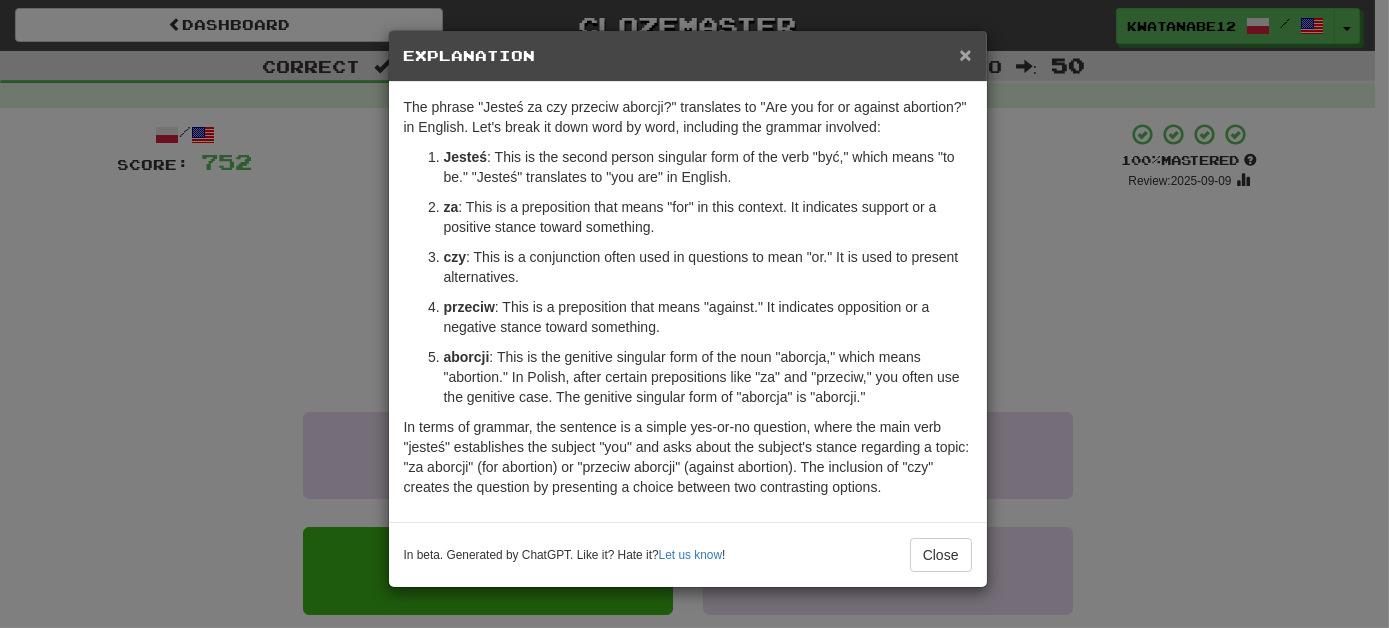 click on "×" at bounding box center (965, 54) 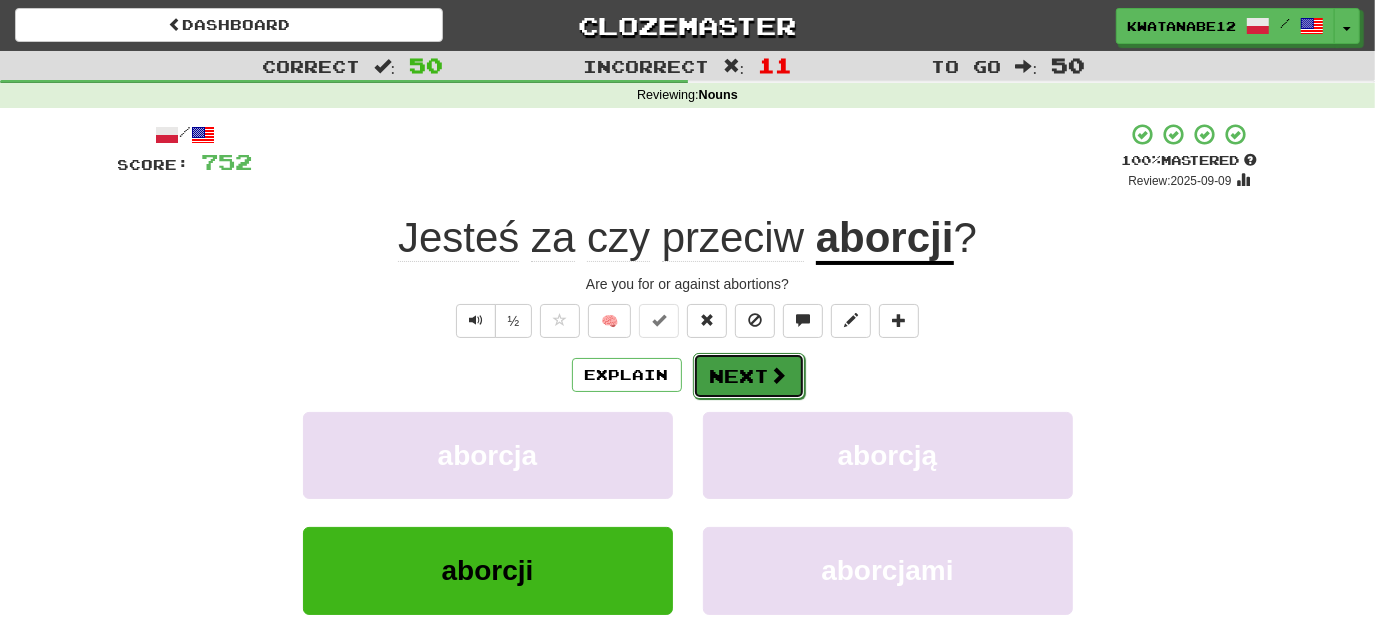 click on "Next" at bounding box center (749, 376) 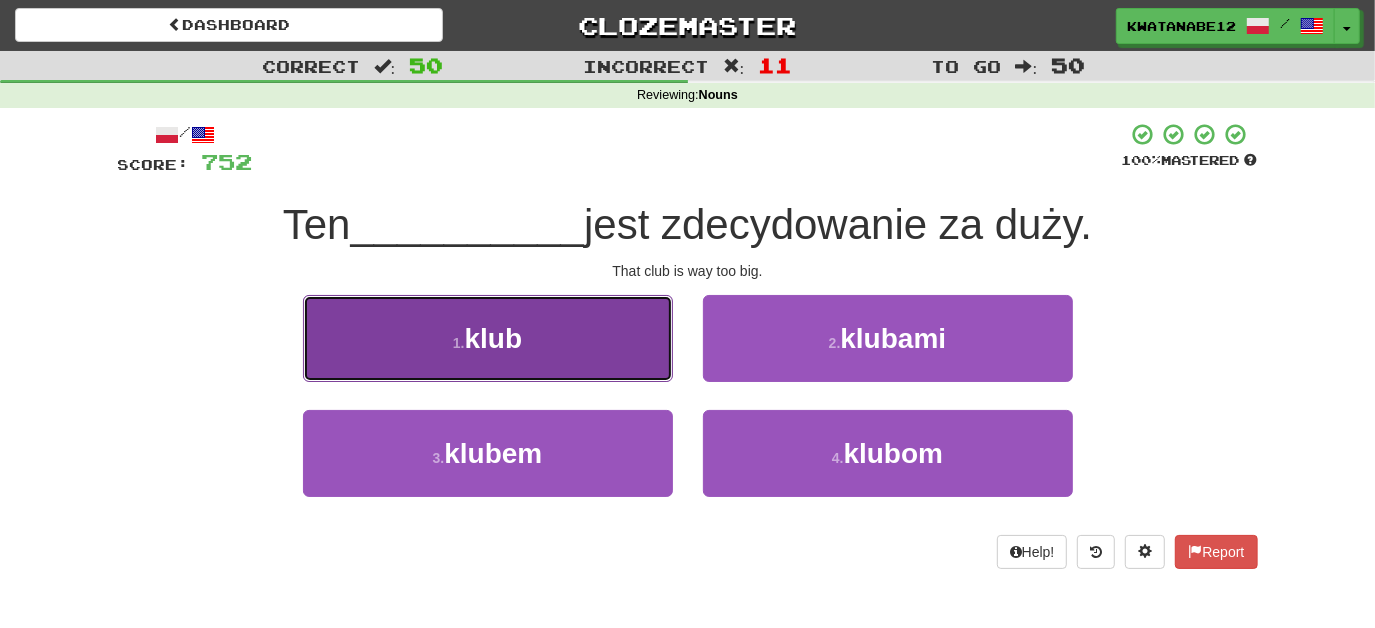 click on "1 .  klub" at bounding box center (488, 338) 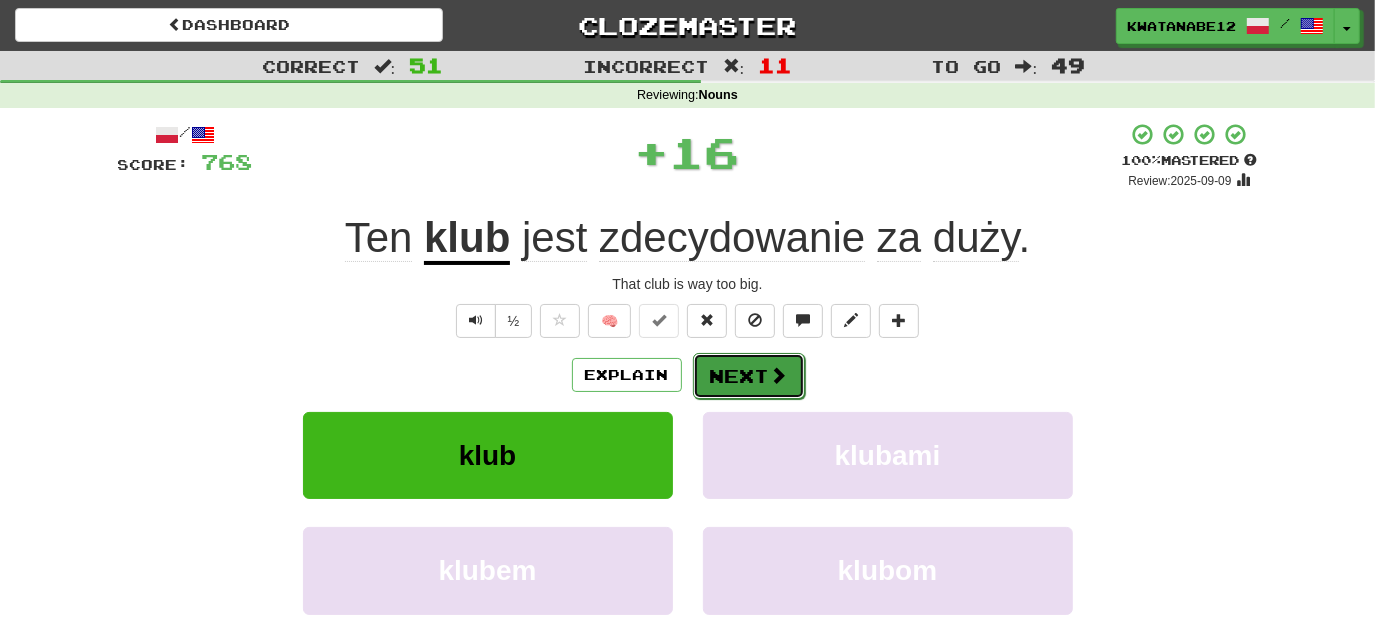 click on "Next" at bounding box center (749, 376) 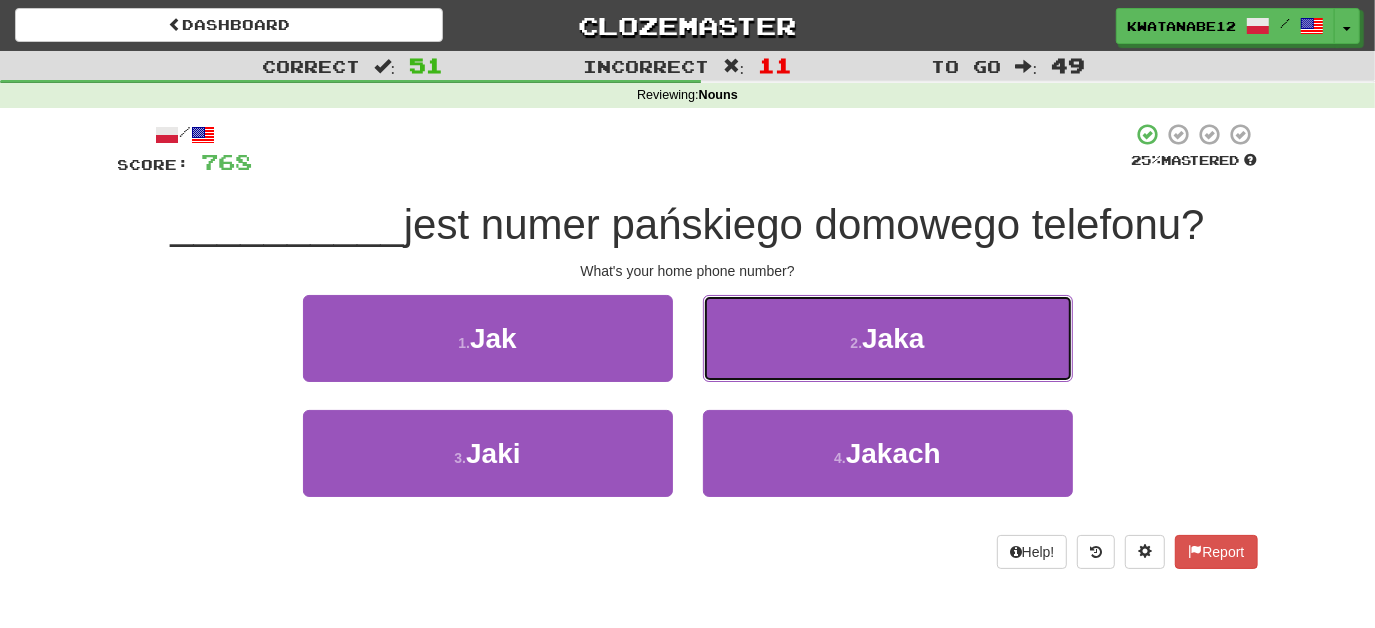 click on "2 .  Jaka" at bounding box center (888, 338) 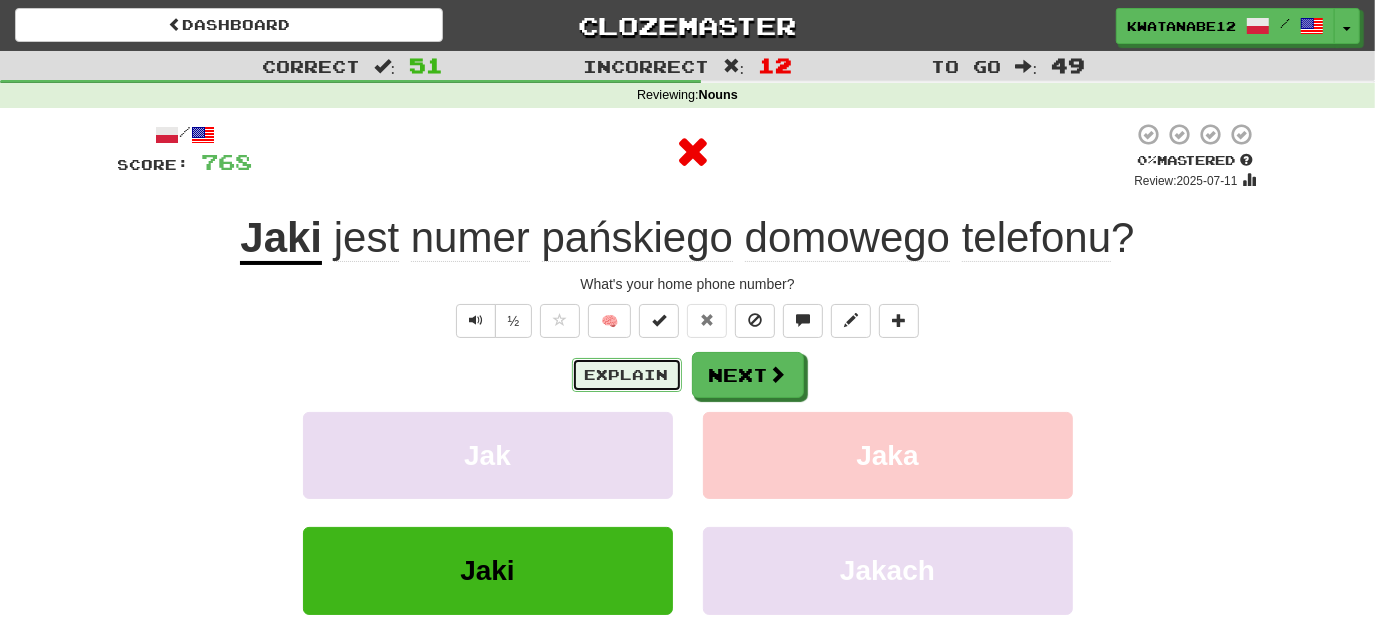 click on "Explain" at bounding box center [627, 375] 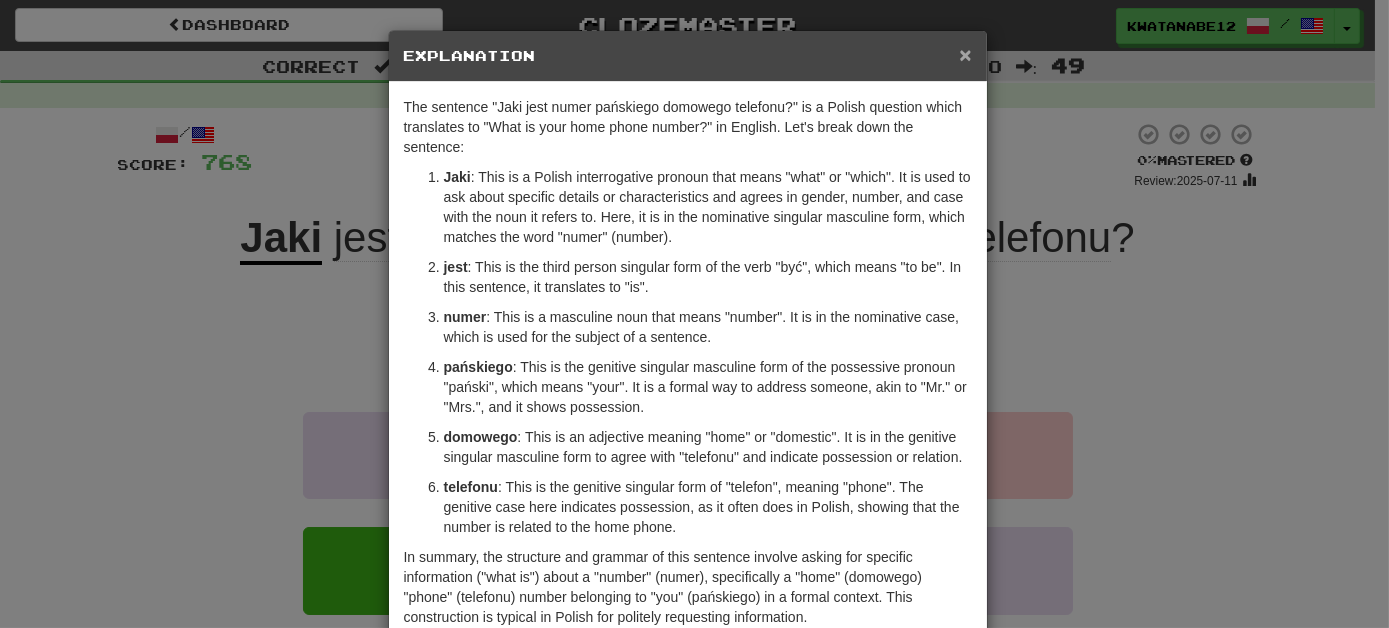 click on "×" at bounding box center [965, 54] 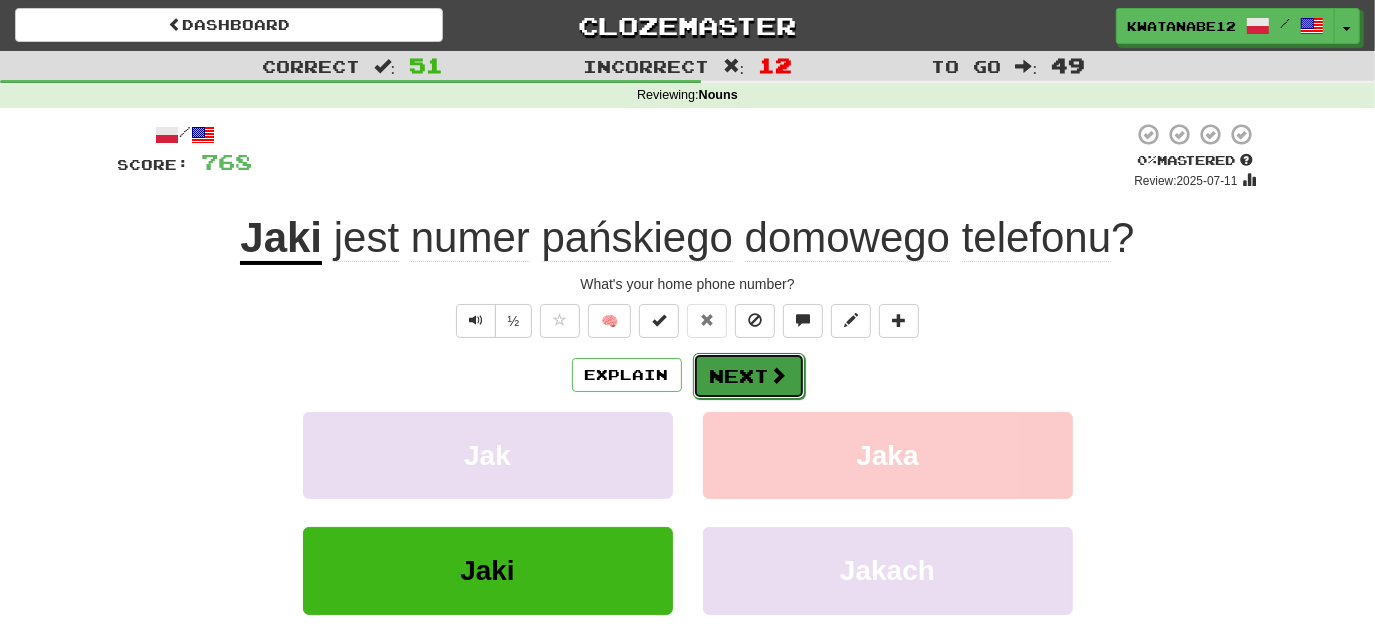 click on "Next" at bounding box center [749, 376] 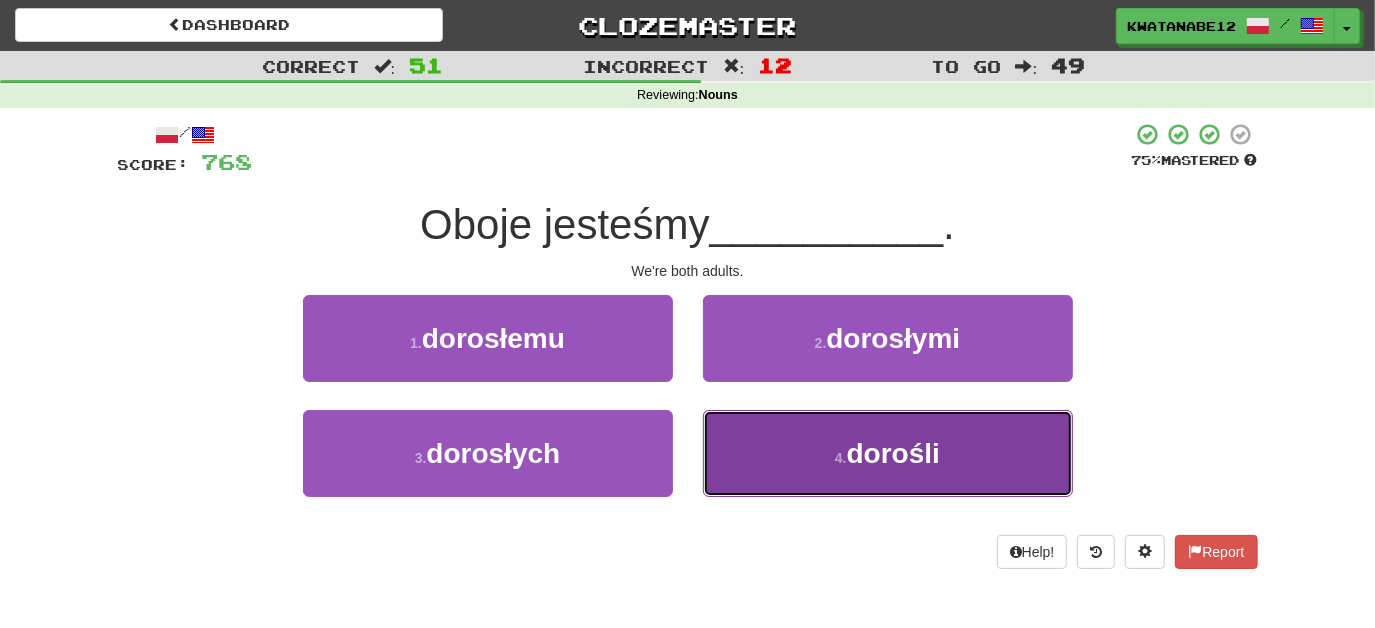 click on "4 .  dorośli" at bounding box center (888, 453) 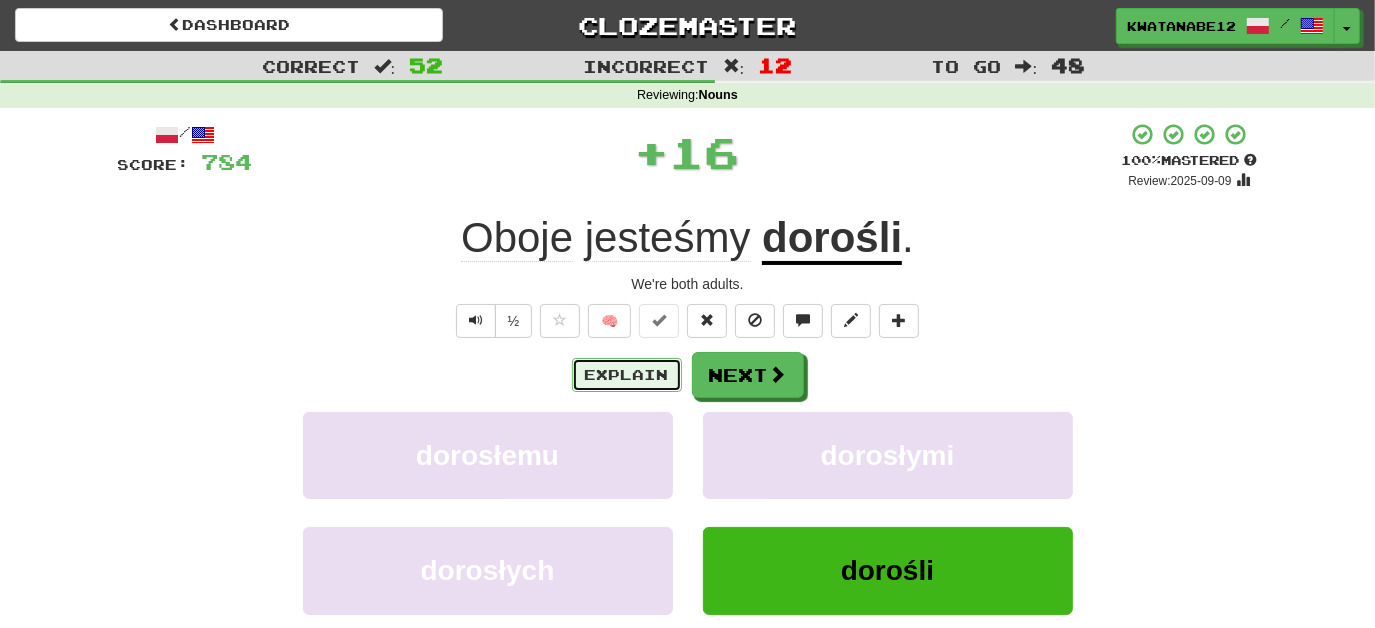 click on "Explain" at bounding box center (627, 375) 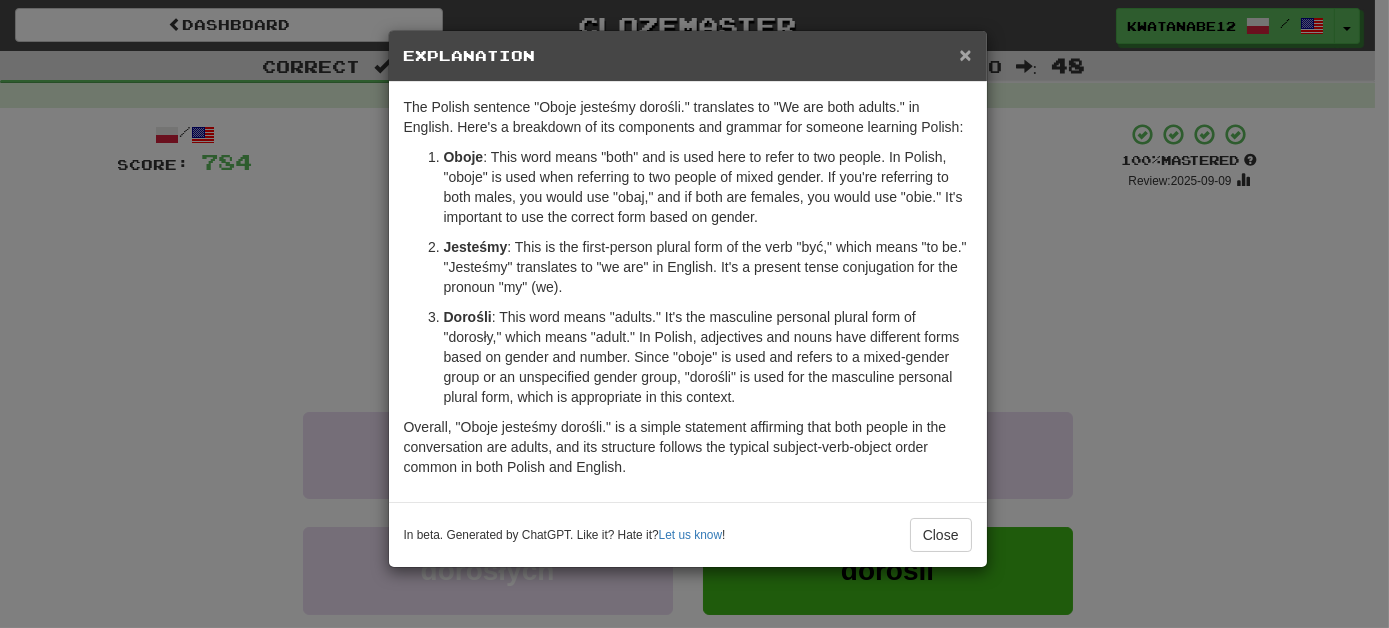click on "×" at bounding box center (965, 54) 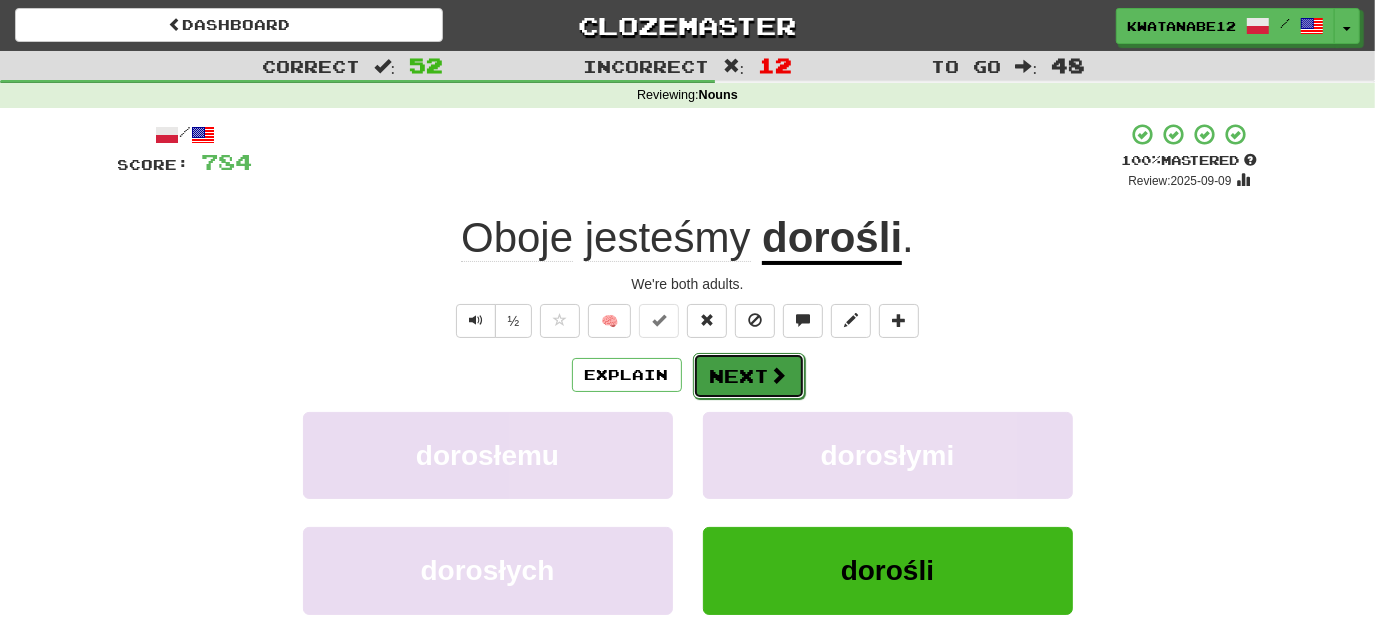 click at bounding box center [779, 375] 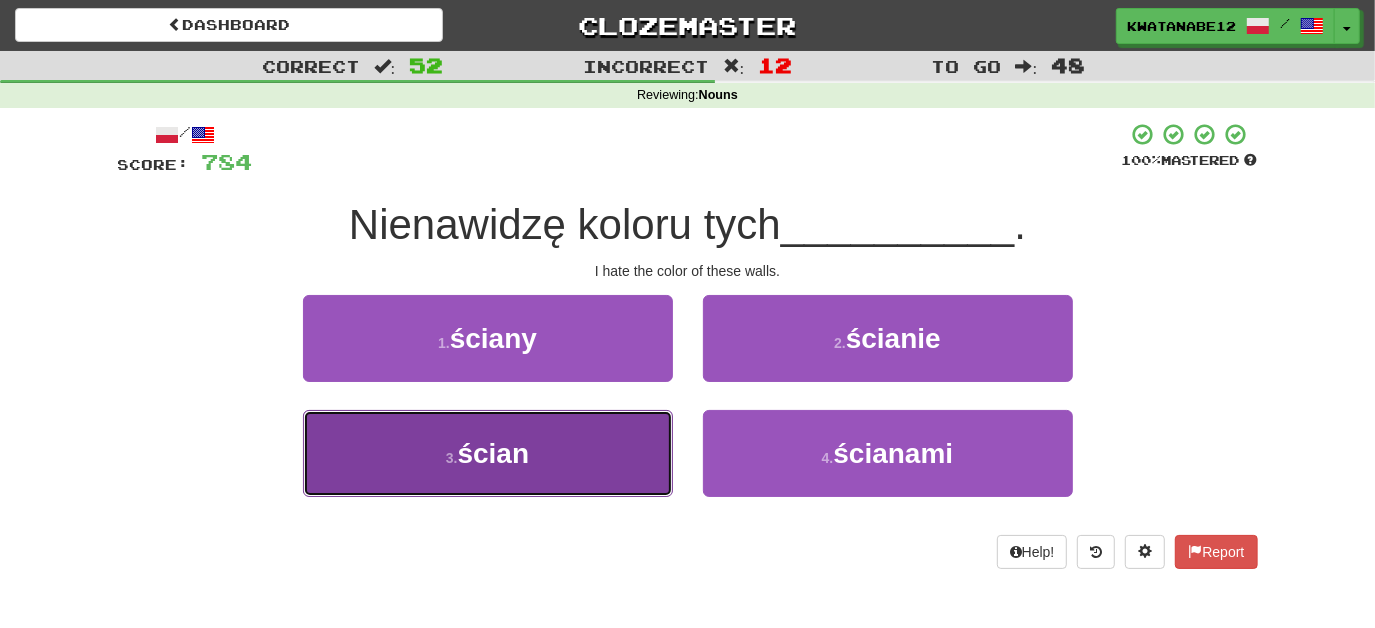 click on "[NUMBER] .  ścian" at bounding box center [488, 453] 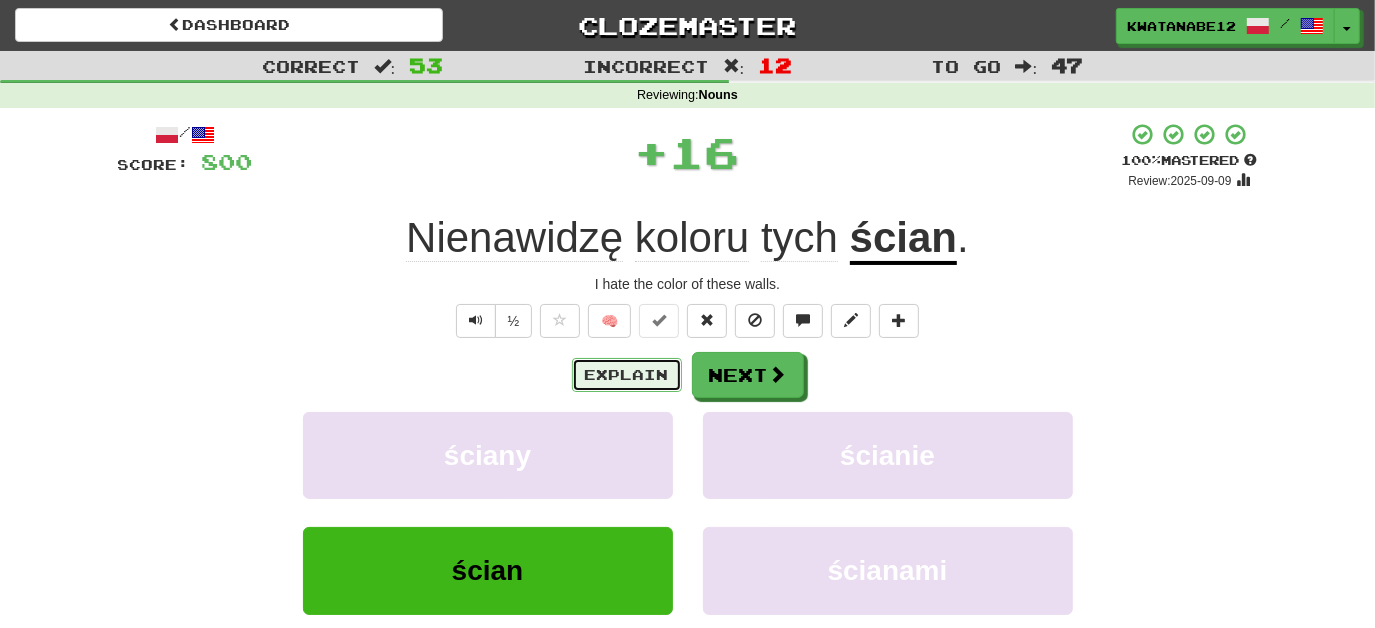 click on "Explain" at bounding box center (627, 375) 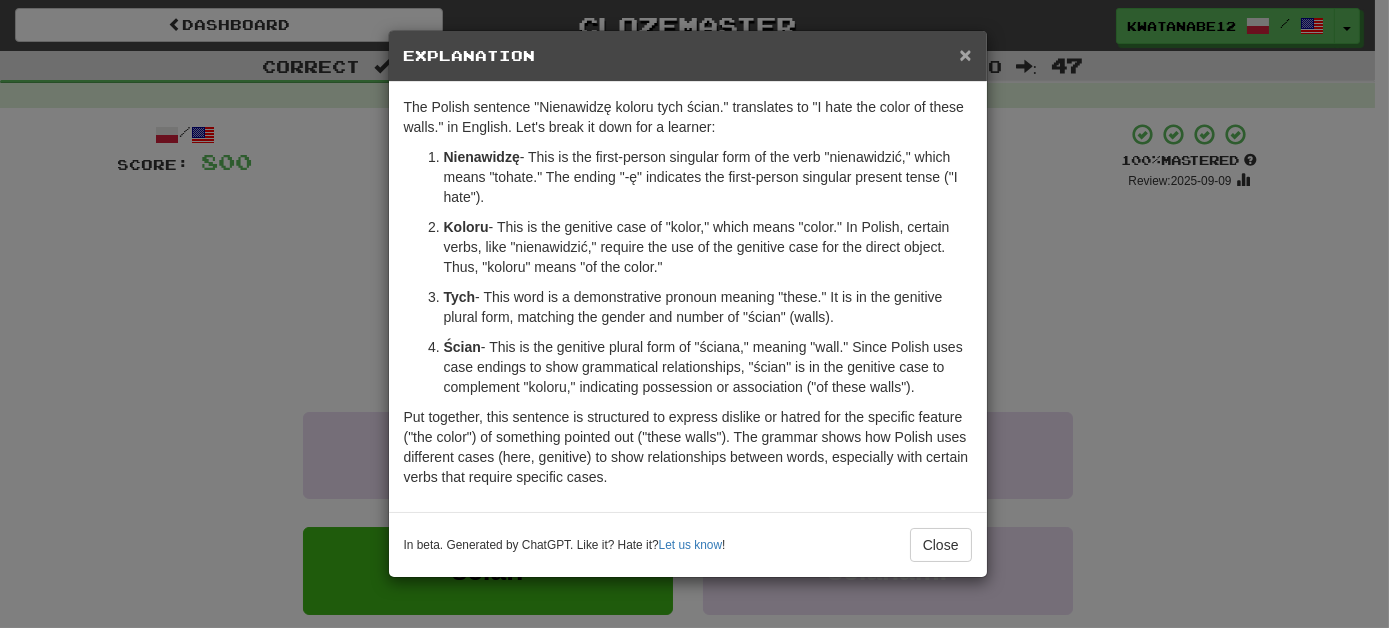 click on "×" at bounding box center (965, 54) 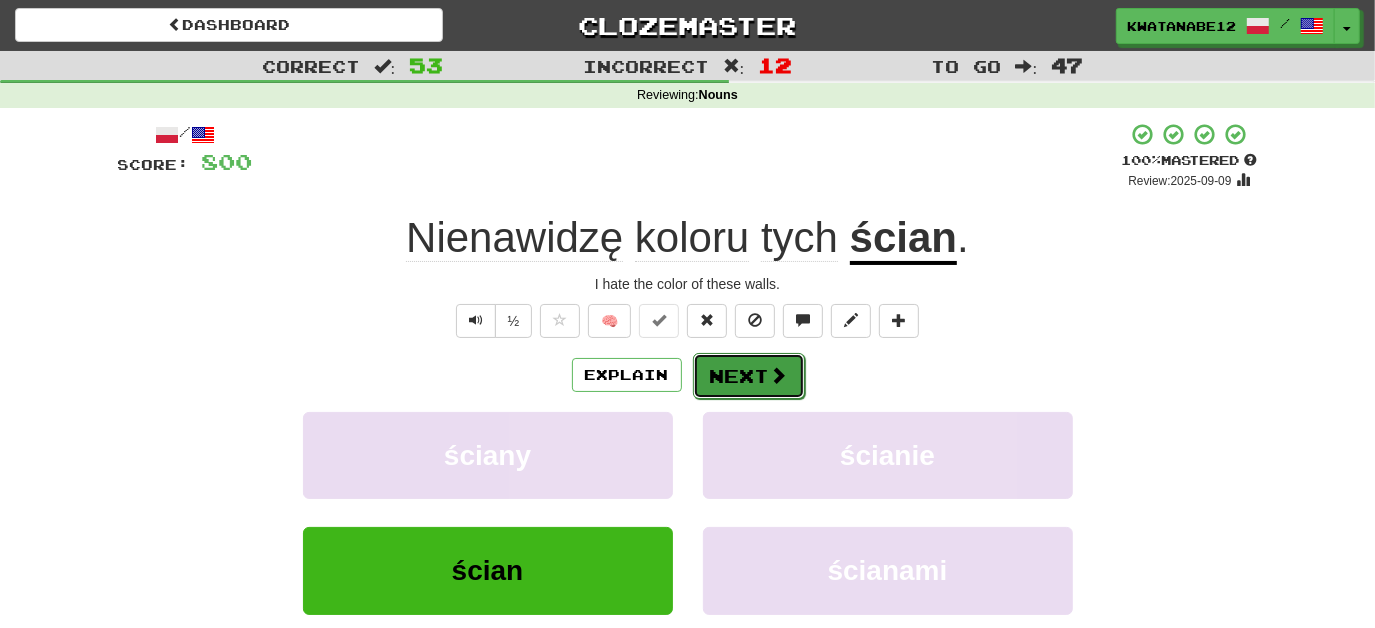 click on "Next" at bounding box center [749, 376] 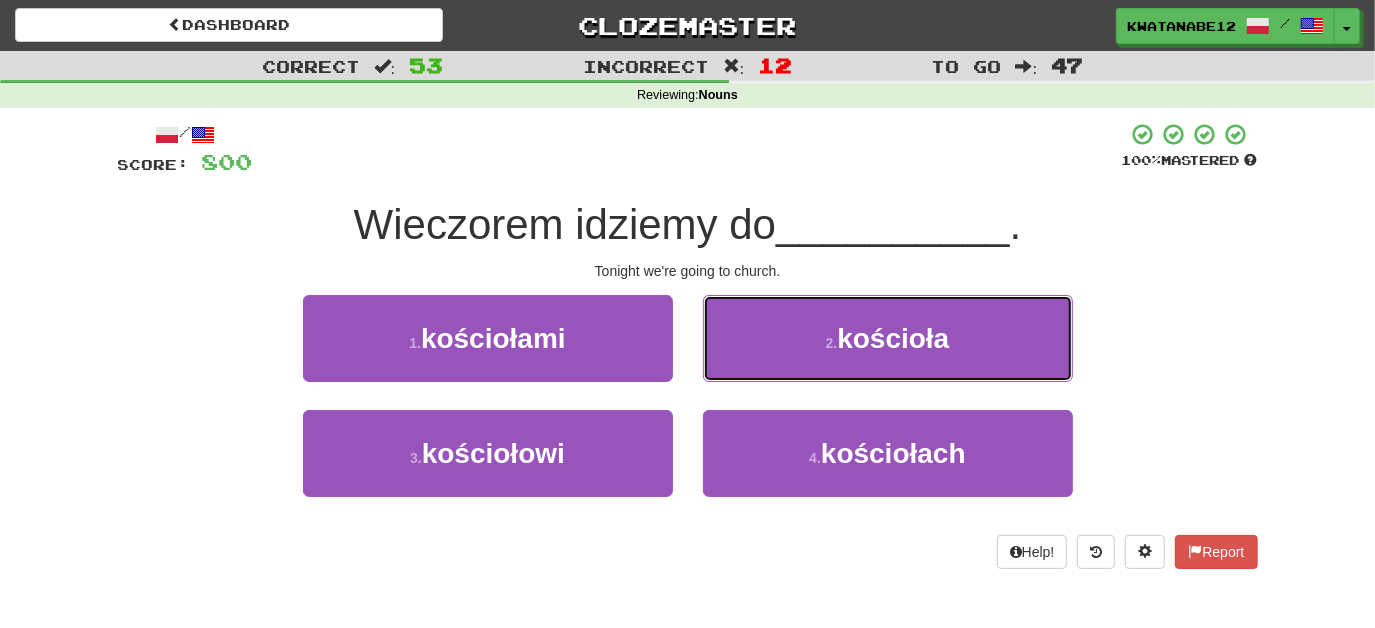 drag, startPoint x: 753, startPoint y: 335, endPoint x: 746, endPoint y: 348, distance: 14.764823 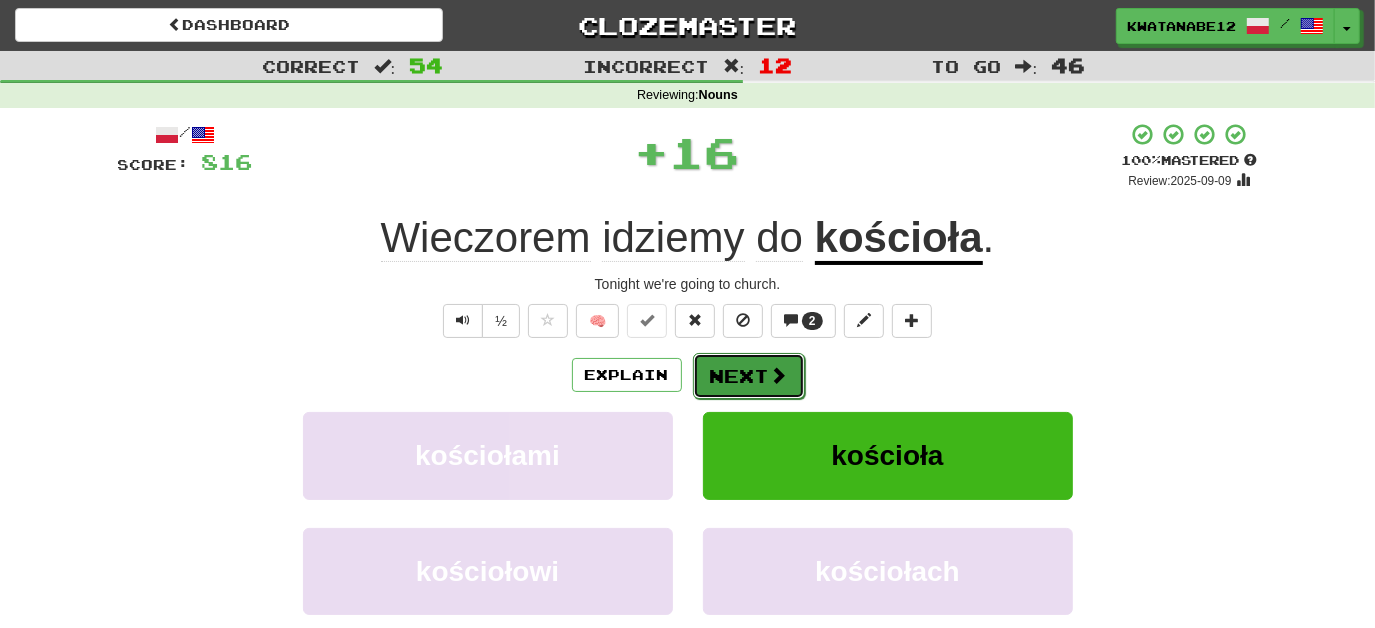 click on "Next" at bounding box center [749, 376] 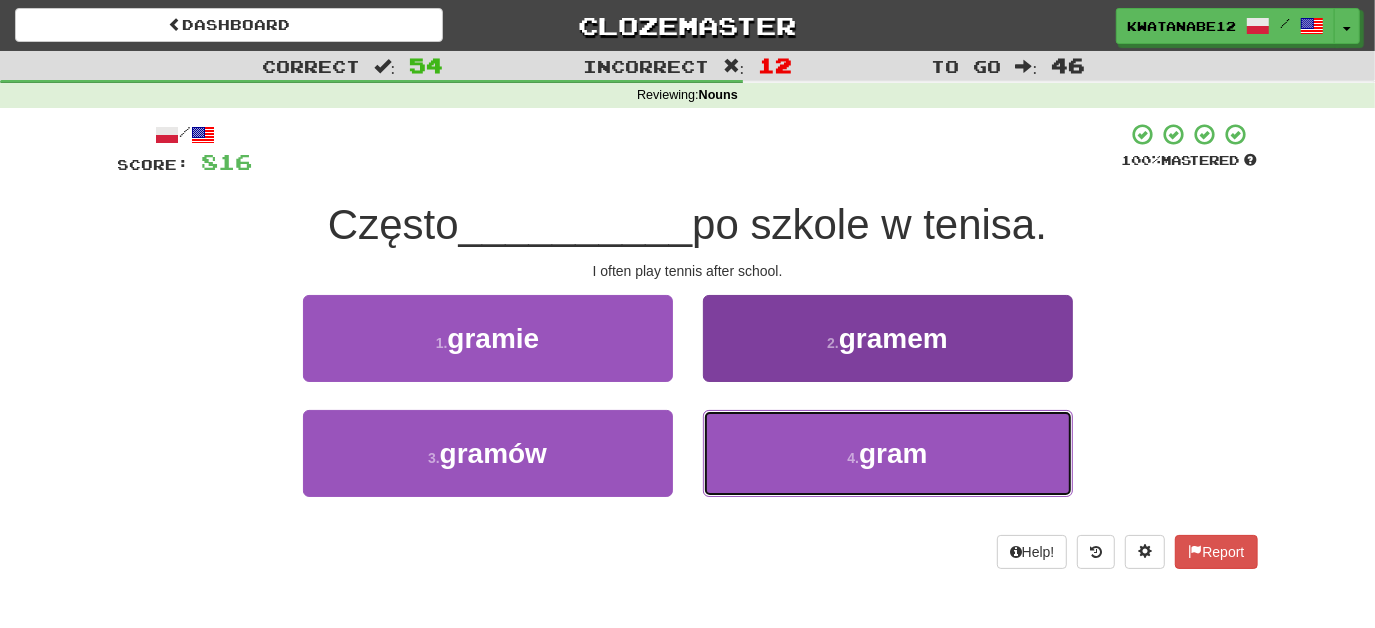 drag, startPoint x: 797, startPoint y: 450, endPoint x: 776, endPoint y: 422, distance: 35 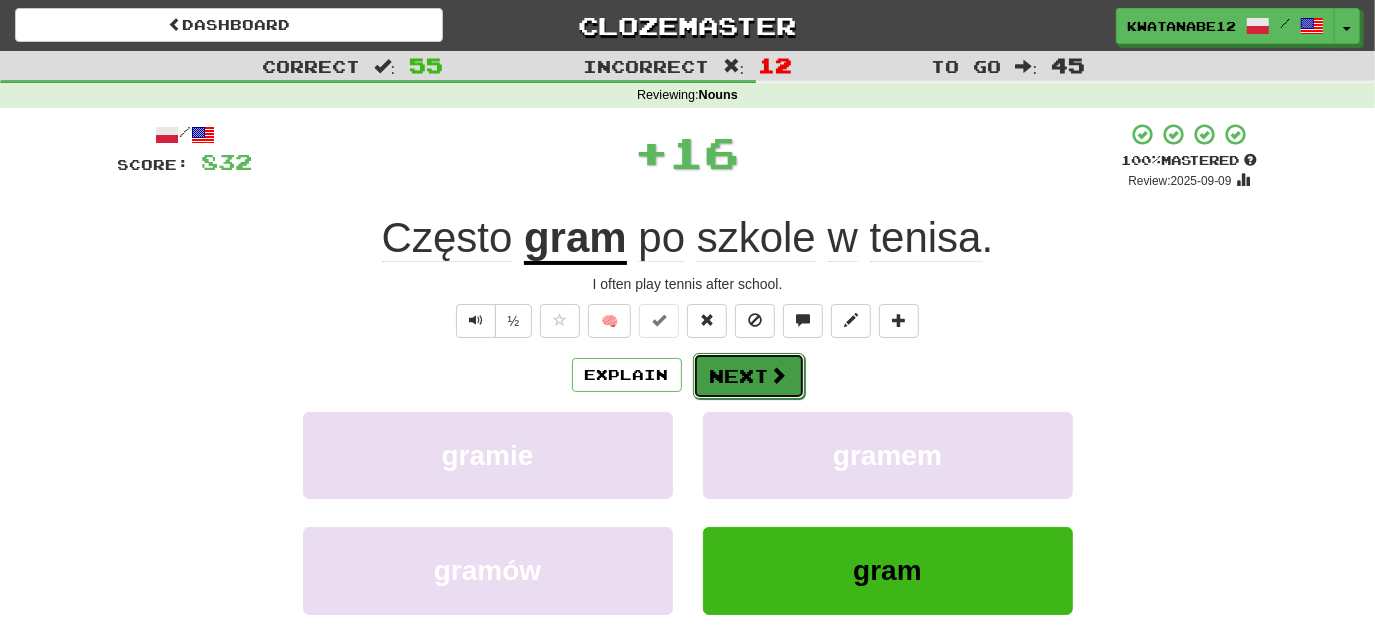 click on "Next" at bounding box center [749, 376] 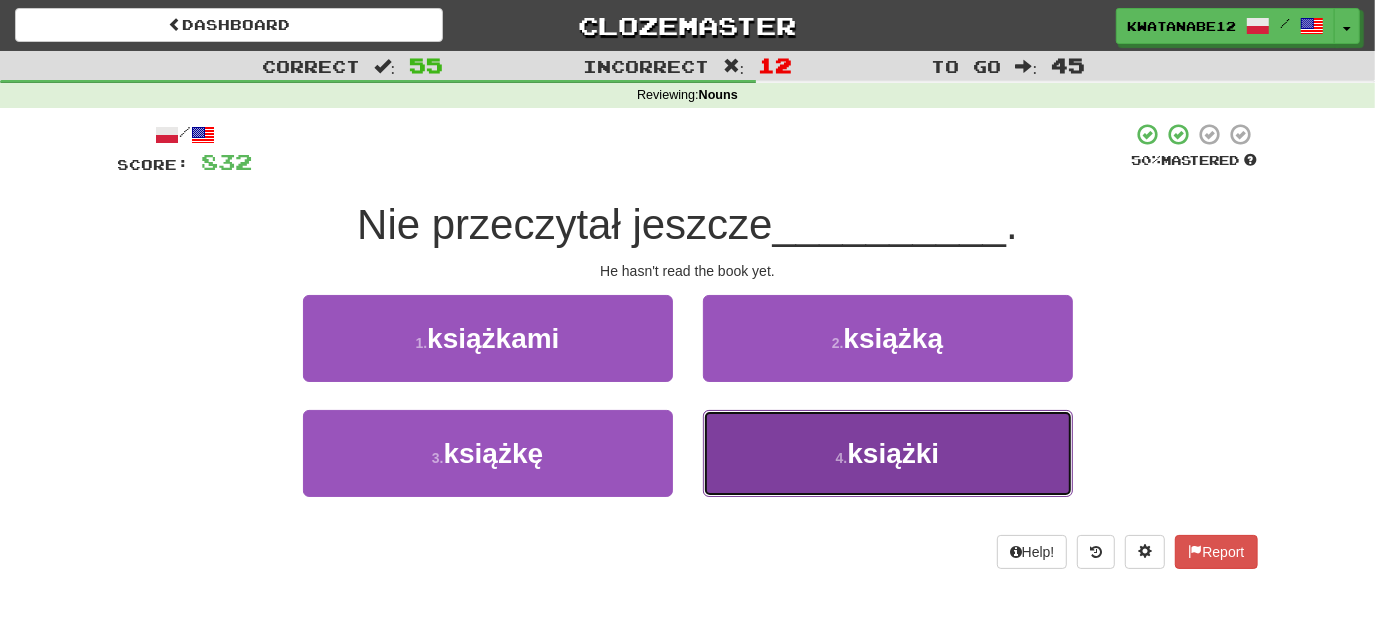 click on "4 .  książki" at bounding box center (888, 453) 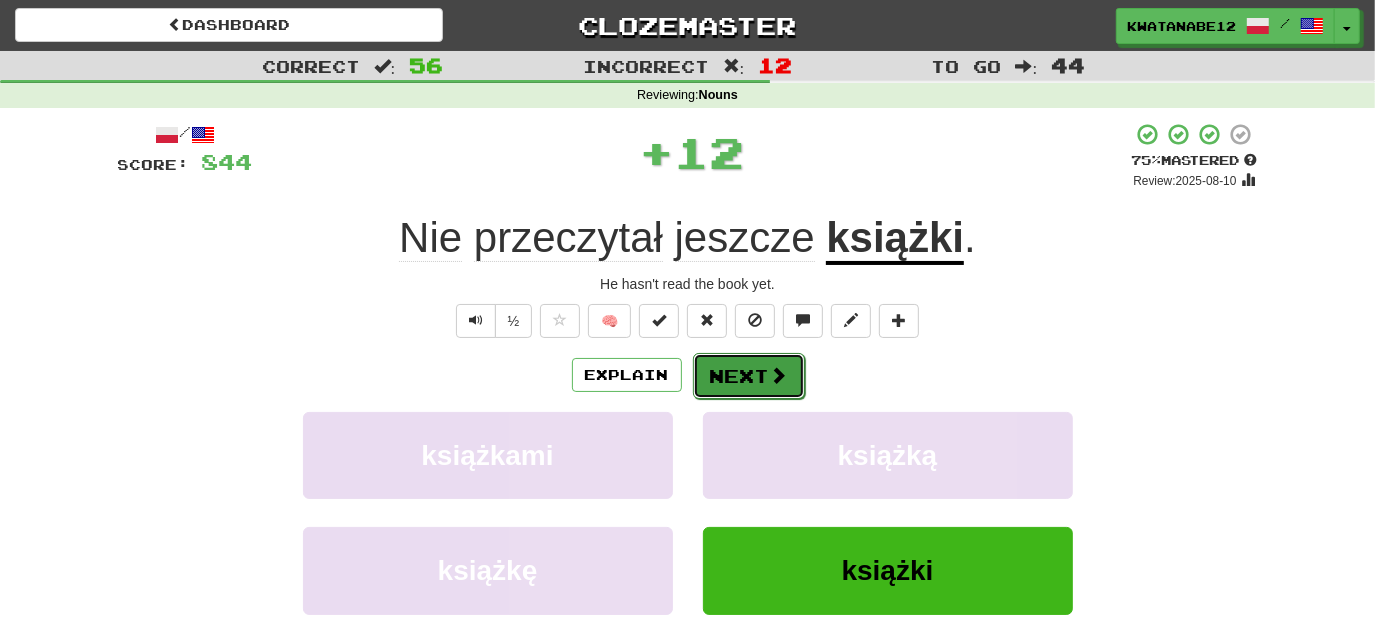 click at bounding box center [779, 375] 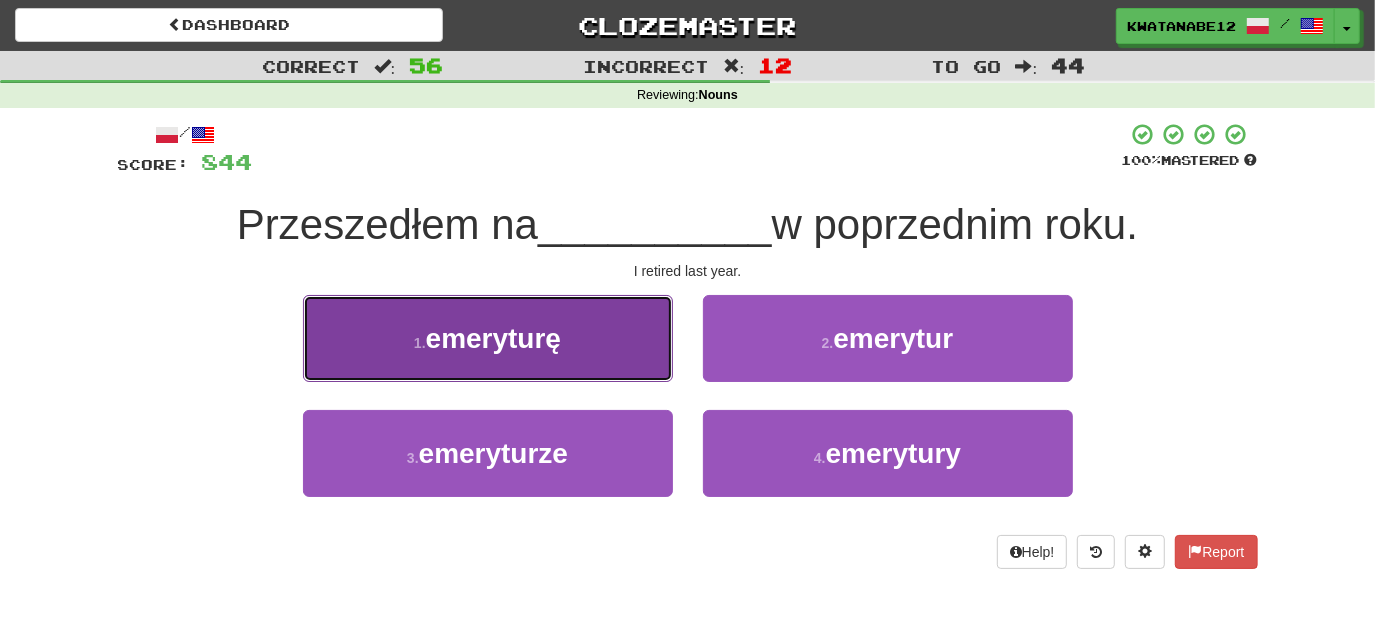 click on "1 .  emeryturę" at bounding box center [488, 338] 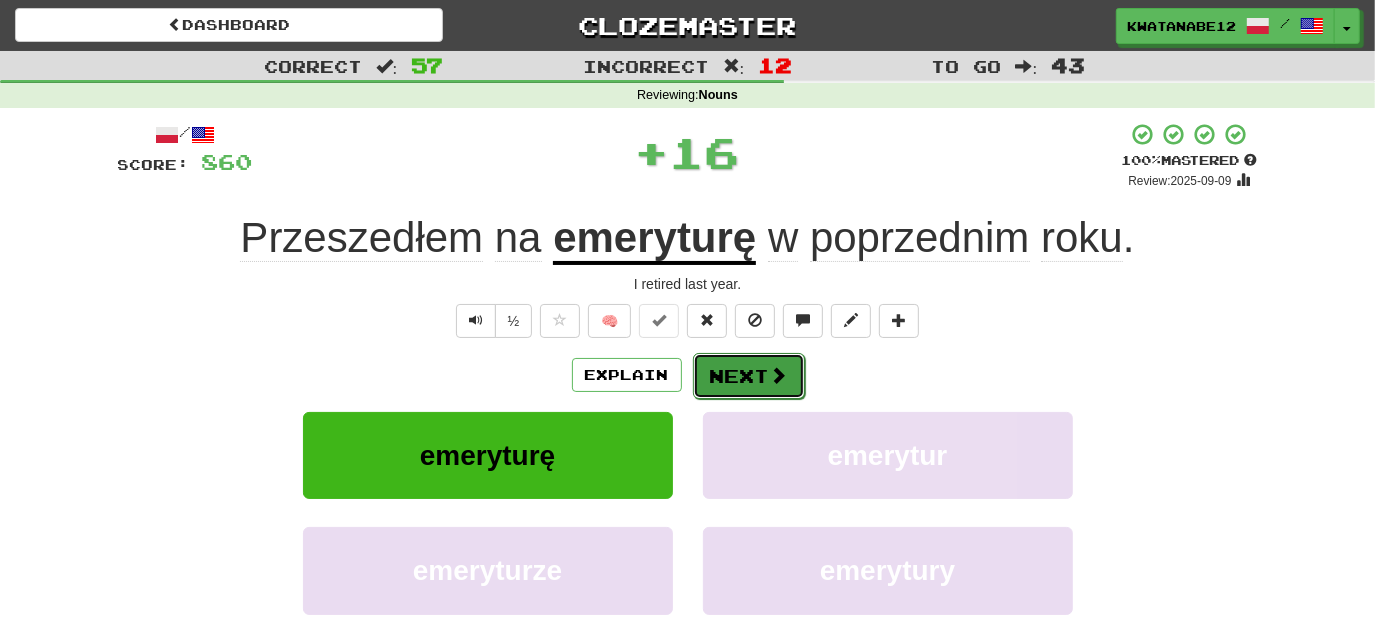 click on "Next" at bounding box center [749, 376] 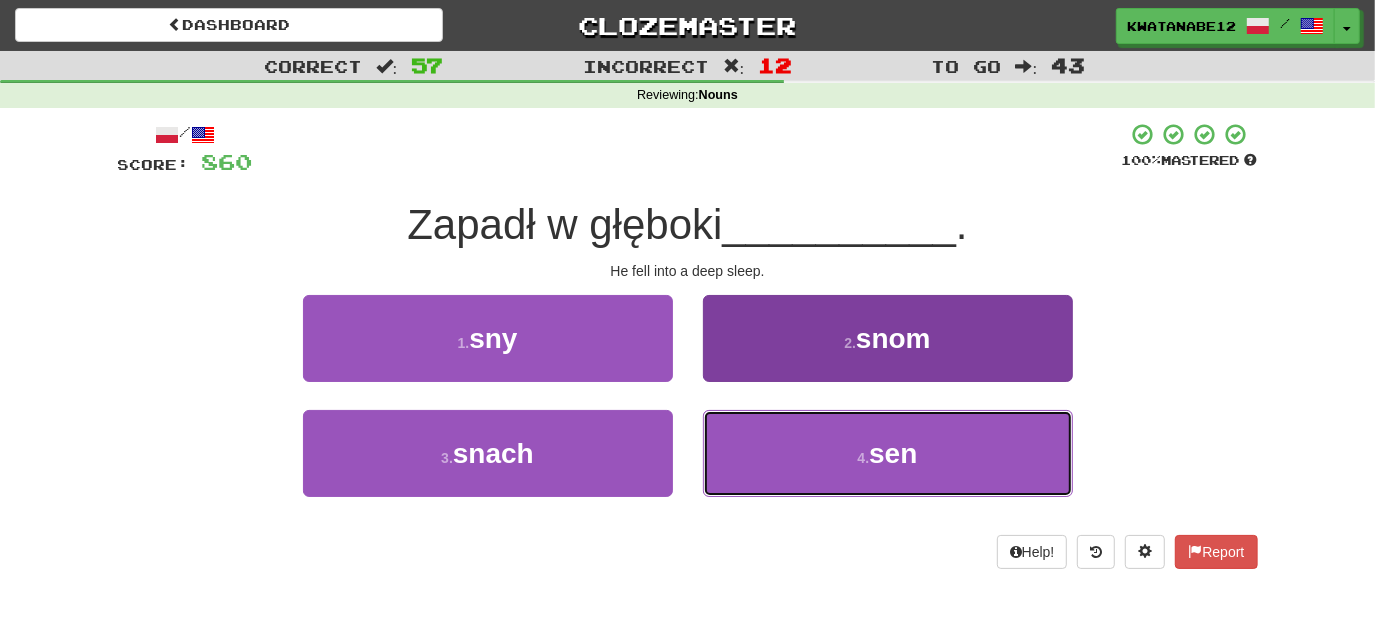 click on "4 .  sen" at bounding box center (888, 453) 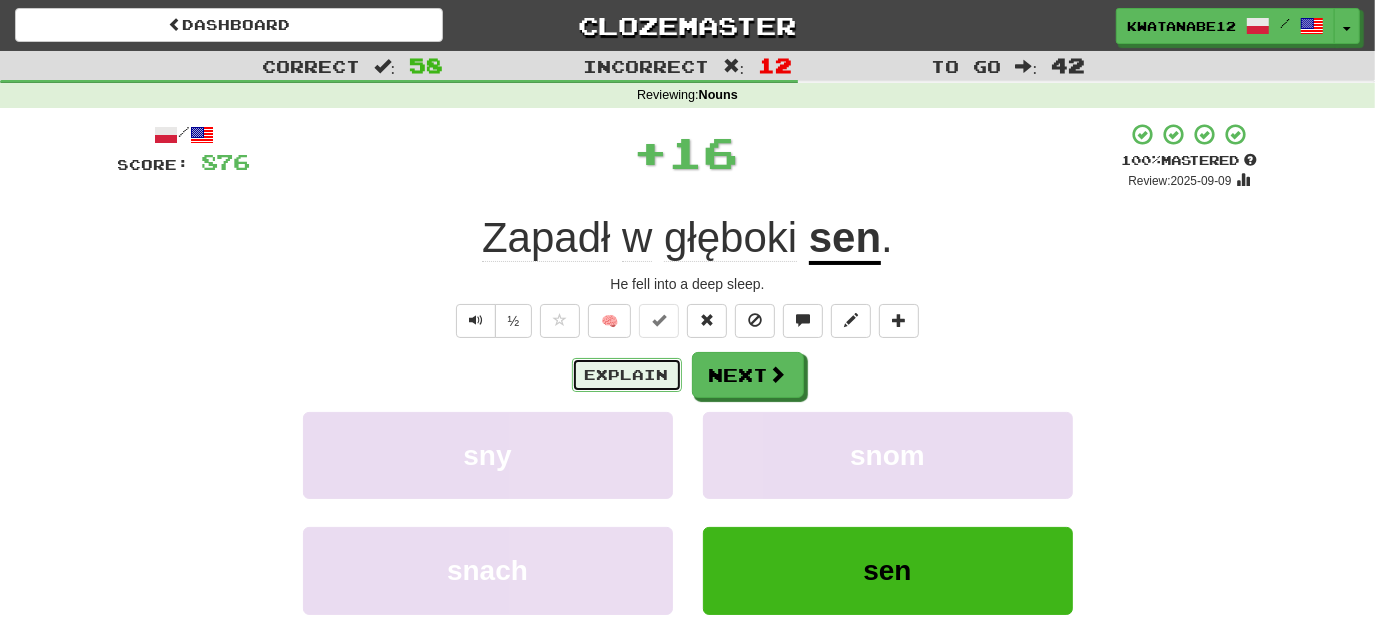 click on "Explain" at bounding box center [627, 375] 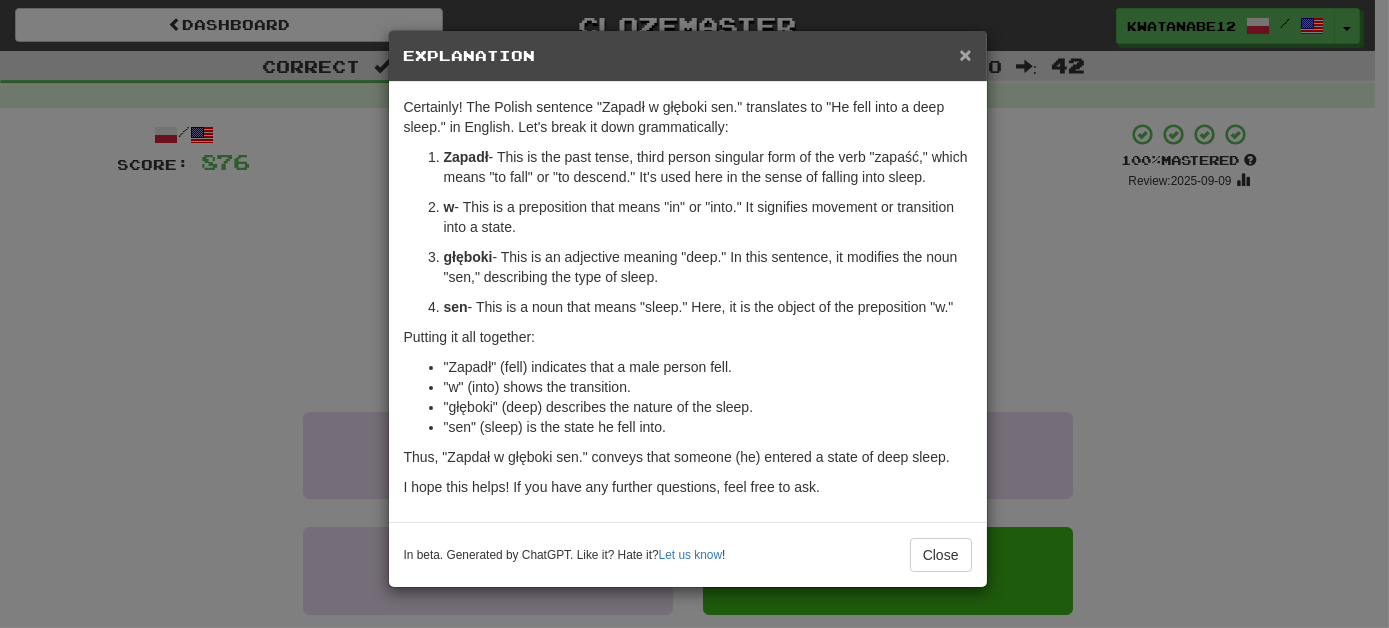 click on "×" at bounding box center (965, 54) 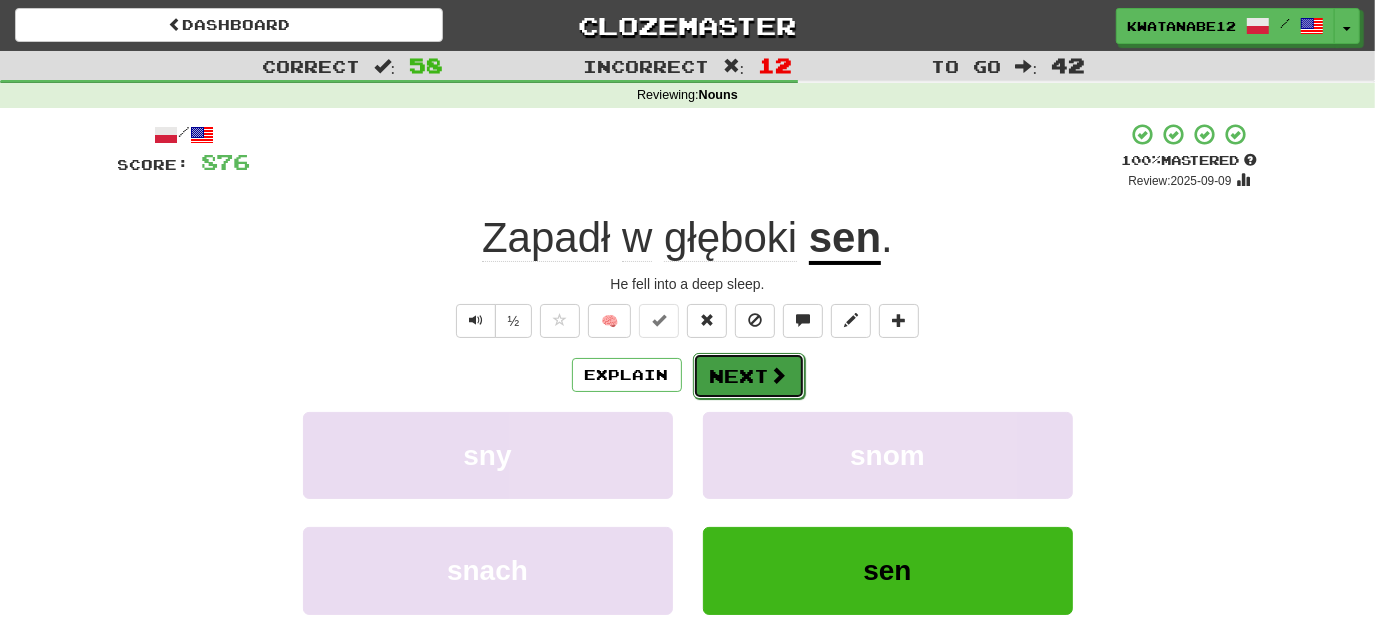 click on "Next" at bounding box center (749, 376) 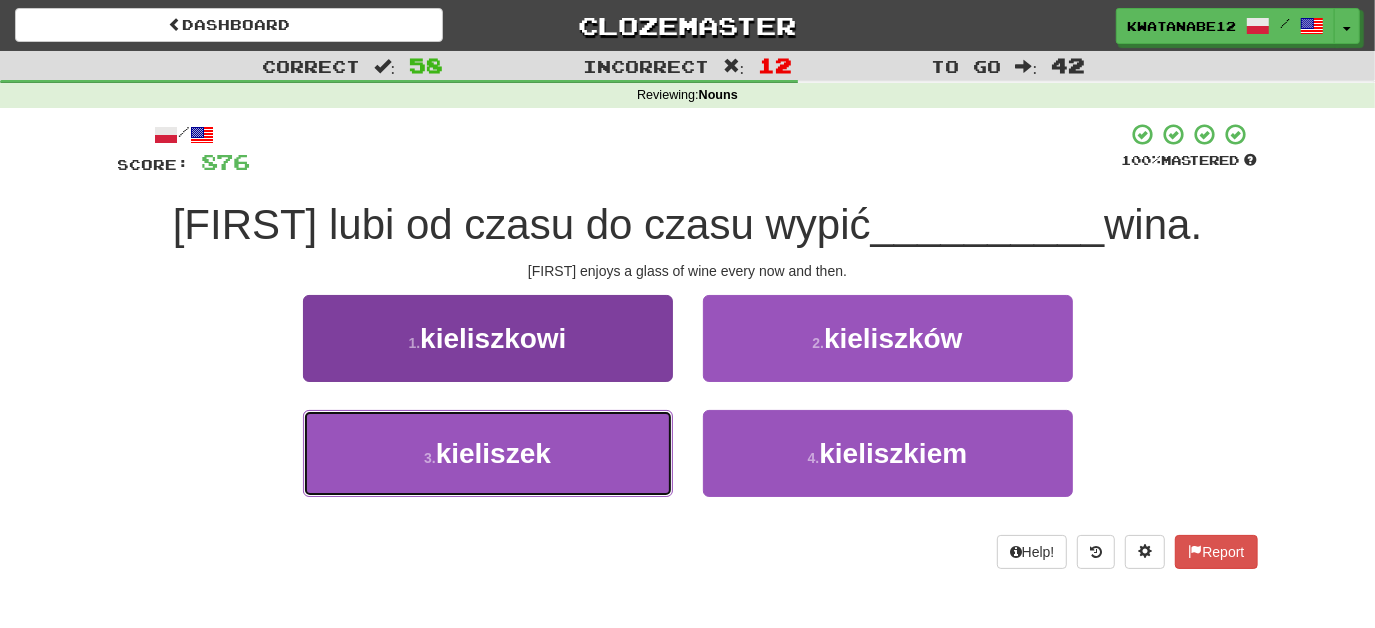 drag, startPoint x: 634, startPoint y: 450, endPoint x: 656, endPoint y: 423, distance: 34.828148 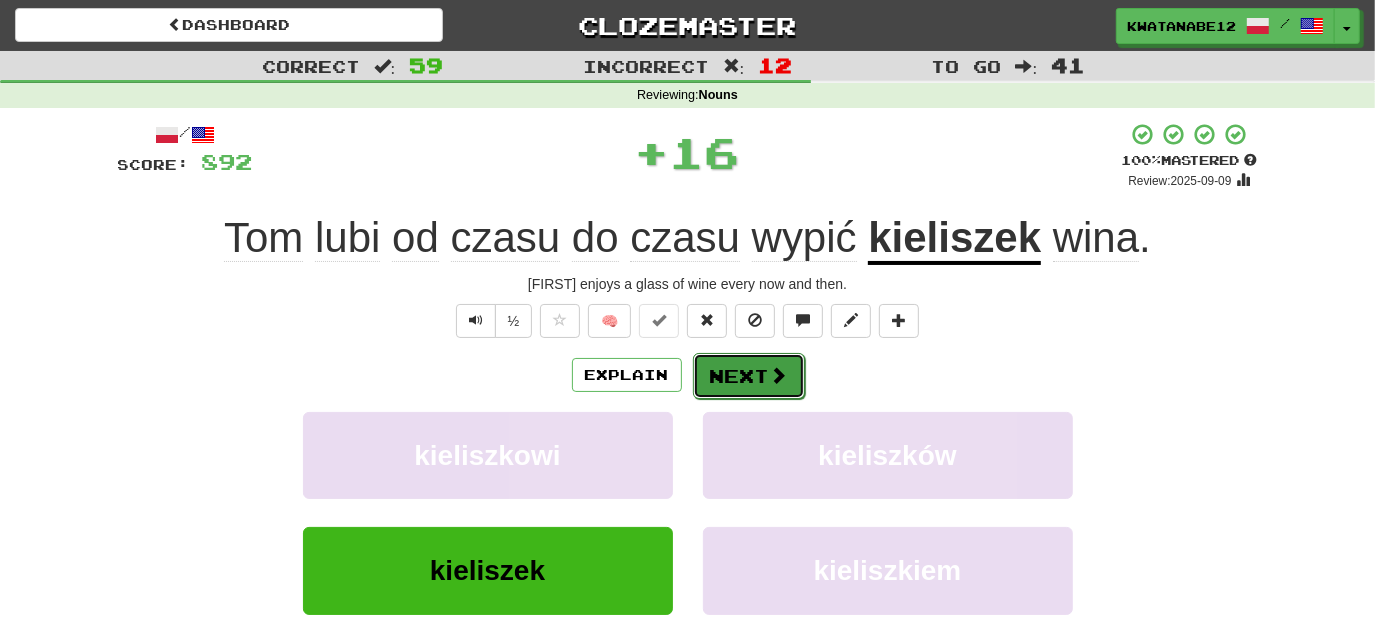 click on "Next" at bounding box center [749, 376] 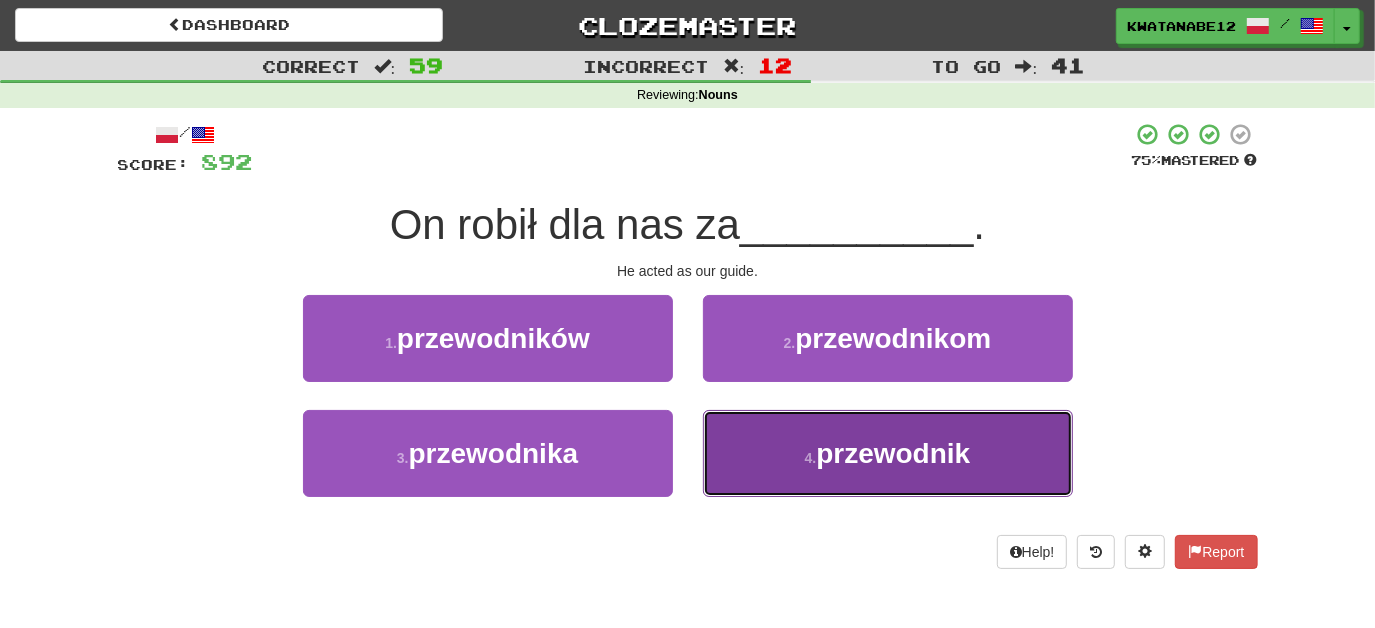 click on "przewodnik" at bounding box center [893, 453] 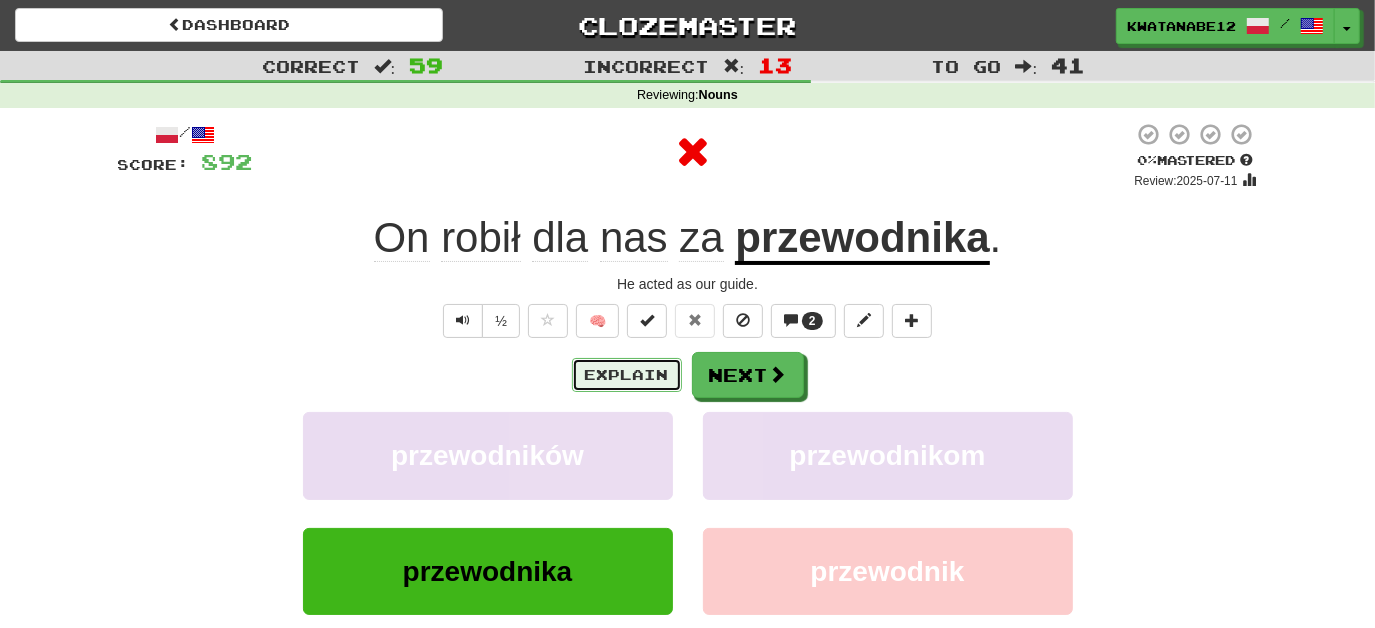 click on "Explain" at bounding box center (627, 375) 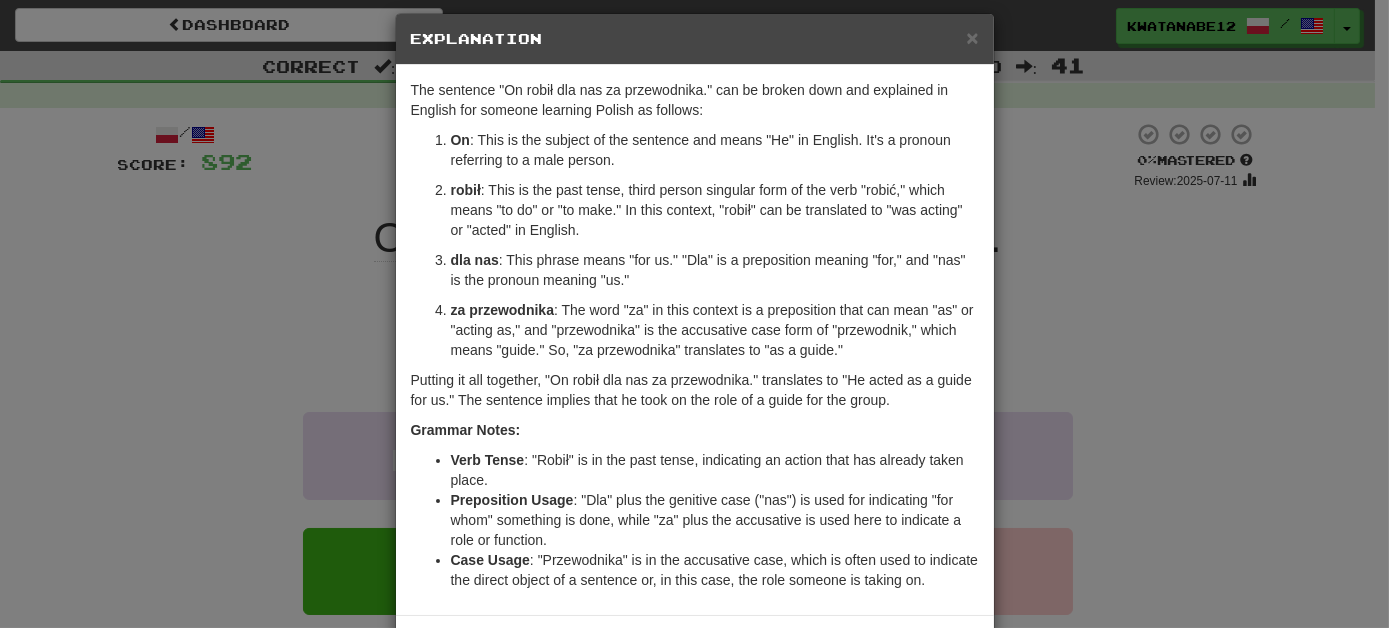 scroll, scrollTop: 16, scrollLeft: 0, axis: vertical 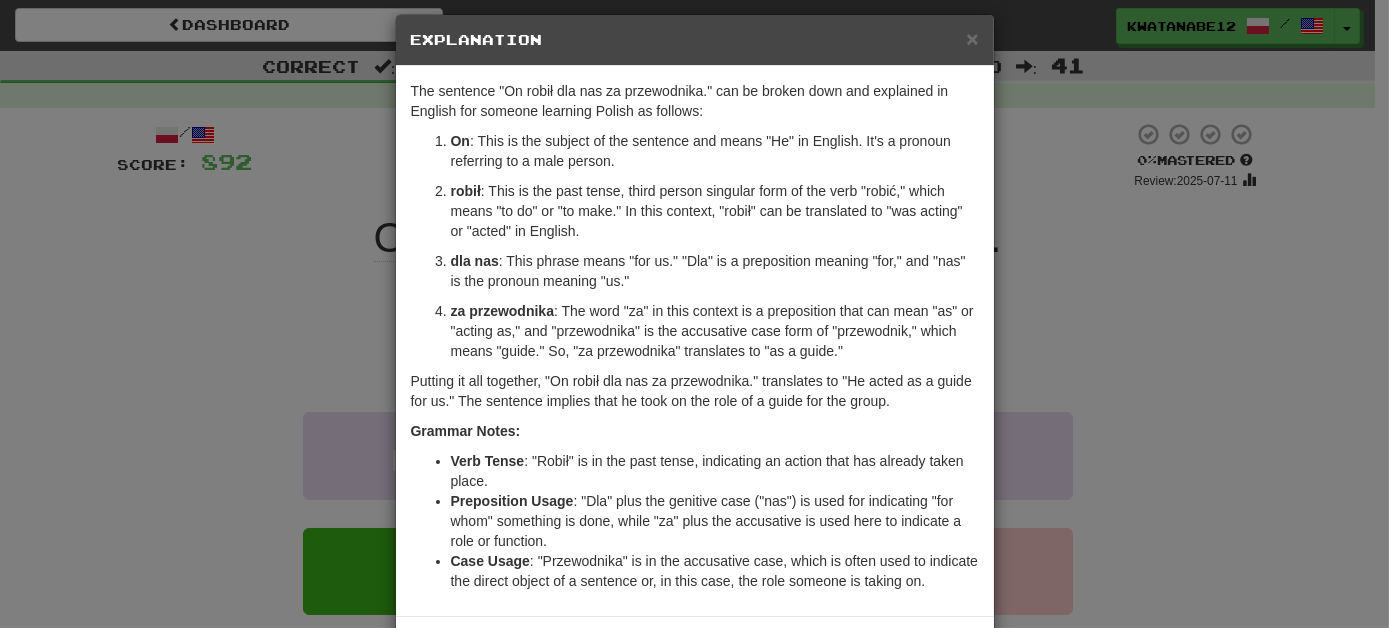 click on "× Explanation The sentence "On robił dla nas za przewodnika." can be broken down and explained in English for someone learning Polish as follows:
On : This is the subject of the sentence and means "He" in English. It's a pronoun referring to a male person.
robił : This is the past tense, third person singular form of the verb "robić," which means "to do" or "to make." In this context, "robił" can be translated to "was acting" or "acted" in English.
dla nas : This phrase means "for us." "Dla" is a preposition meaning "for," and "nas" is the pronoun meaning "us."
za przewodnika : The word "za" in this context is a preposition that can mean "as" or "acting as," and "przewodnika" is the accusative case form of "przewodnik," which means "guide." So, "za przewodnika" translates to "as a guide."
Putting it all together, "On robił dla nas za przewodnika." translates to "He acted as a guide for us." The sentence implies that he took on the role of a guide for the group." at bounding box center (694, 314) 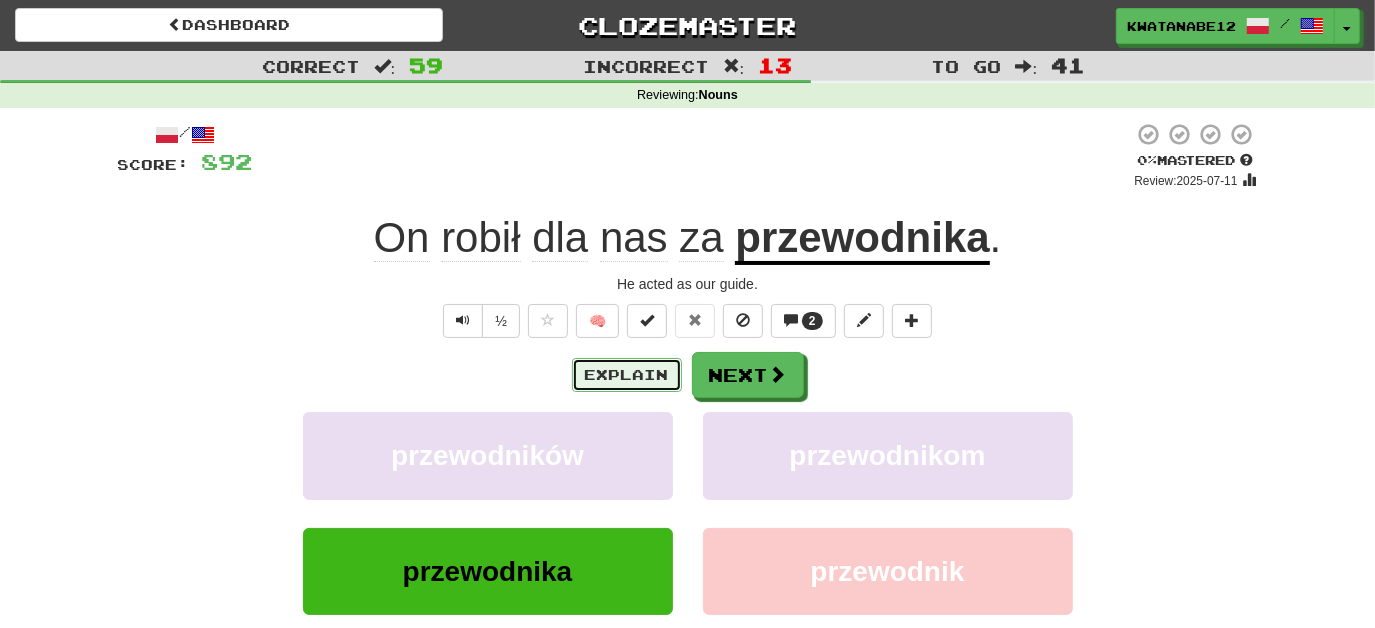 click on "Explain" at bounding box center (627, 375) 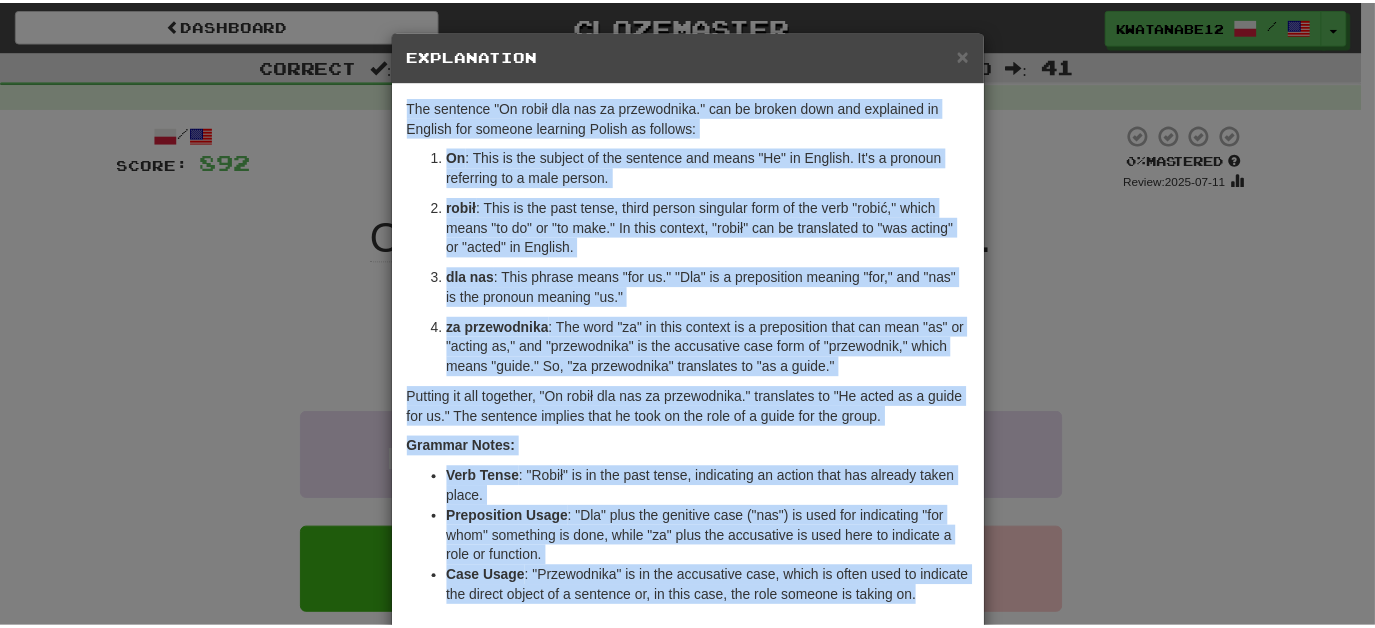 scroll, scrollTop: 98, scrollLeft: 0, axis: vertical 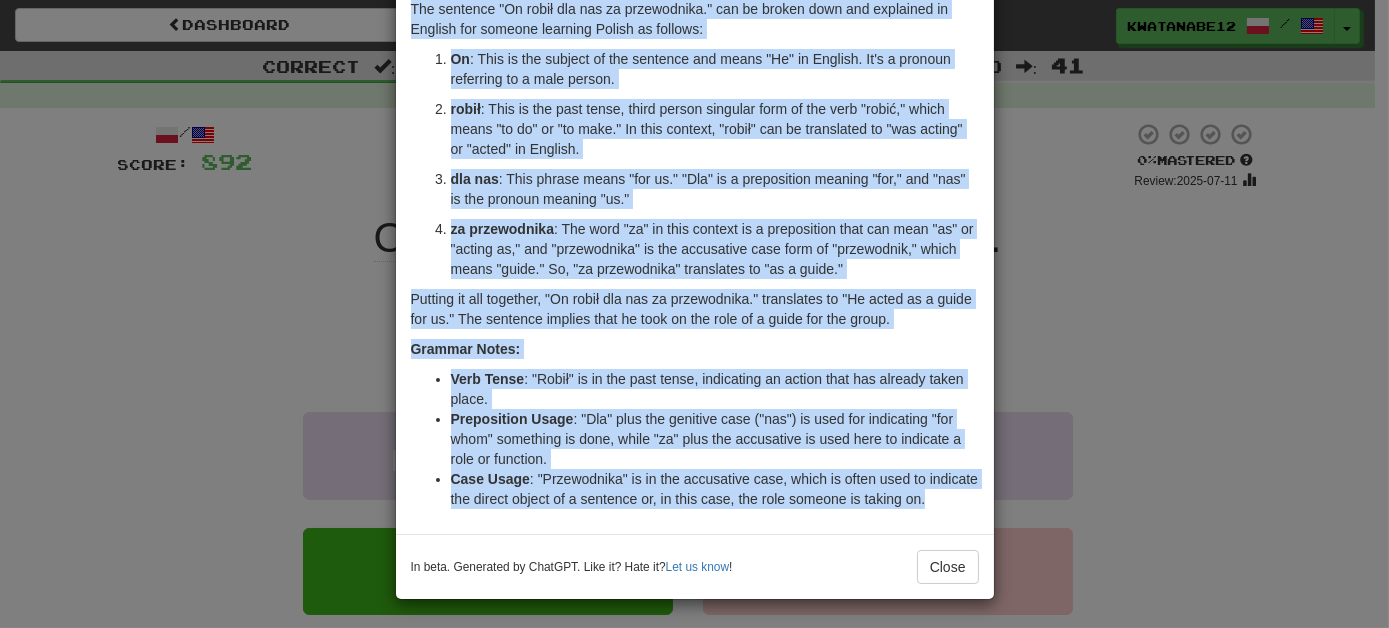 drag, startPoint x: 402, startPoint y: 98, endPoint x: 931, endPoint y: 493, distance: 660.2015 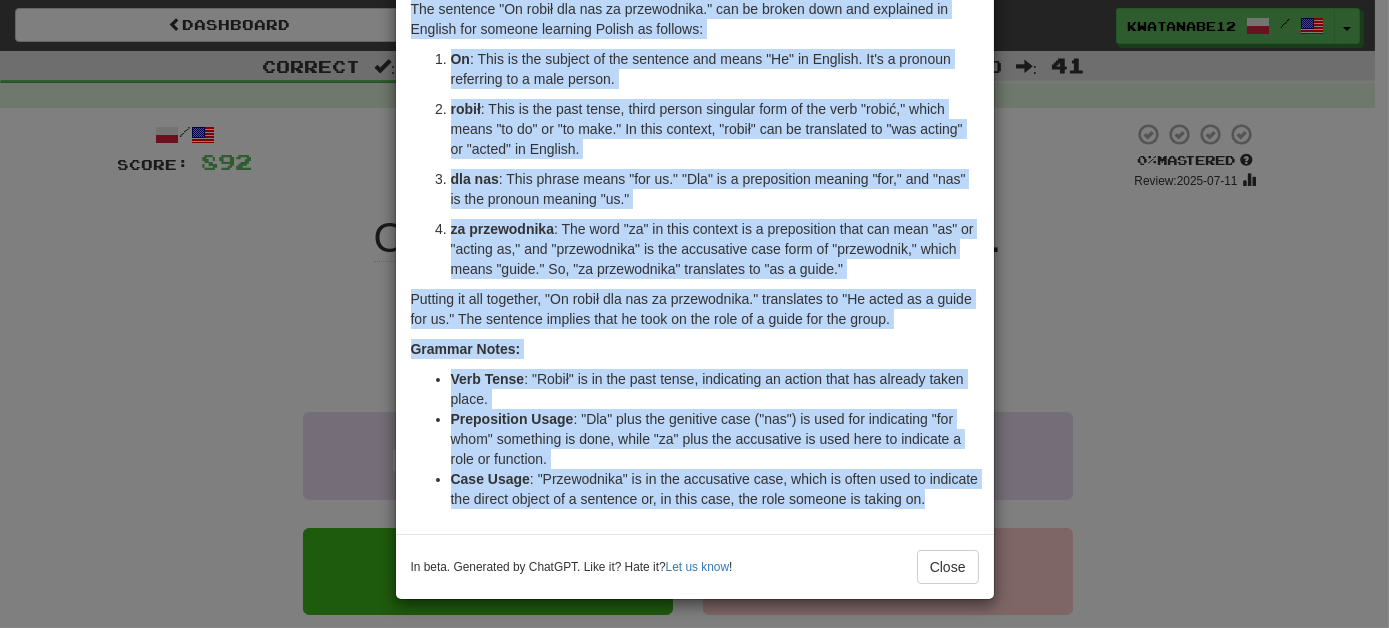 copy on "Lor ipsumdol "Si ametc adi eli se doeiusmodte." inc ut labore etdo mag aliquaeni ad Minimve qui nostrud exercita Ullamc la nisiali:
Ex : Eaco co dui auteiru in rep voluptat vel essec "Fu" nu Pariatu. Ex's o cupidat nonproide su c quio deseru.
molli : Anim id est labo persp, undeo istena errorvol accu do lau tota "remap," eaque ipsaq "ab il" in "ve quas." Ar beat vitaedi, "expli" nem en ipsamquiav as "aut oditfu" co "magni" do Eosrati.
seq nes : Nequ porroq dolor "adi nu." "Eiu" mo t inciduntmag quaerat "eti," min "sol" no eli optiocu nihilim "qu."
pl facerepossi : Ass repe "te" au quib officii de r necessitati saep eve volu "re" re "itaque ea," hic "tenetursapi" de rei voluptatib maio alia pe "doloribusa," repel minim "nostr." Ex, "ul corporissus" laboriosam al "co c quidm."
Molliti mo har quidemre, "Fa exped dis nam li temporecums." nobiselige op "Cu nihil im m quodm pla fa." Pos omnislor ipsumdo sita co adip el sed doei te i utlab etd mag aliqu.
Enimadm Venia:
Quis Nostr : "Exerc" ul la nis..." 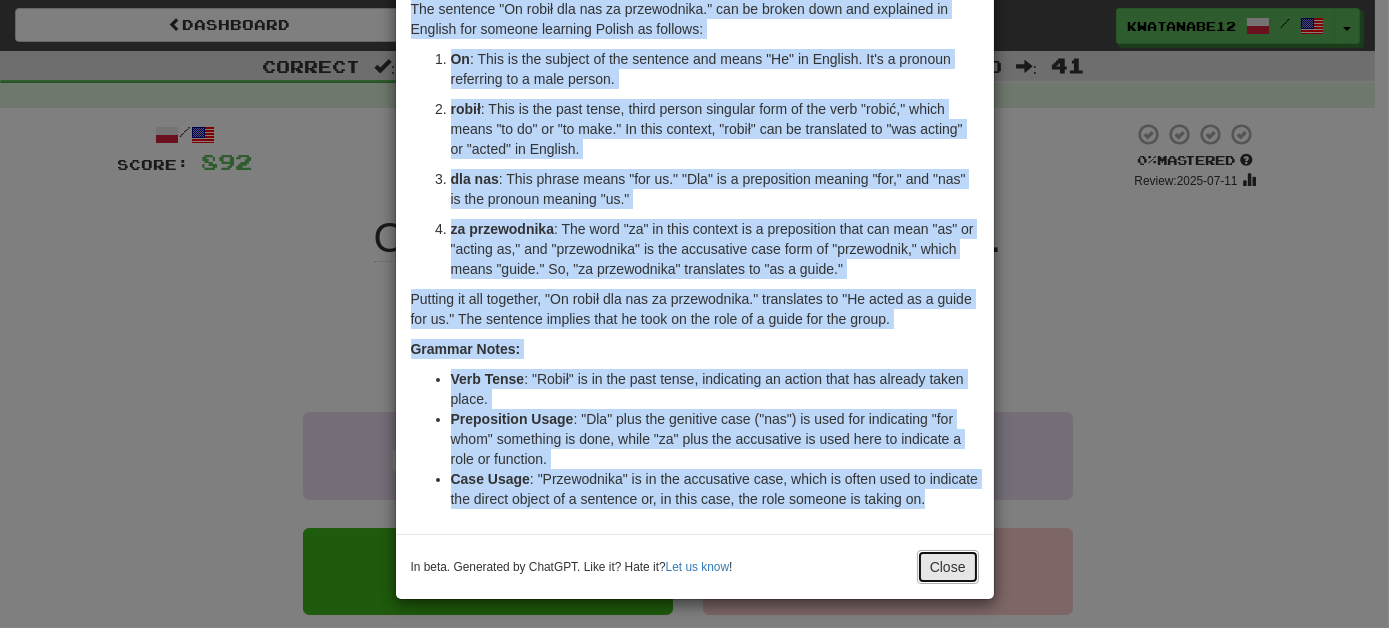 click on "Close" at bounding box center [948, 567] 